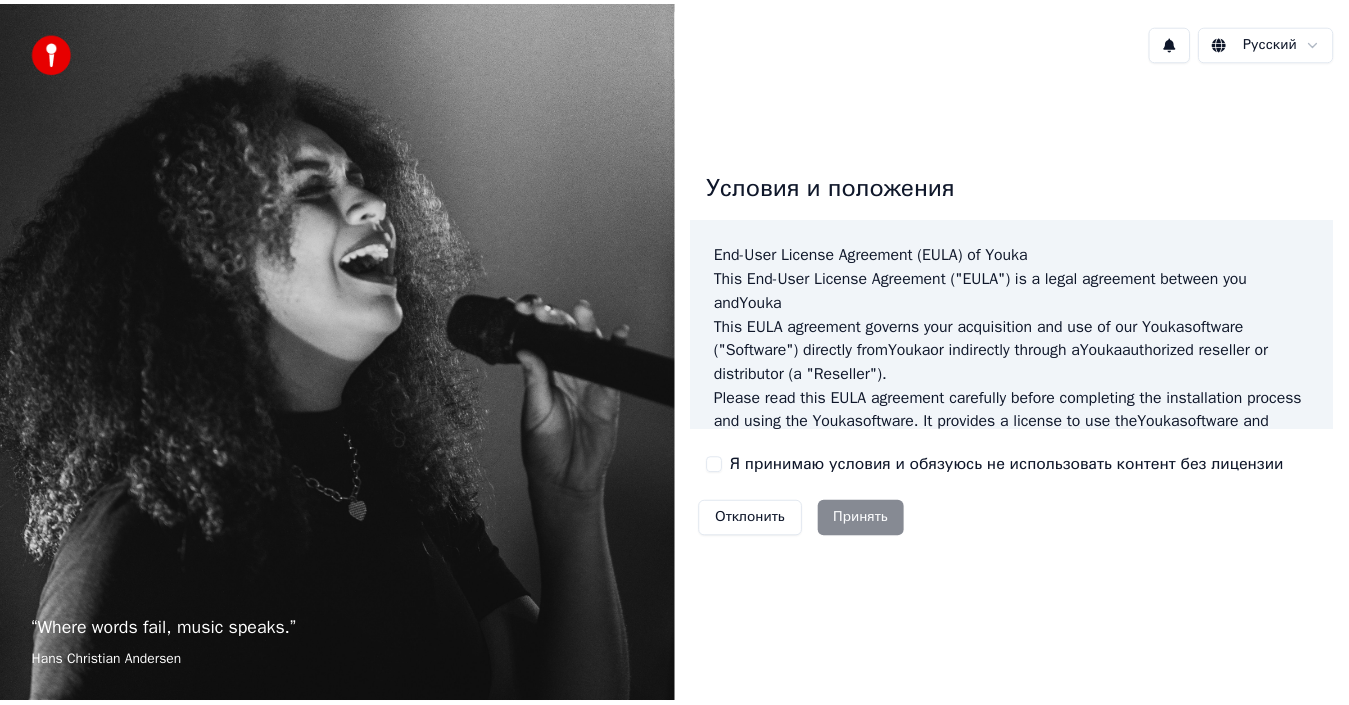 scroll, scrollTop: 0, scrollLeft: 0, axis: both 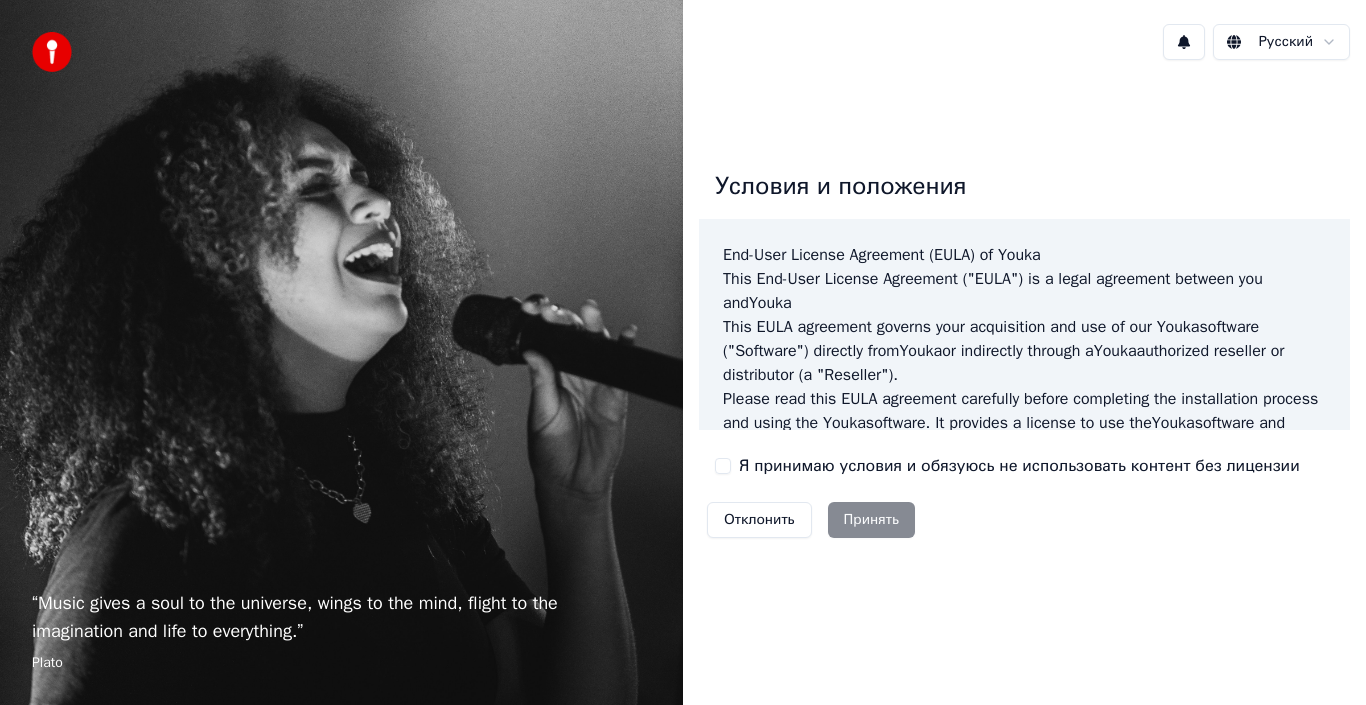 click on "Я принимаю условия и обязуюсь не использовать контент без лицензии" at bounding box center (1019, 466) 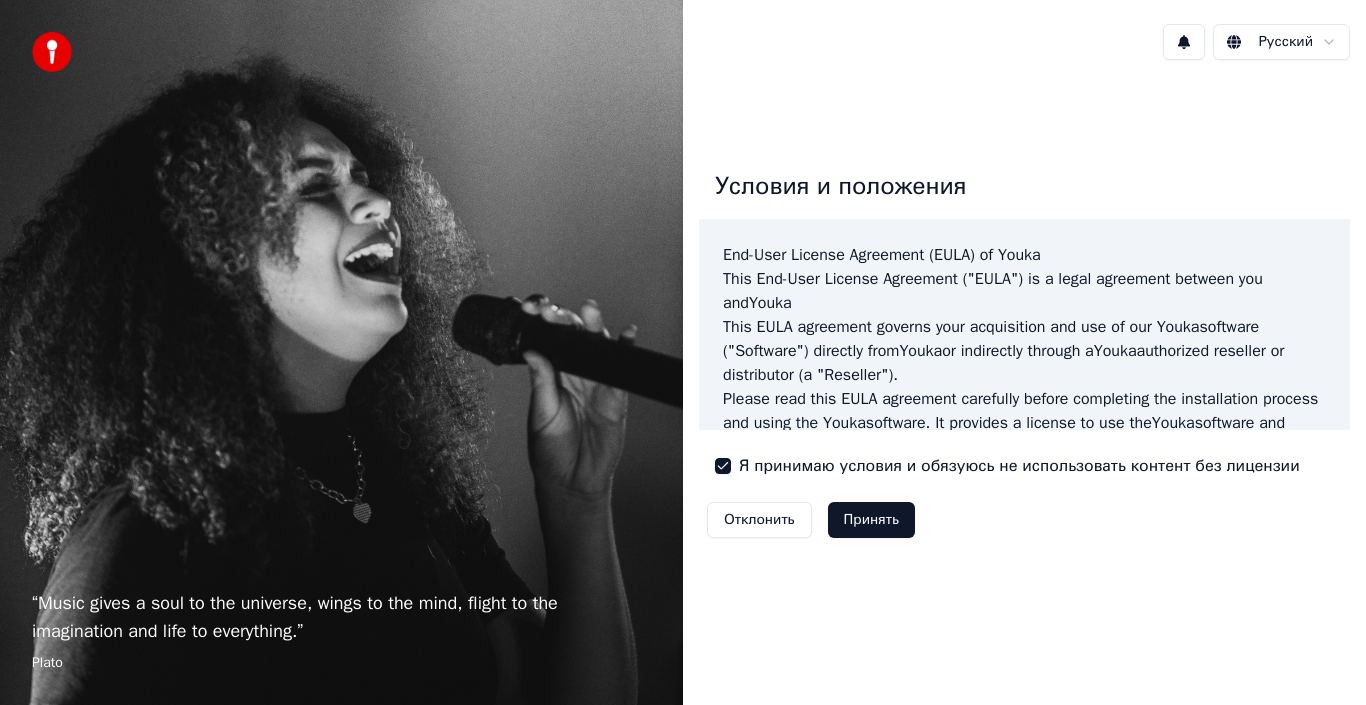click on "Принять" at bounding box center (871, 520) 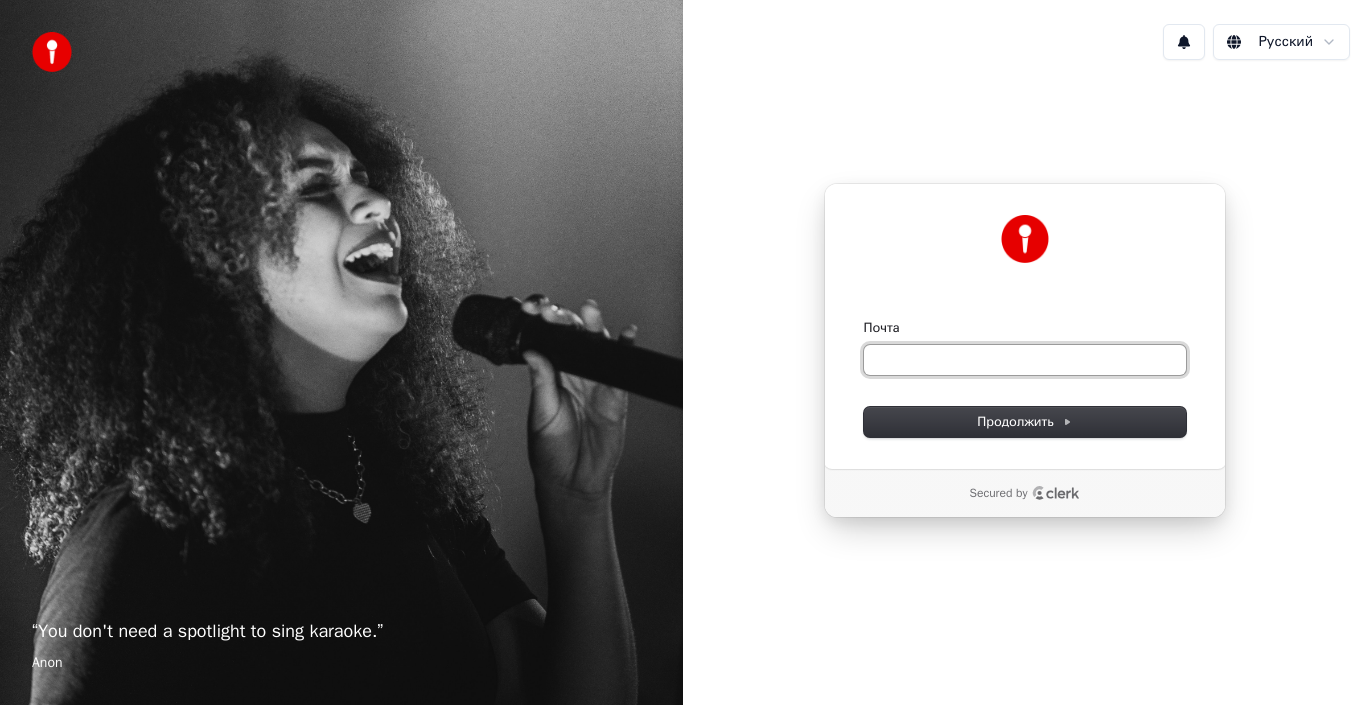 click on "Почта" at bounding box center (1025, 360) 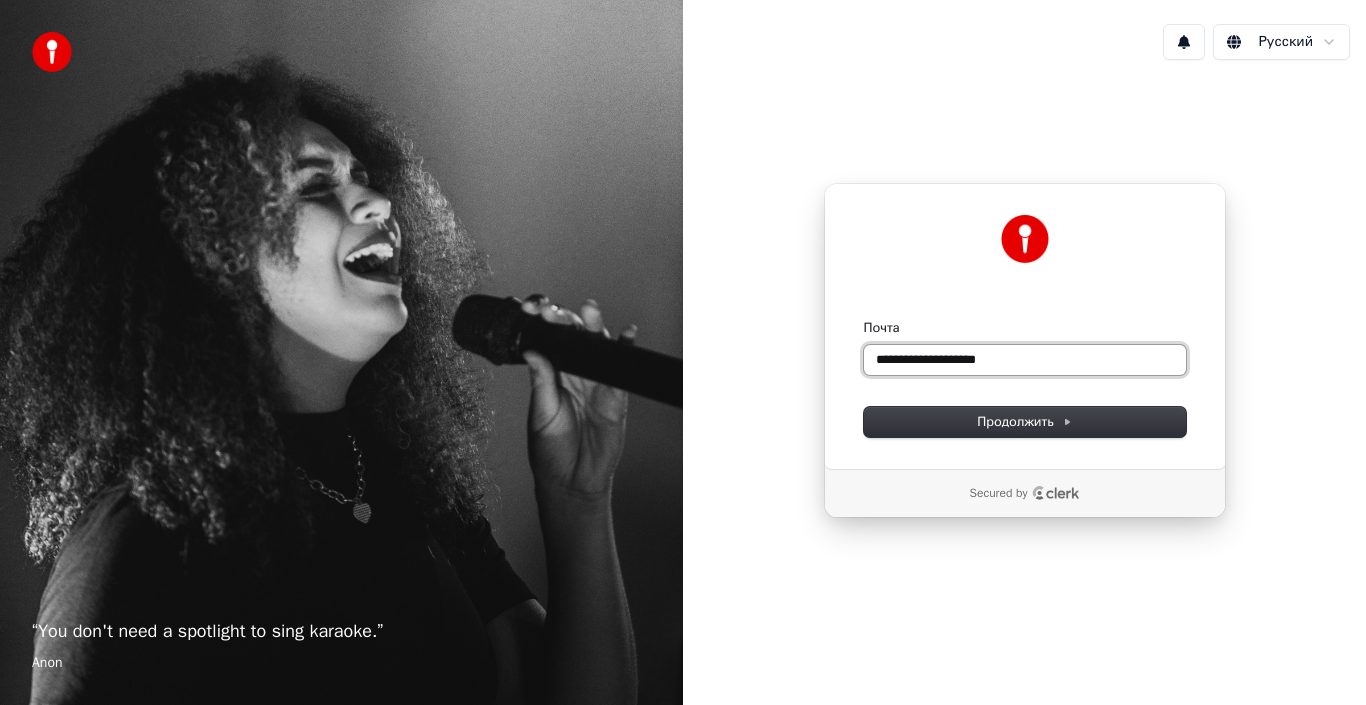 click at bounding box center (864, 319) 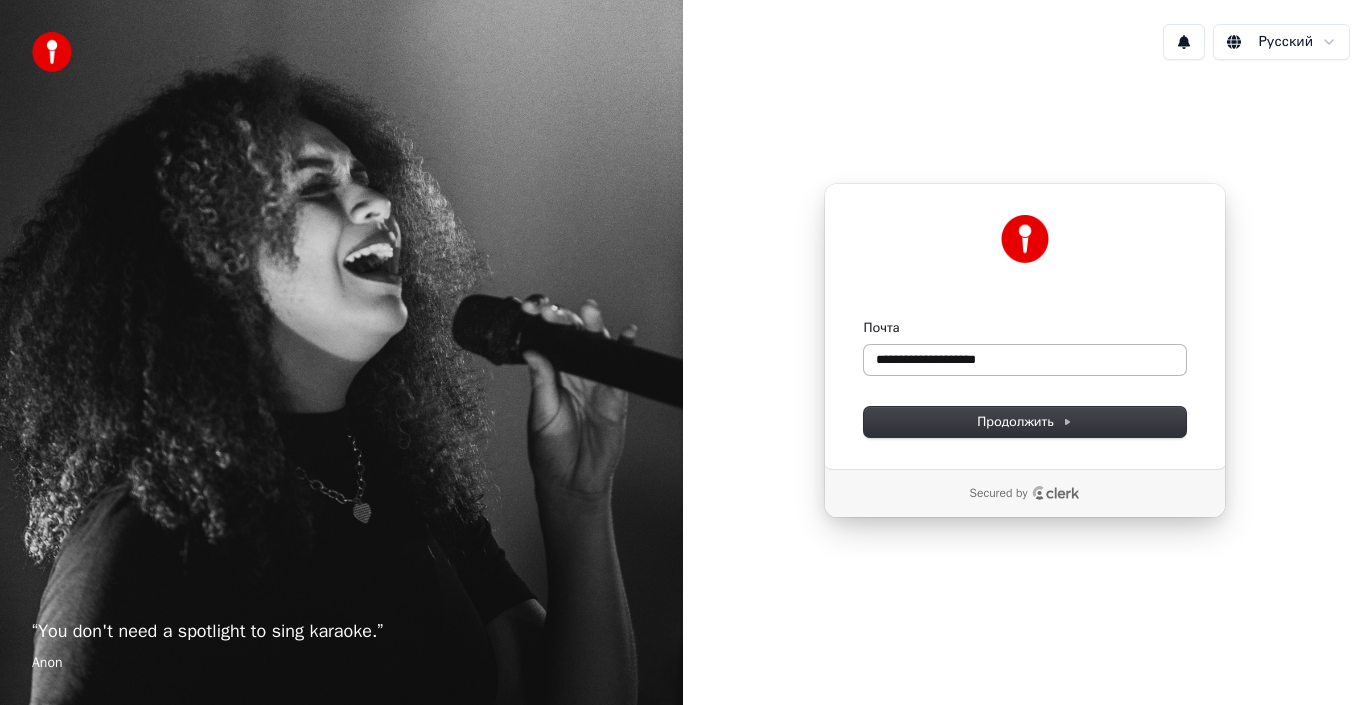 type on "**********" 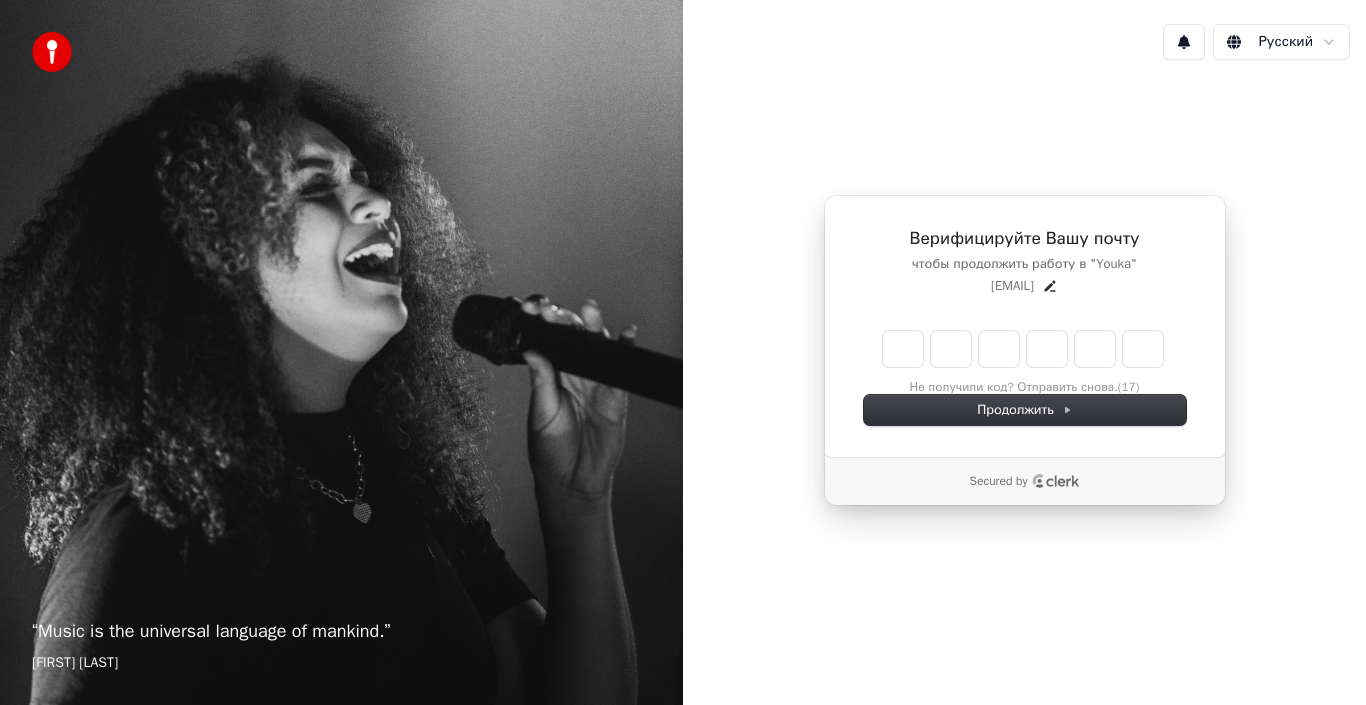 type on "*" 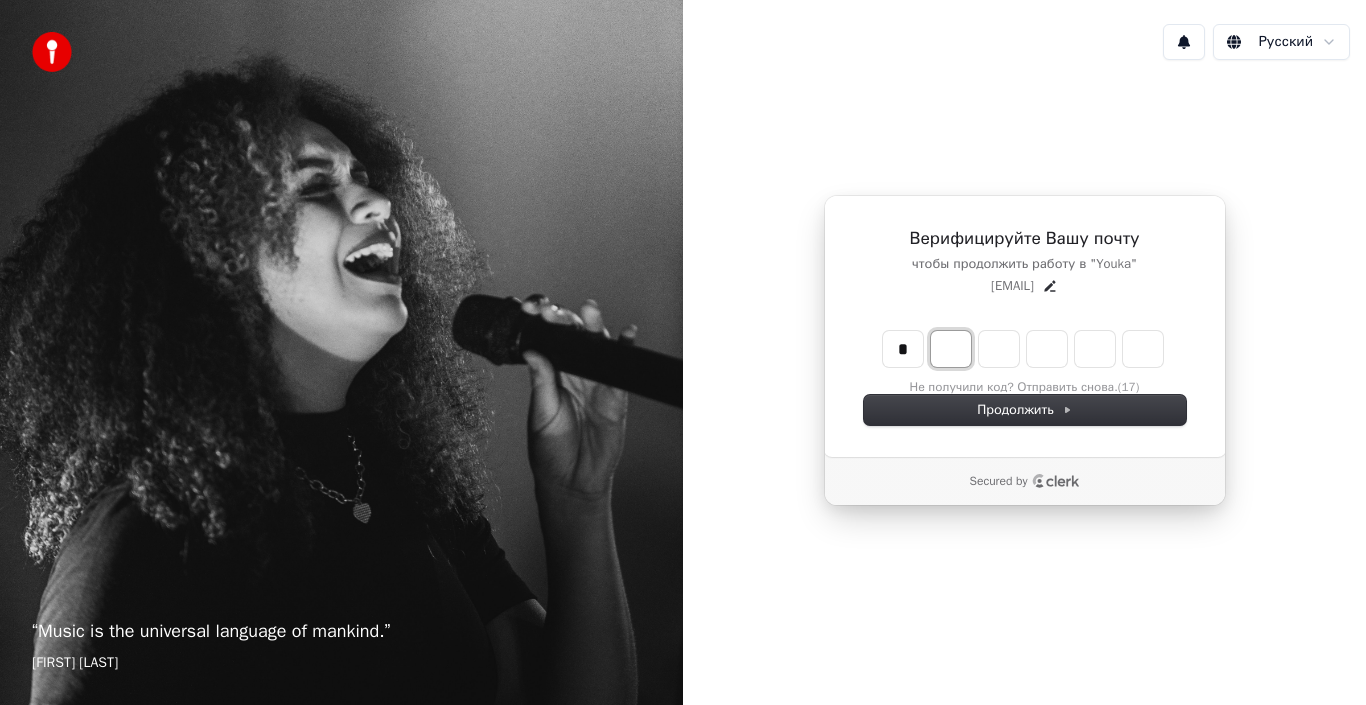 type on "*" 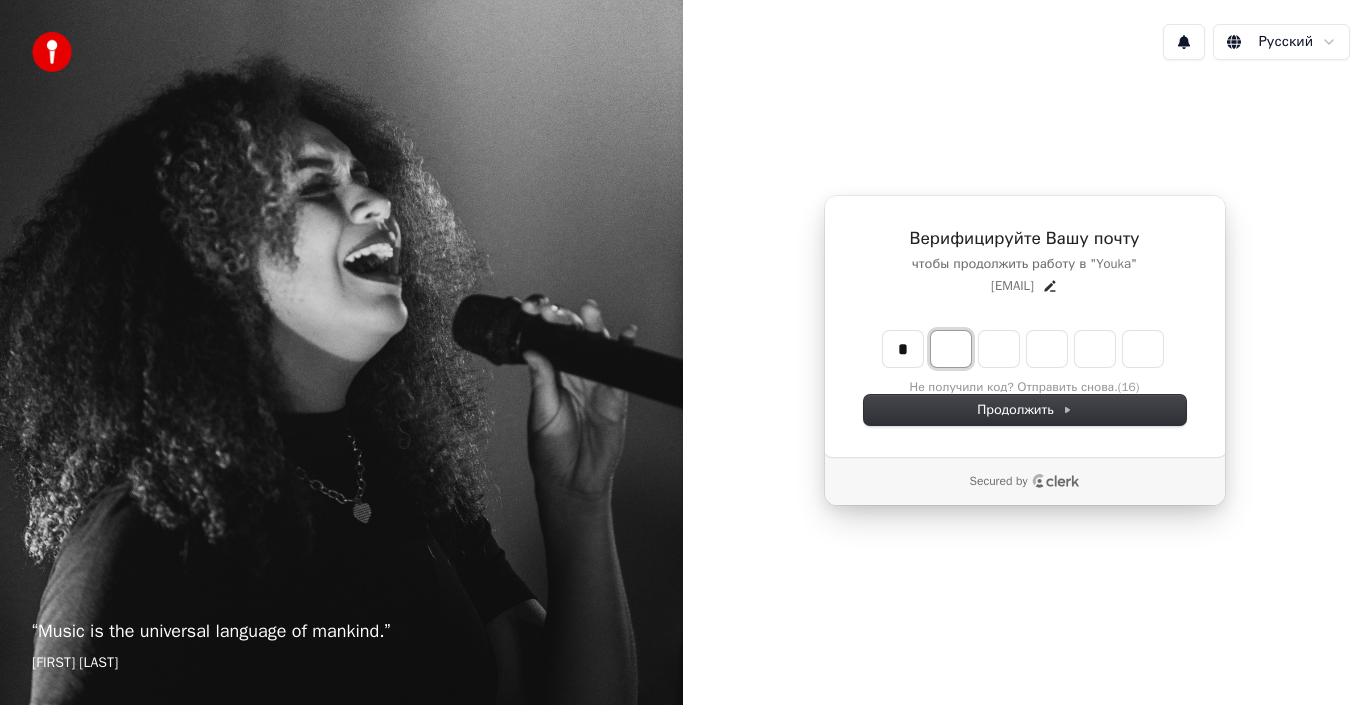 type on "*" 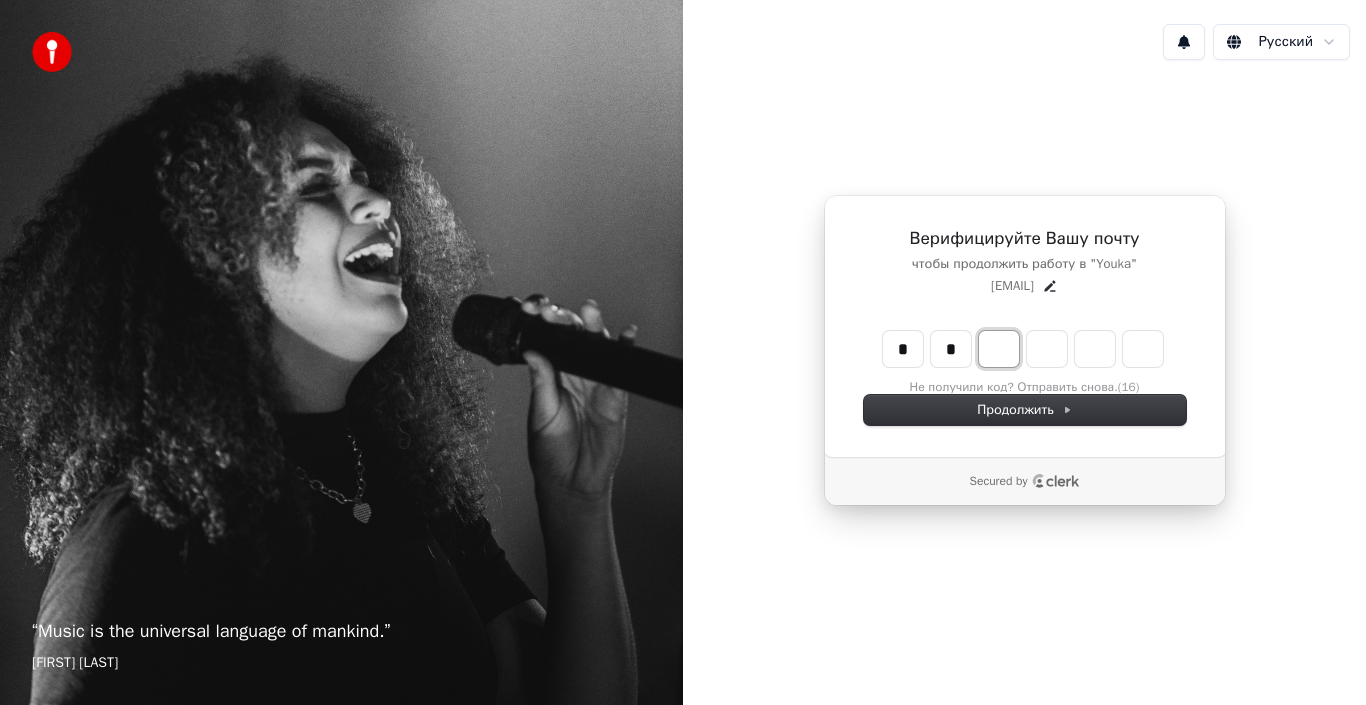 type on "**" 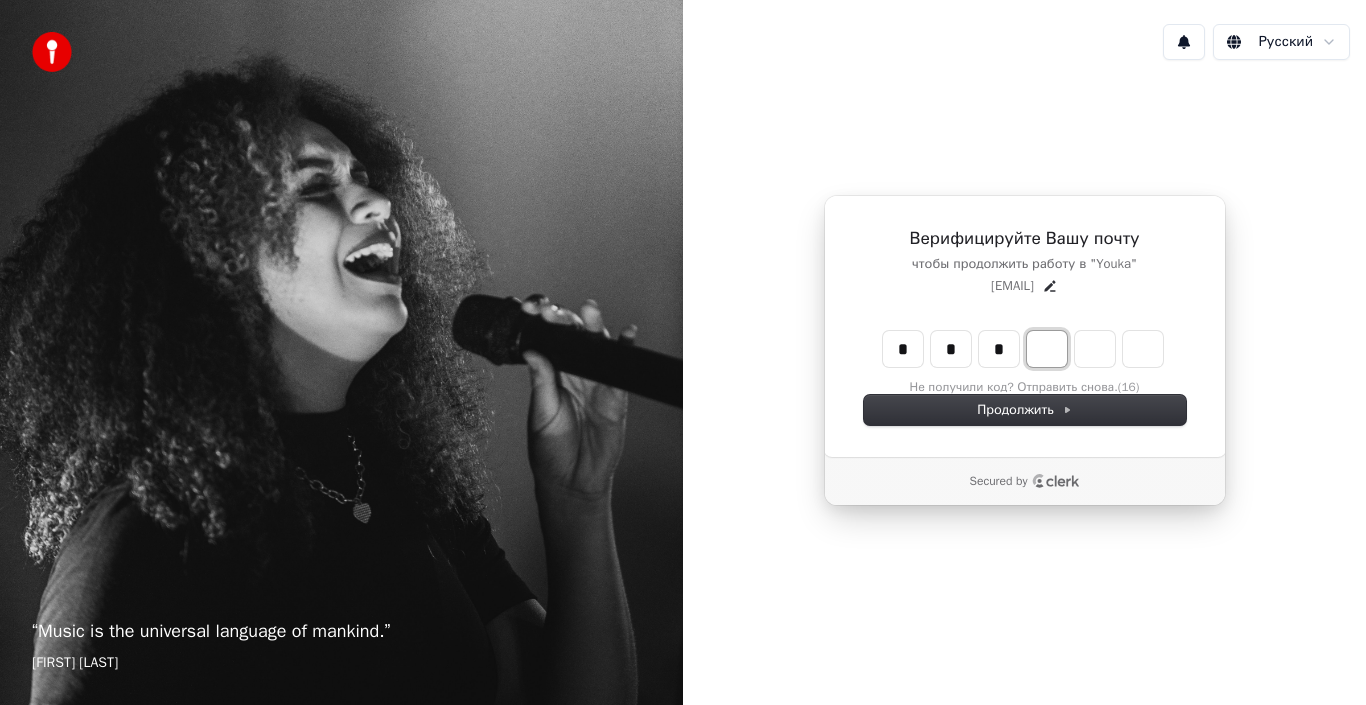 type on "***" 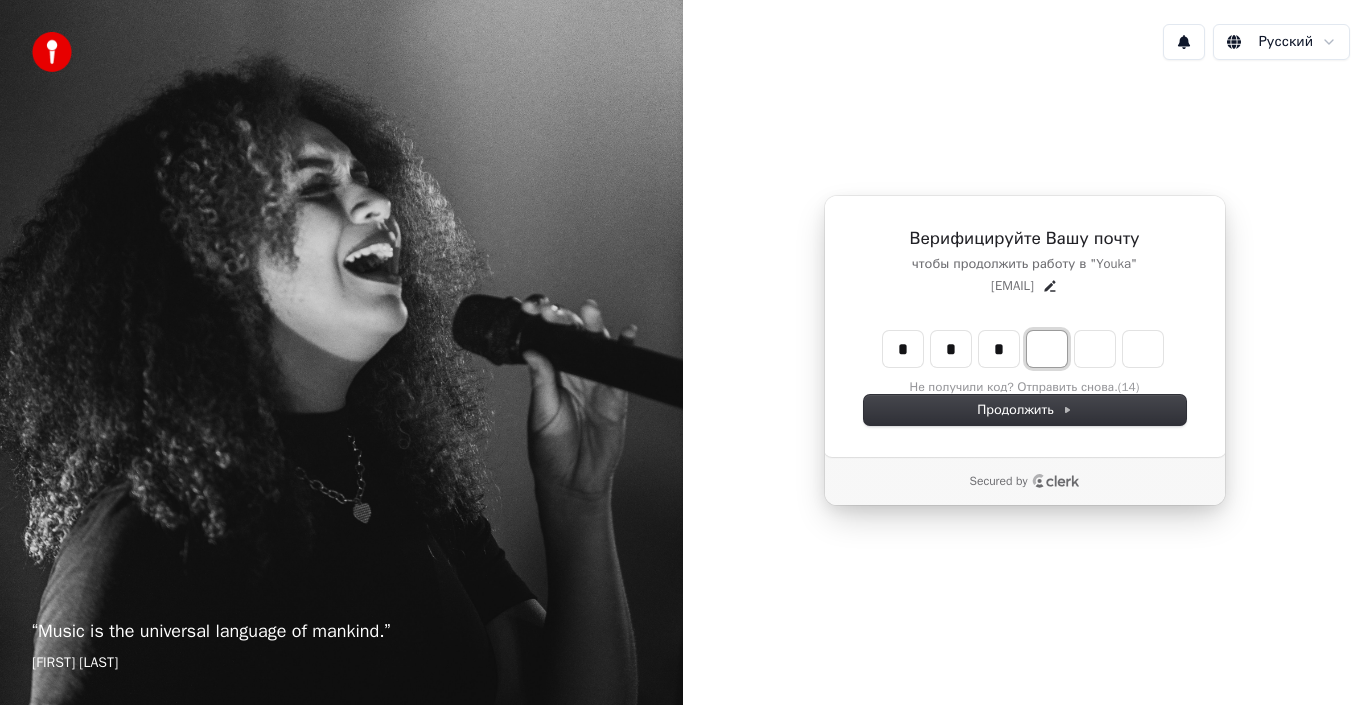 type on "*" 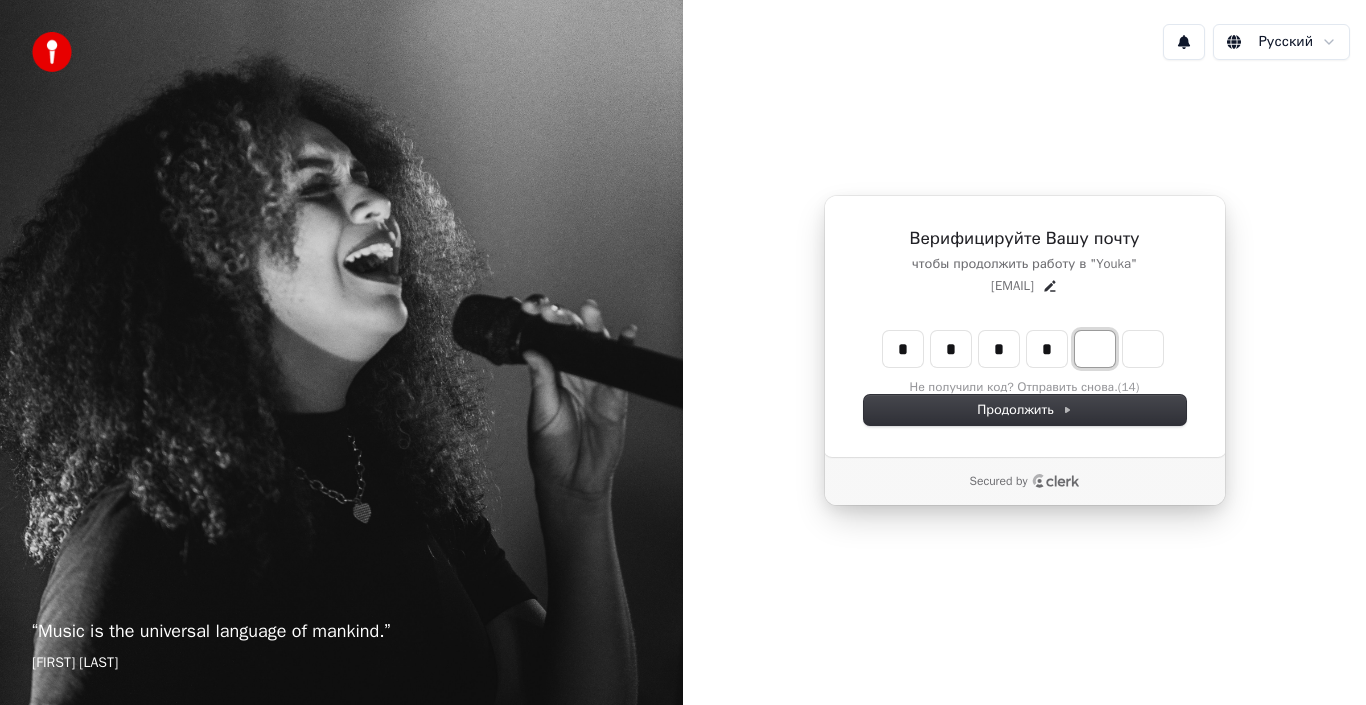 type on "****" 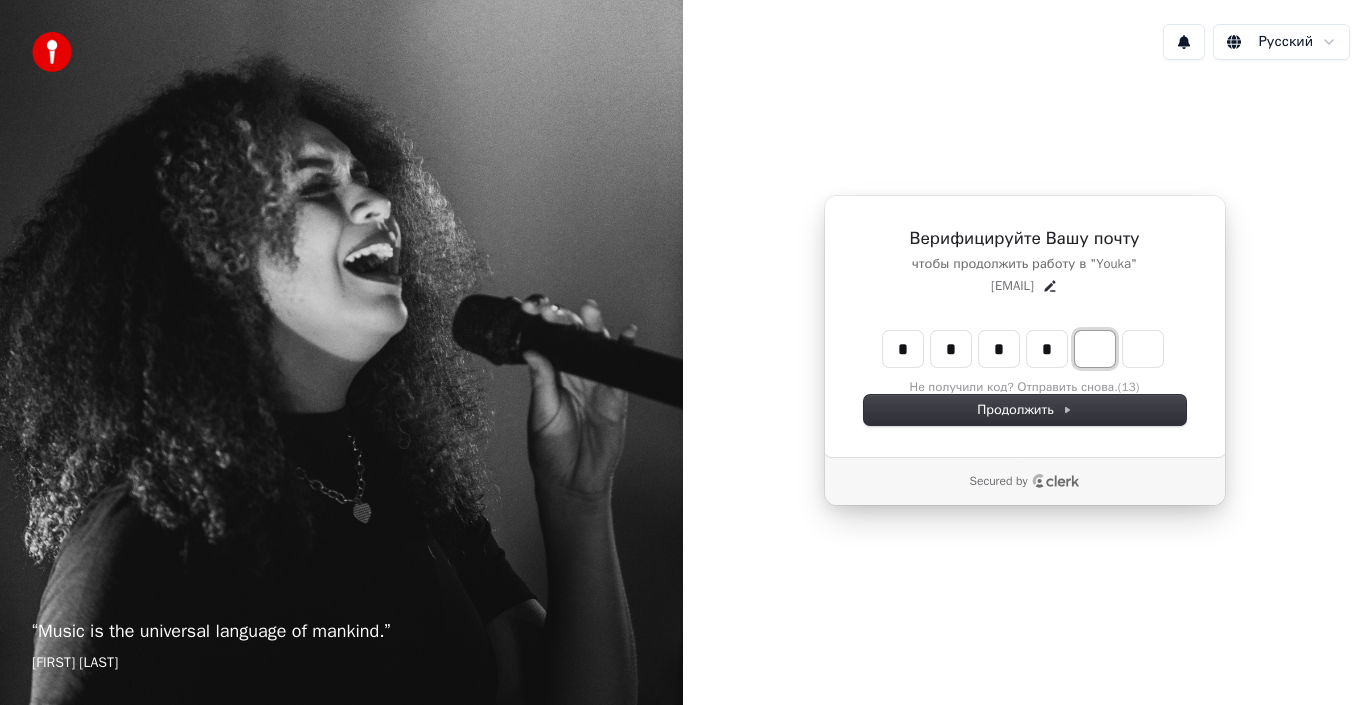 type on "*" 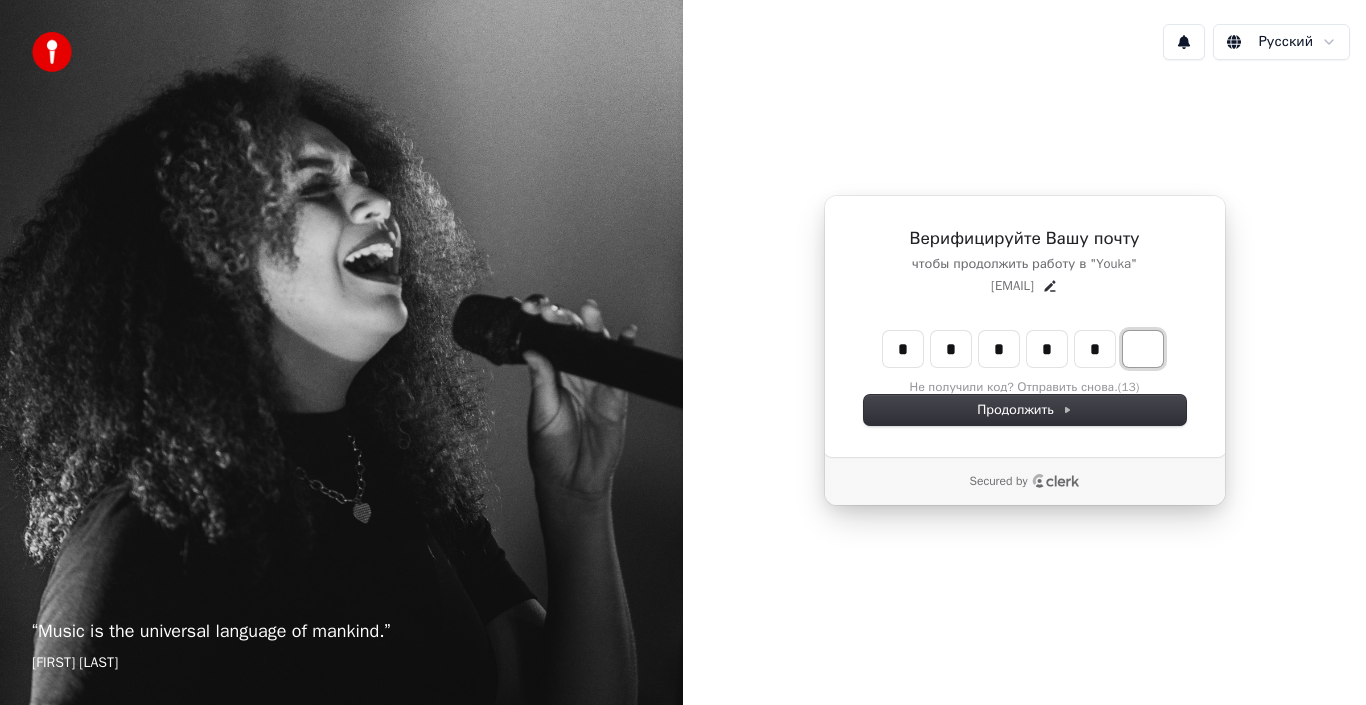 type on "******" 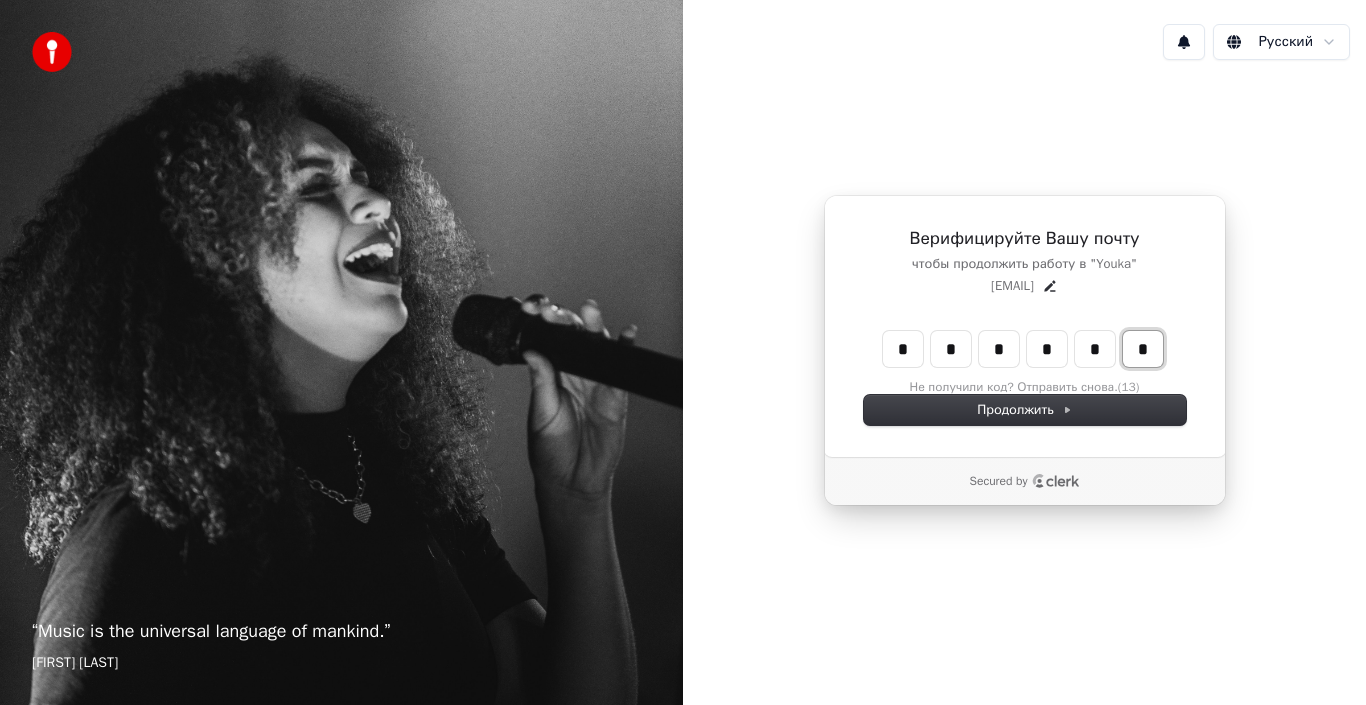 type on "*" 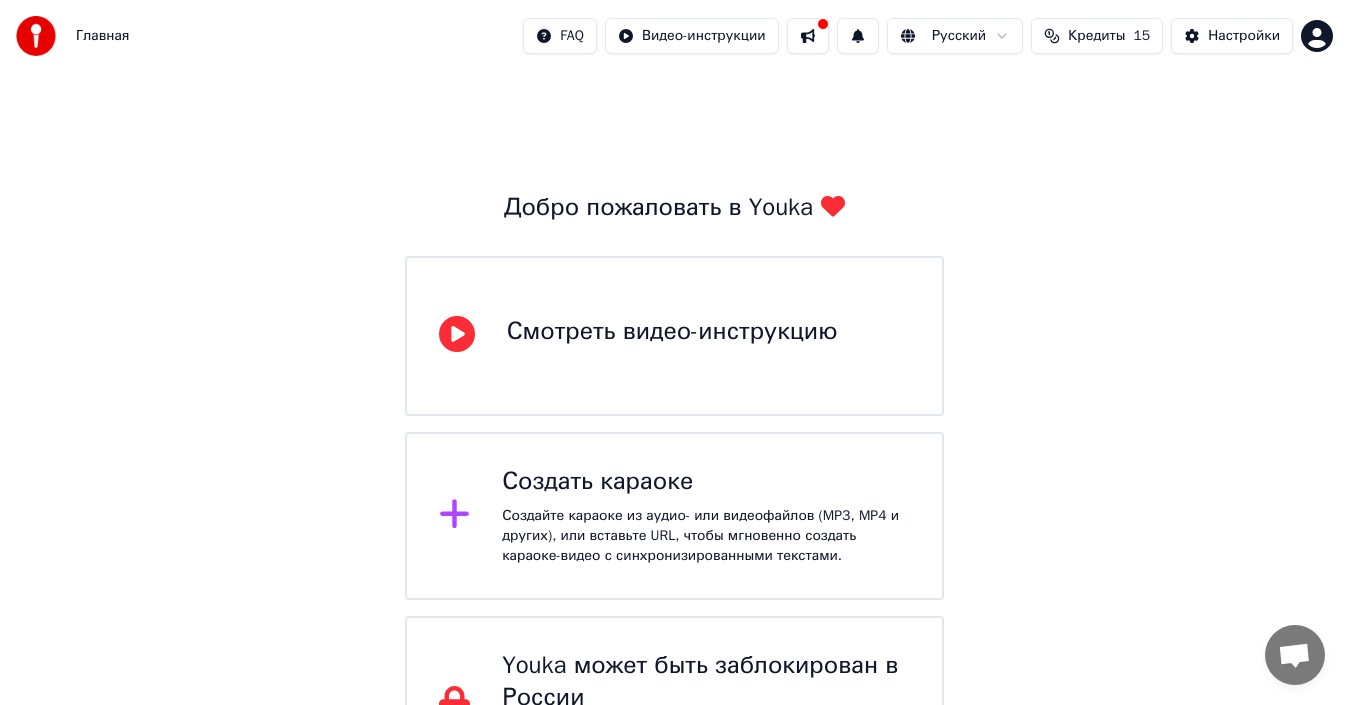 click on "15" at bounding box center [1141, 36] 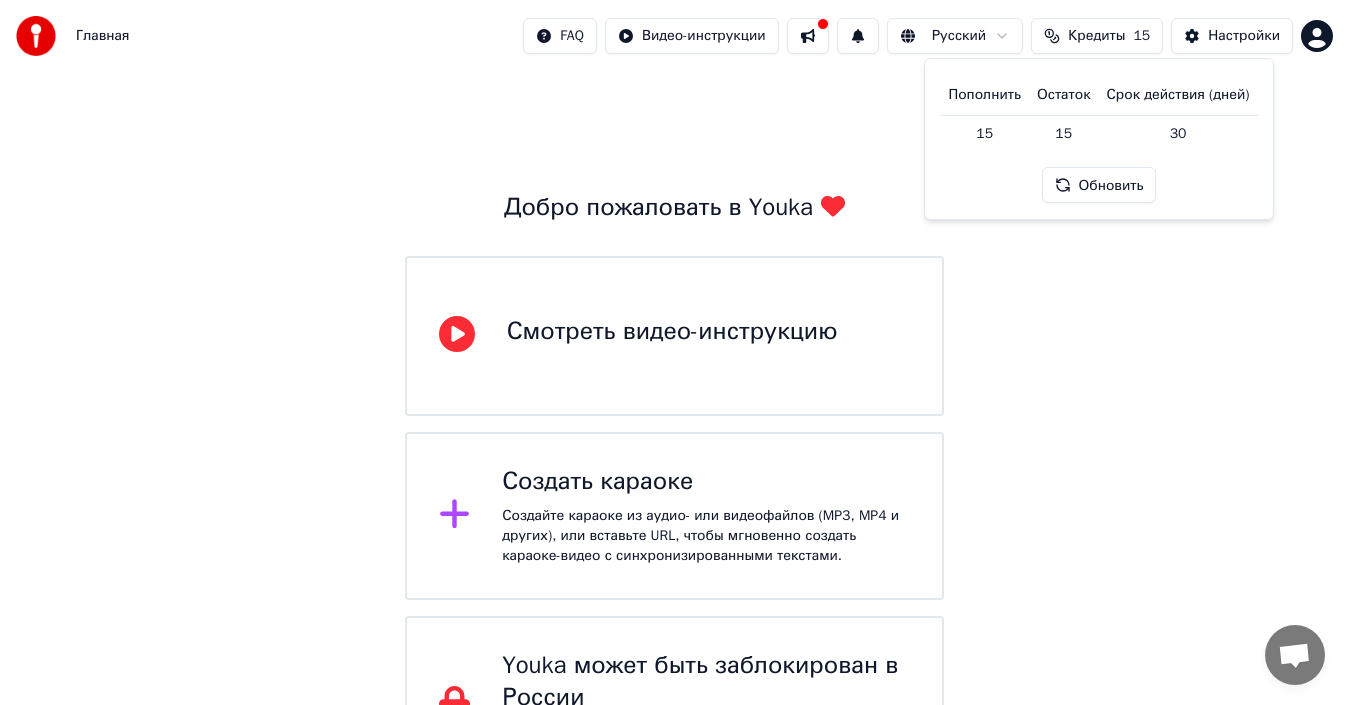 click on "15" at bounding box center (1141, 36) 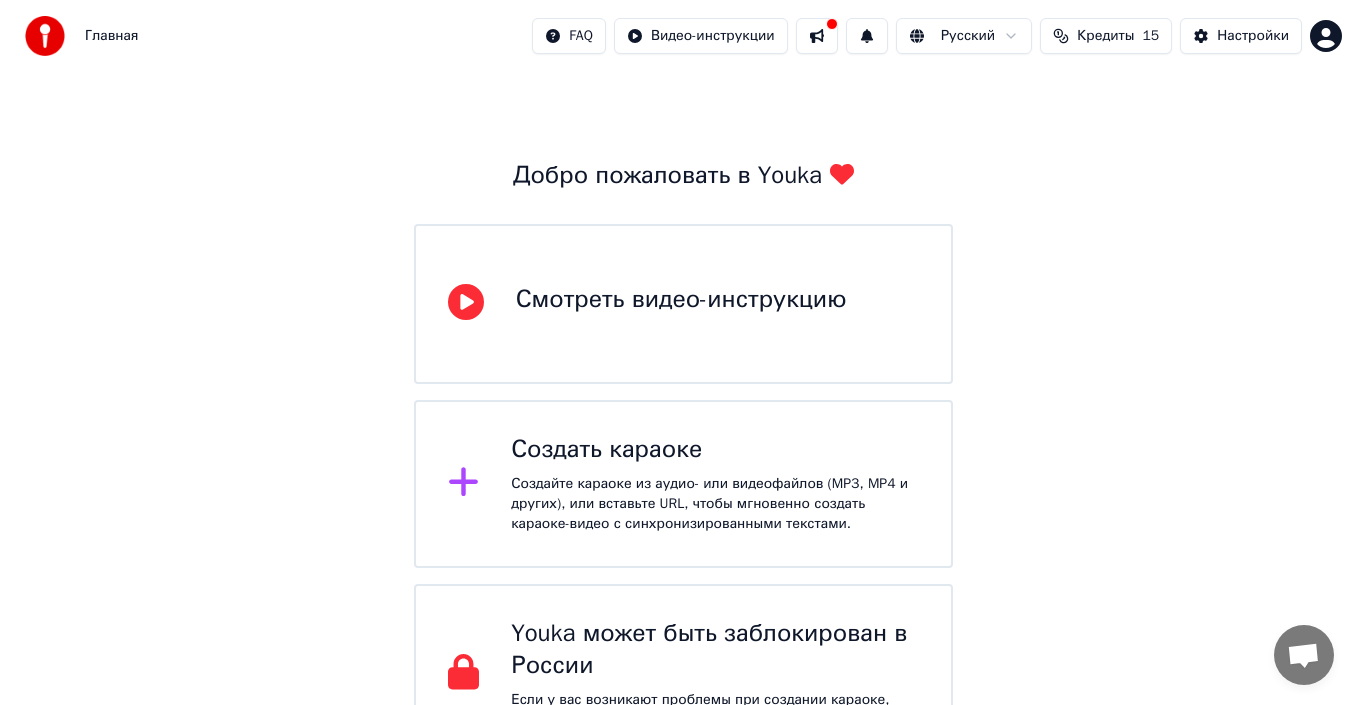 scroll, scrollTop: 0, scrollLeft: 0, axis: both 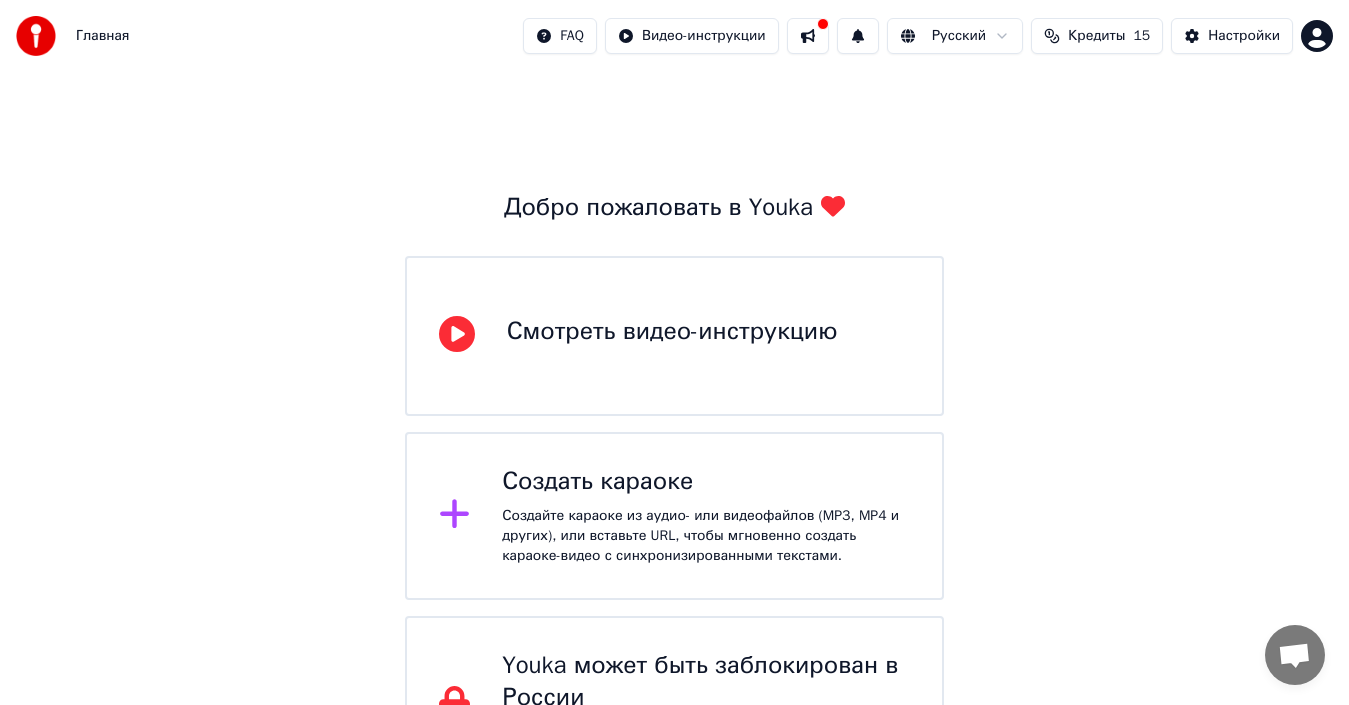 click at bounding box center (808, 36) 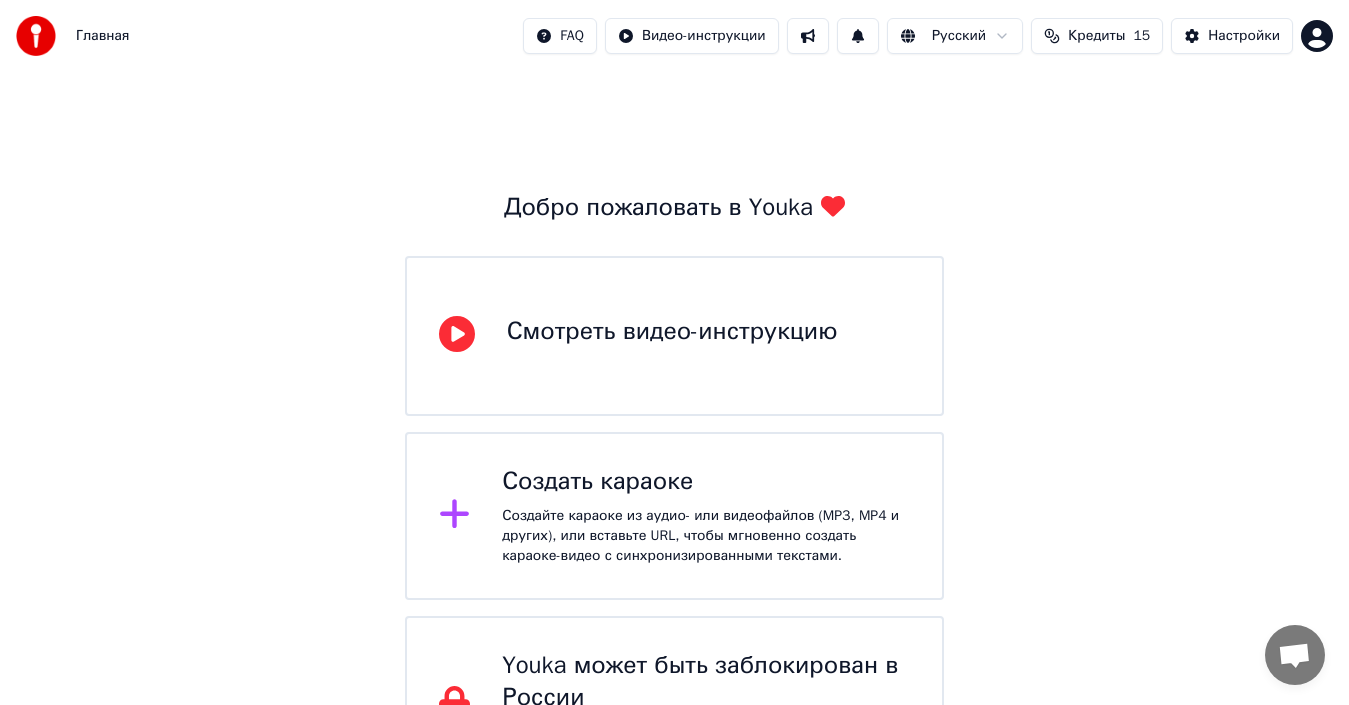click at bounding box center (808, 36) 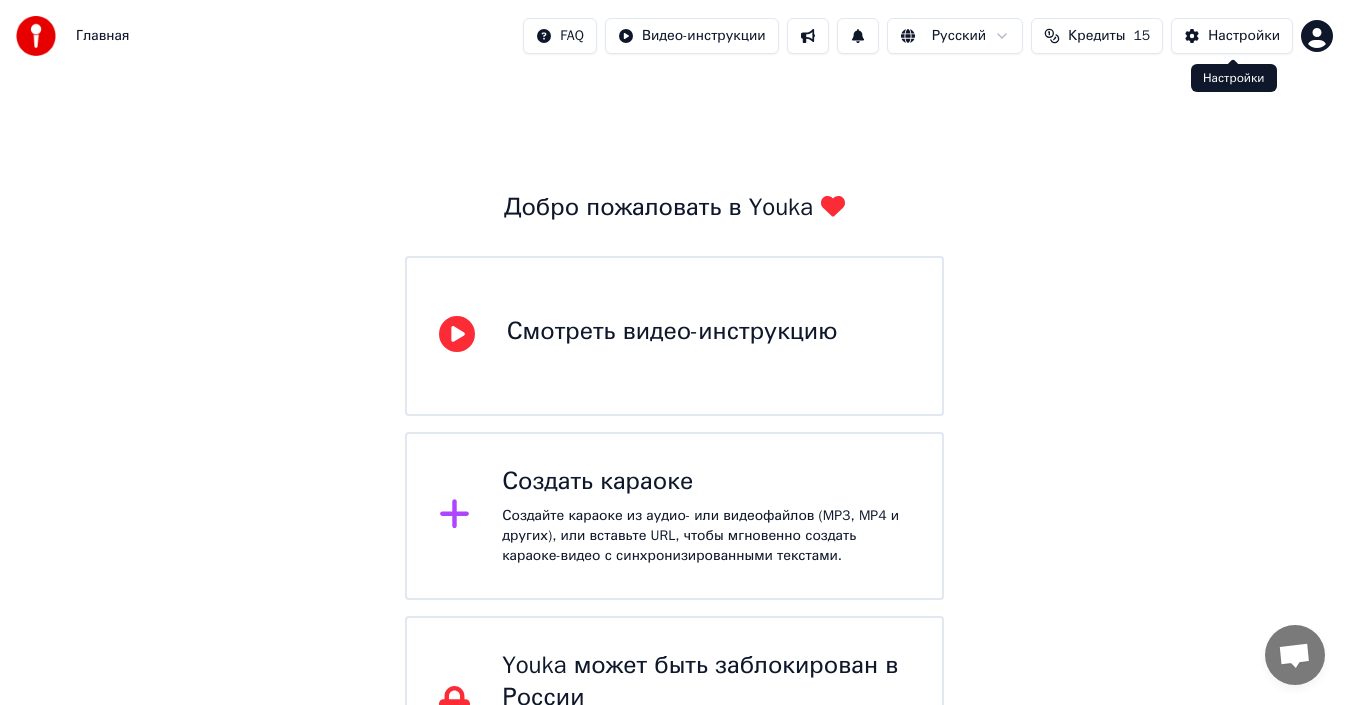 click on "Настройки" at bounding box center [1244, 36] 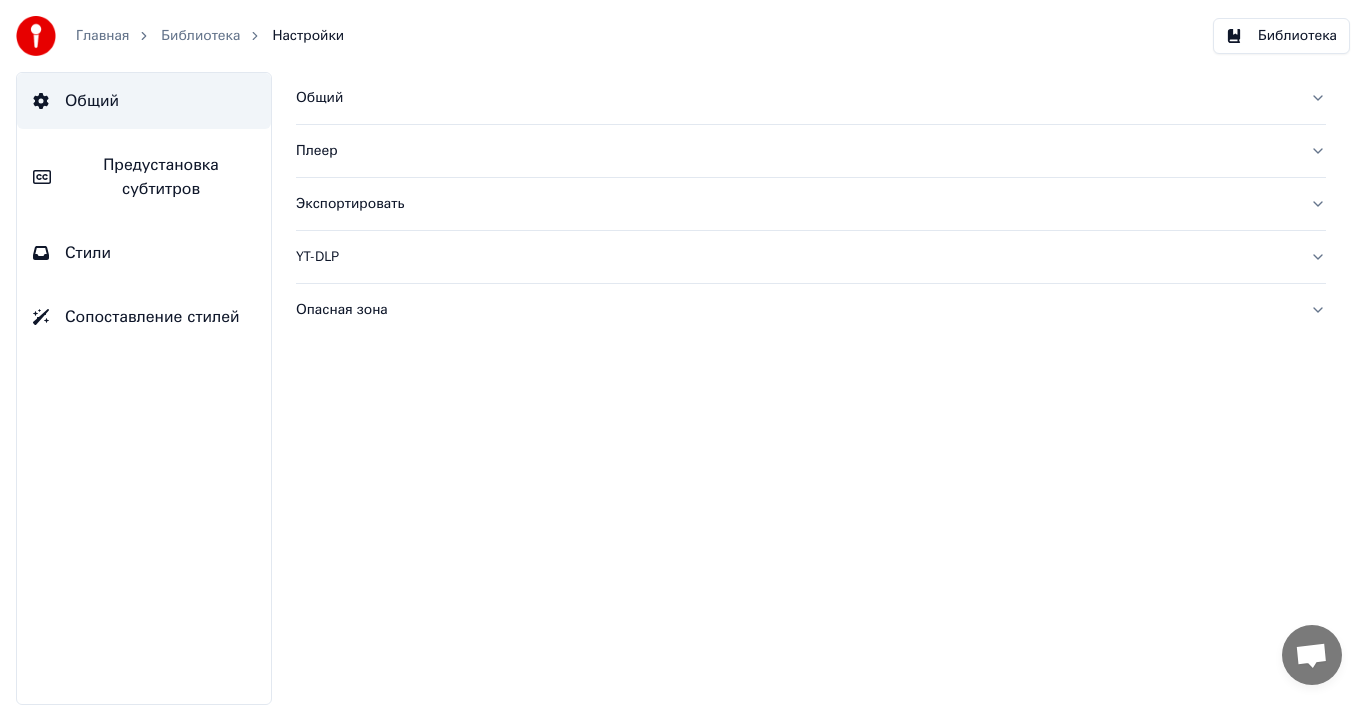 click on "Предустановка субтитров" at bounding box center [161, 177] 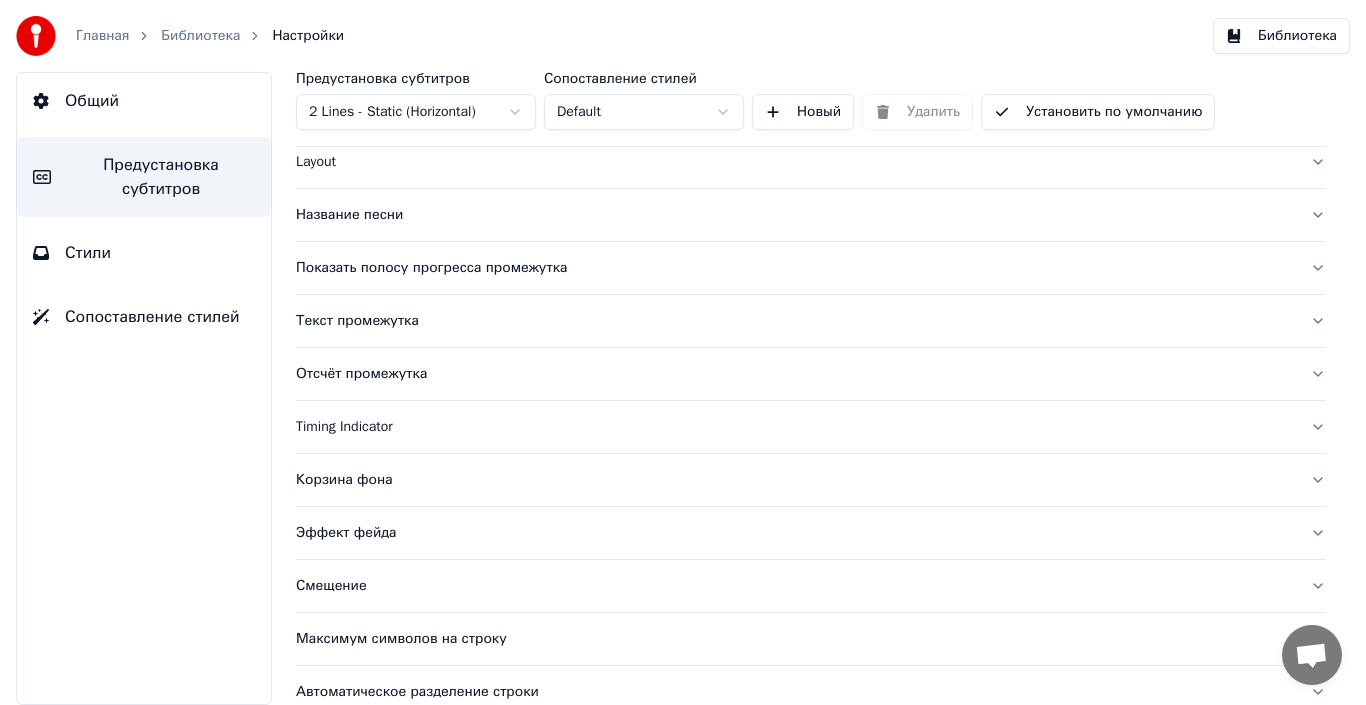 scroll, scrollTop: 0, scrollLeft: 0, axis: both 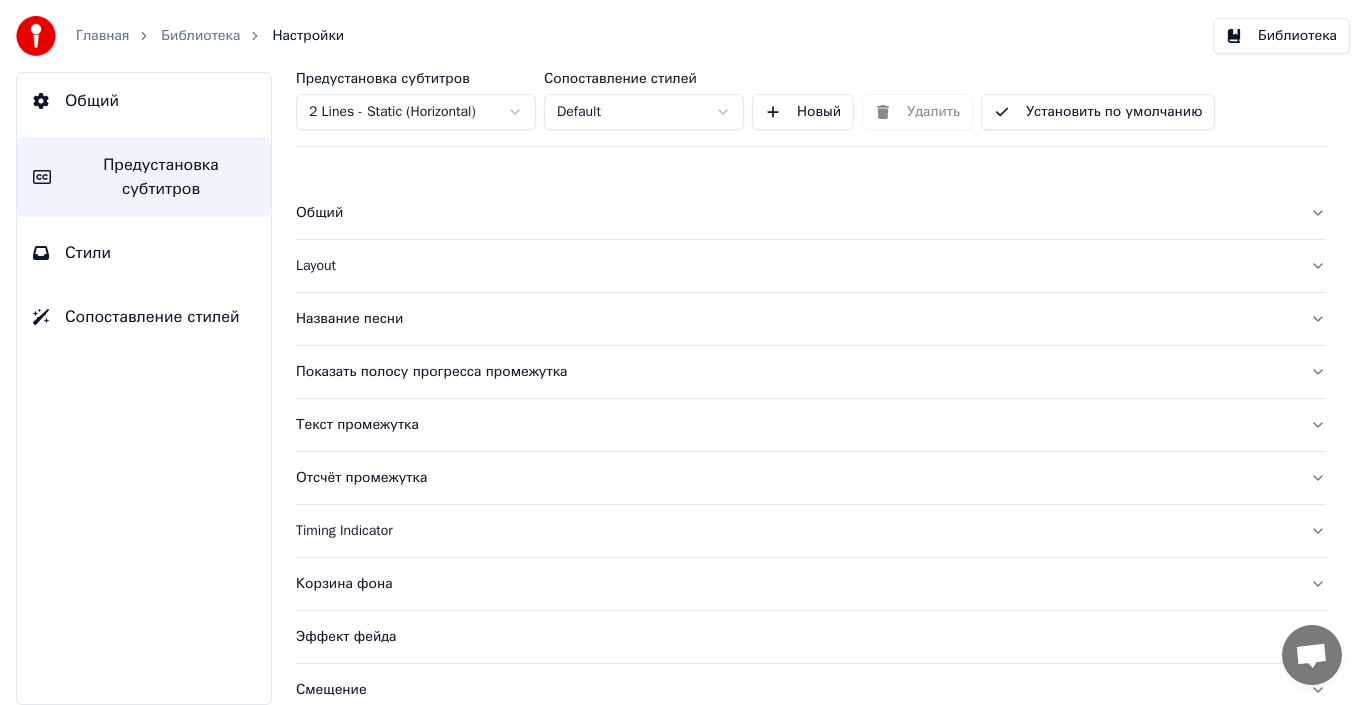 click on "Стили" at bounding box center (88, 253) 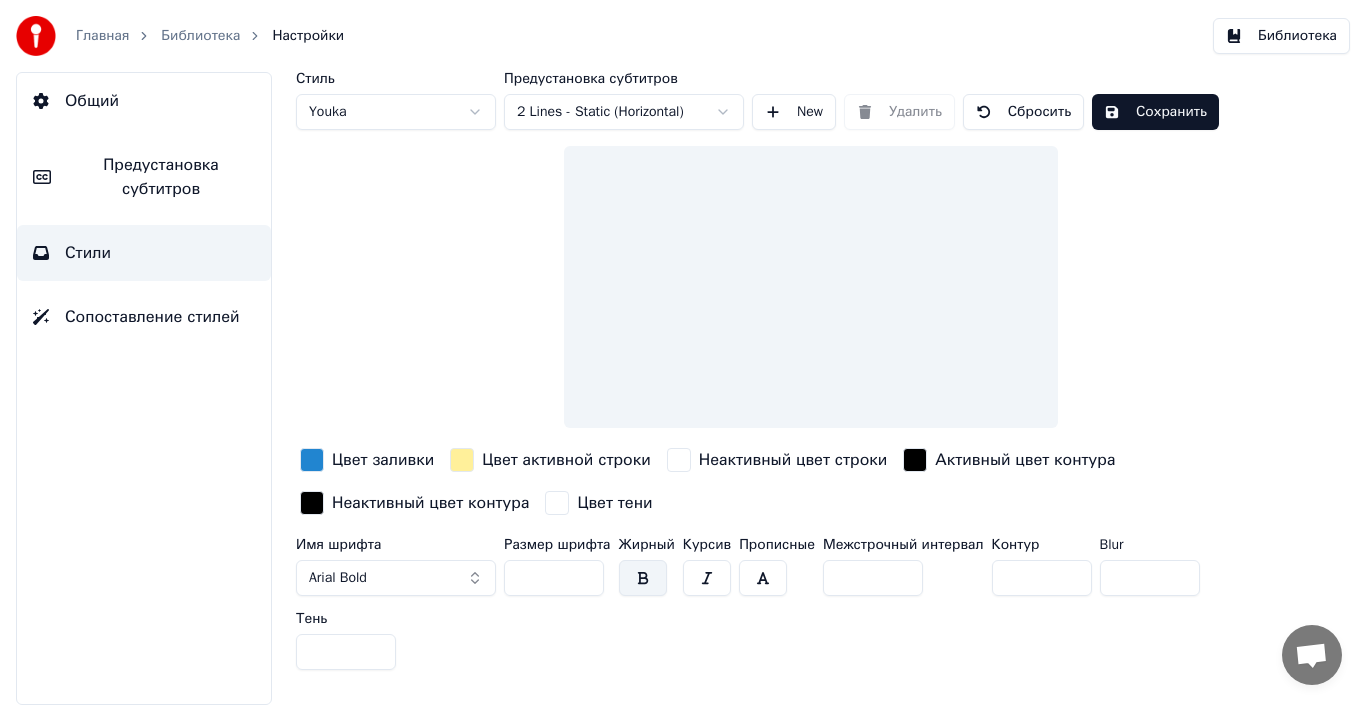 click on "Главная" at bounding box center (102, 36) 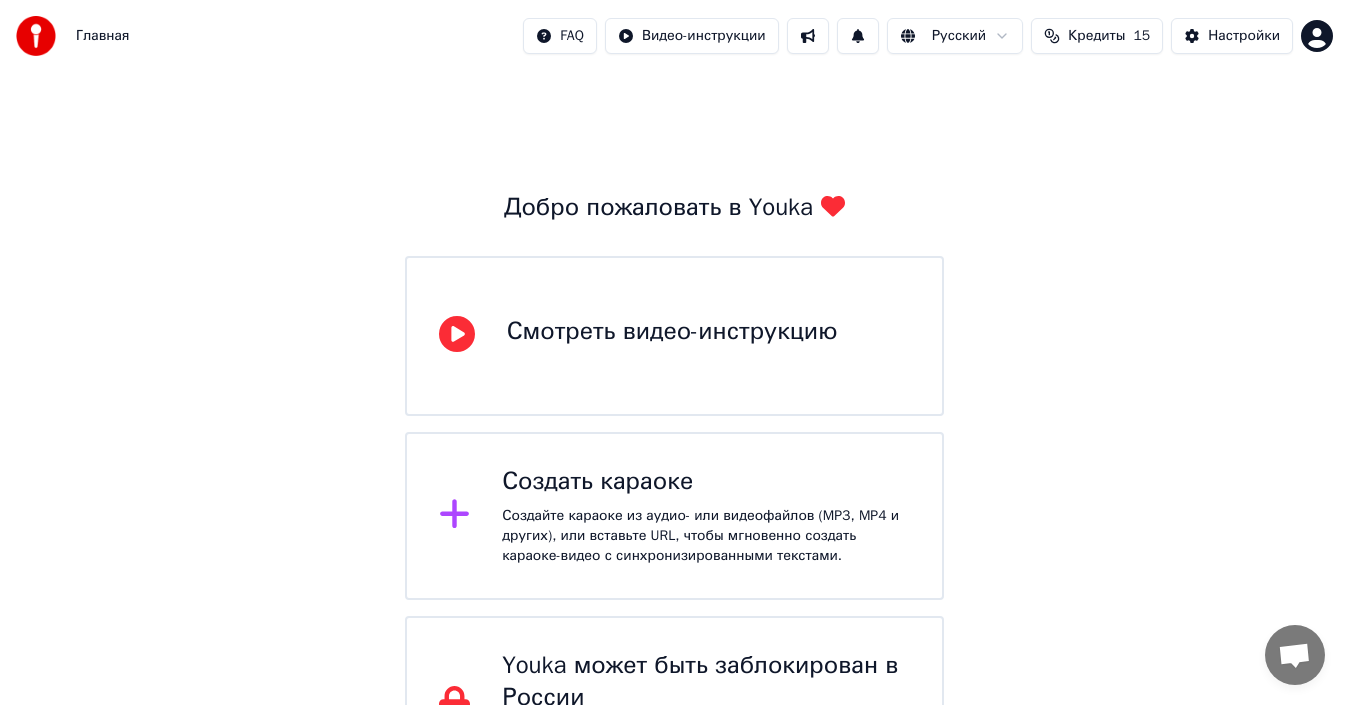 click on "Создать караоке" at bounding box center [706, 482] 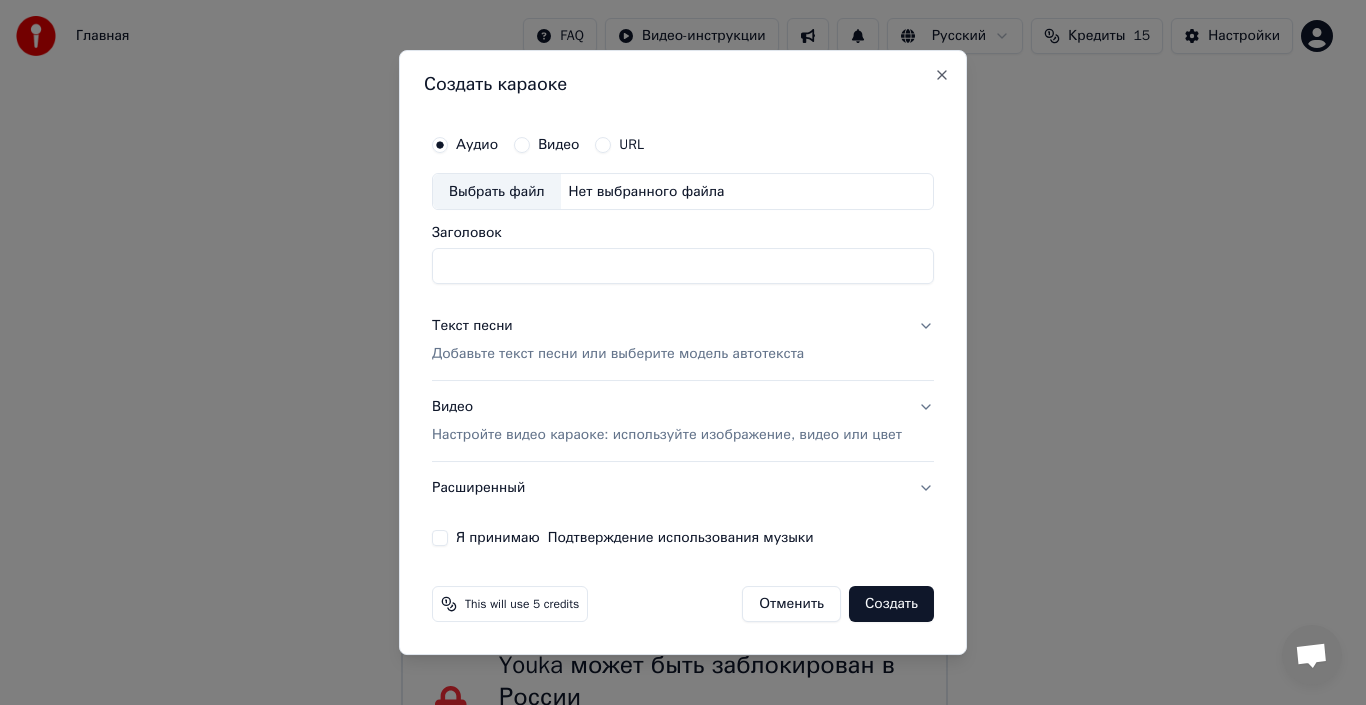 click on "Выбрать файл" at bounding box center (497, 192) 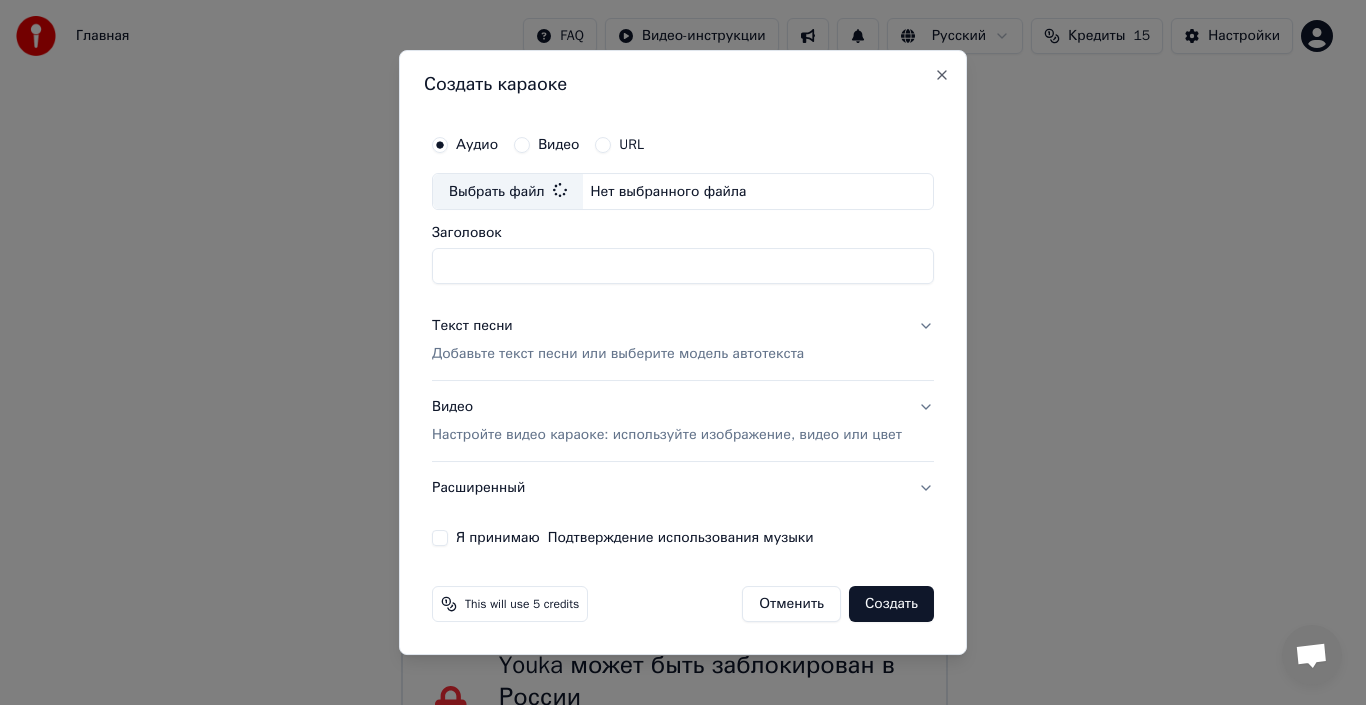 type on "**********" 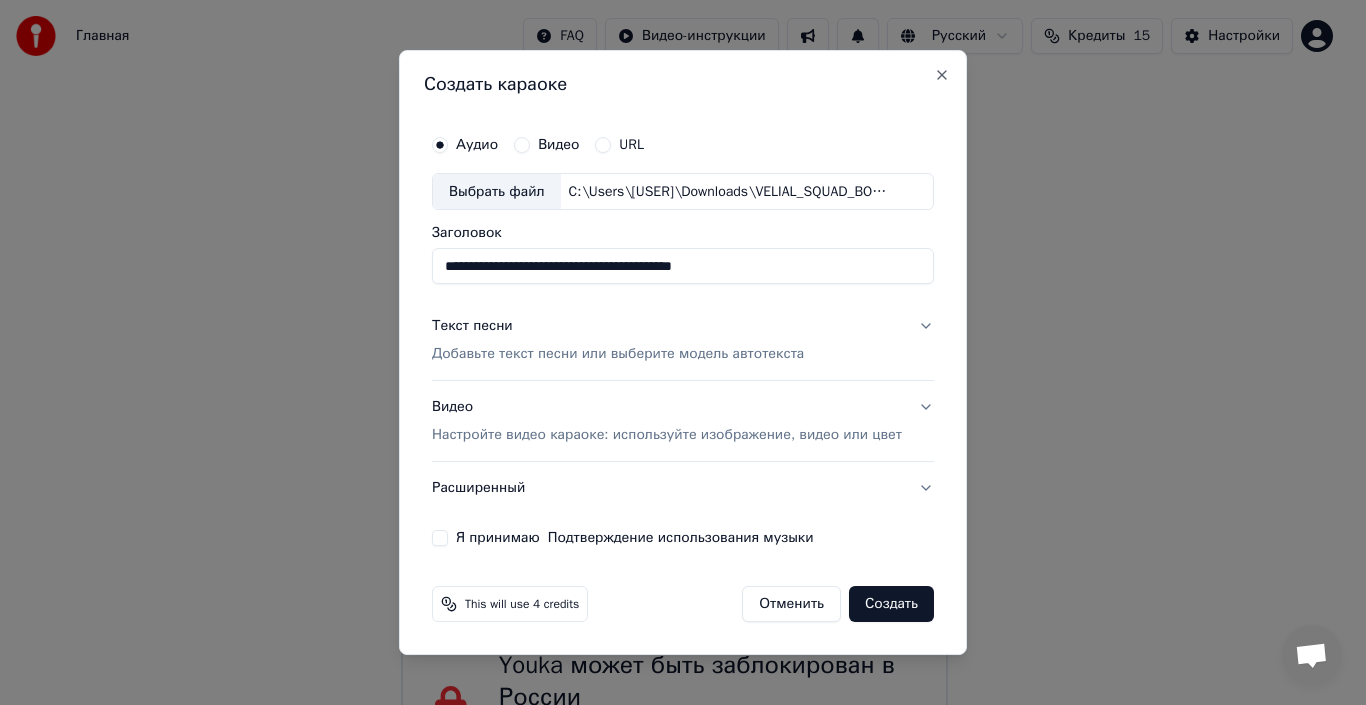 click on "Текст песни" at bounding box center (472, 327) 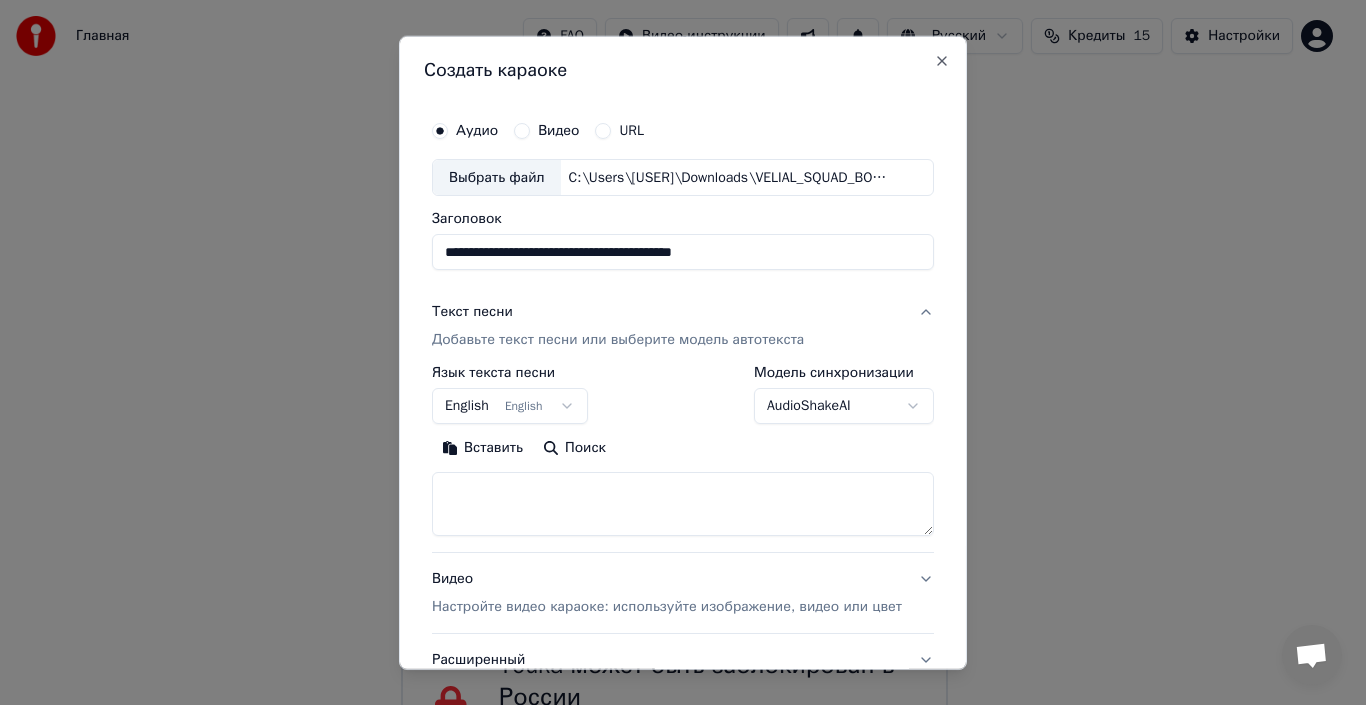 click at bounding box center [683, 504] 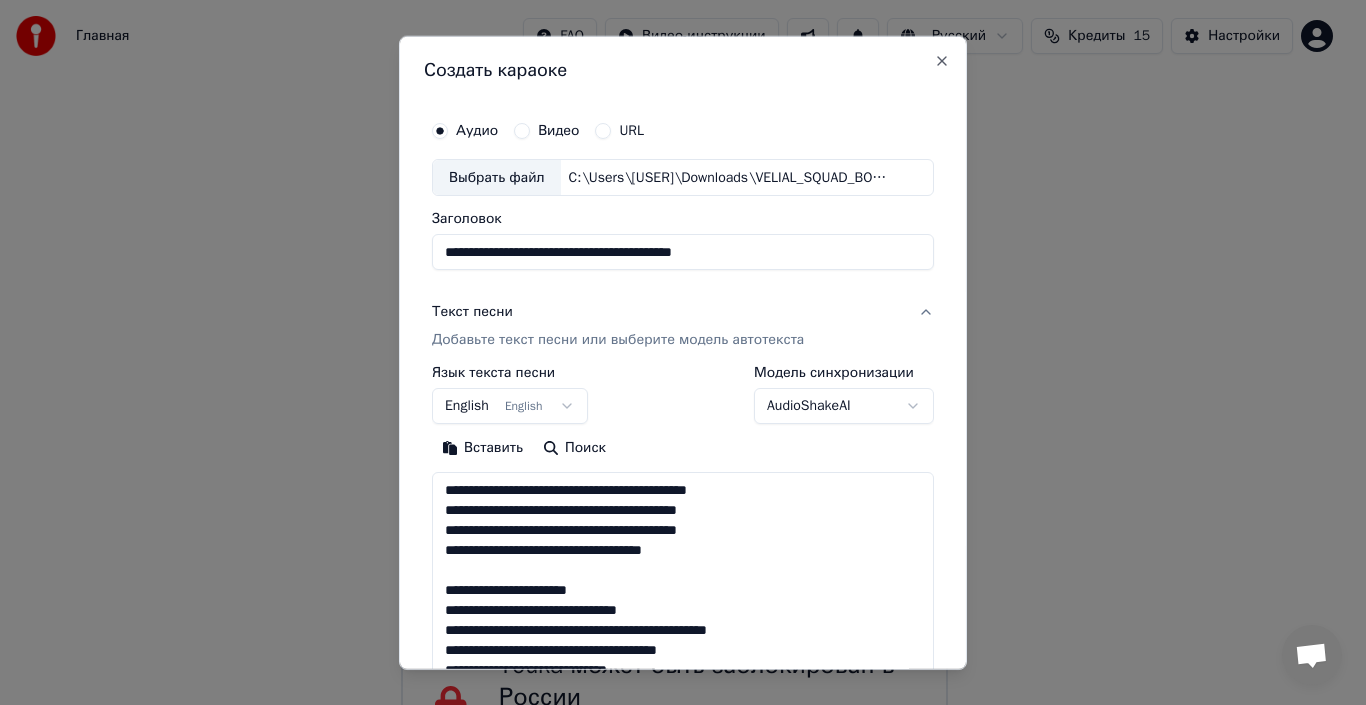 scroll, scrollTop: 1884, scrollLeft: 0, axis: vertical 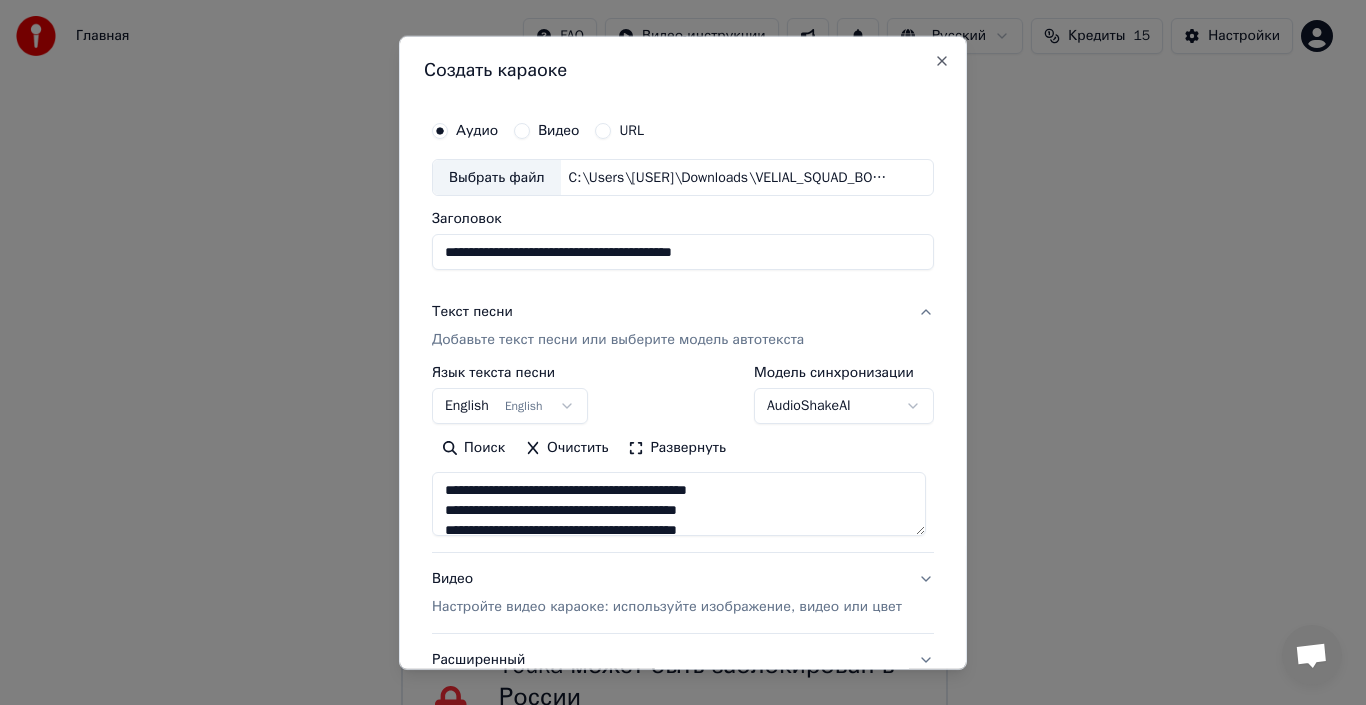 drag, startPoint x: 586, startPoint y: 486, endPoint x: 423, endPoint y: 463, distance: 164.6147 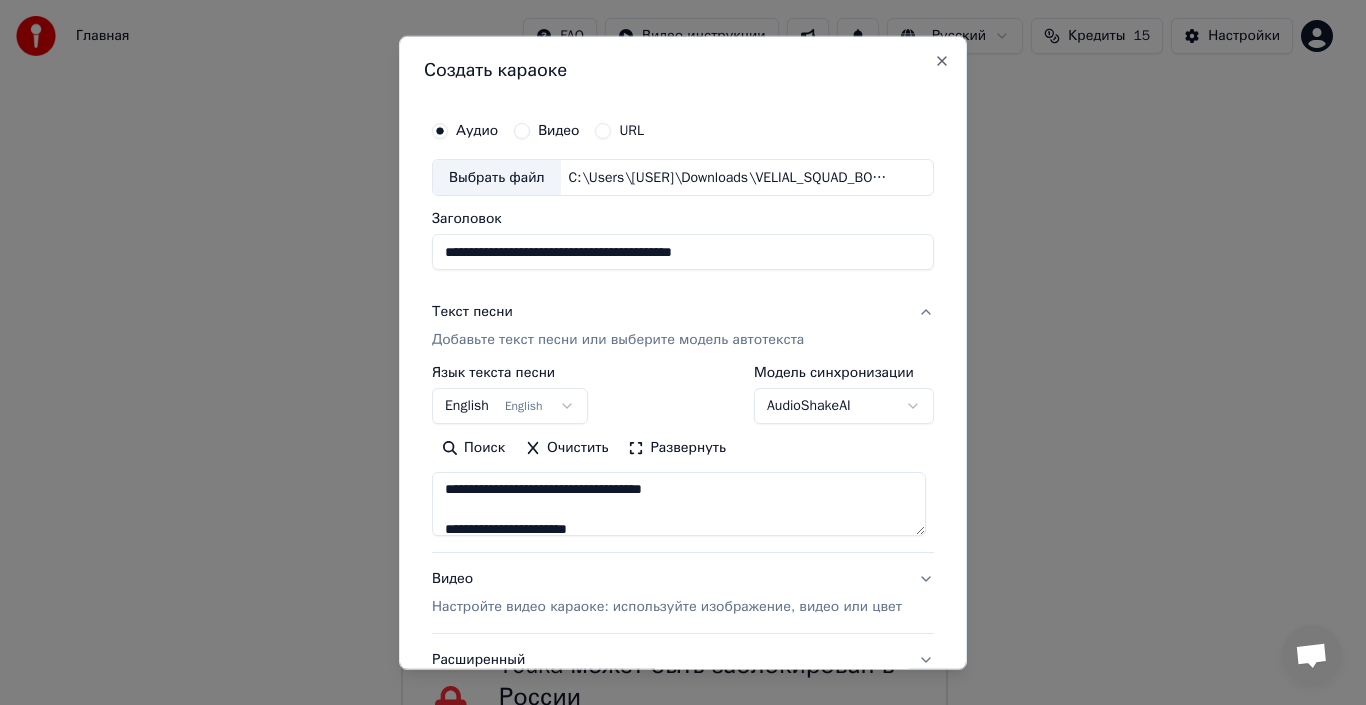 drag, startPoint x: 596, startPoint y: 491, endPoint x: 471, endPoint y: 523, distance: 129.031 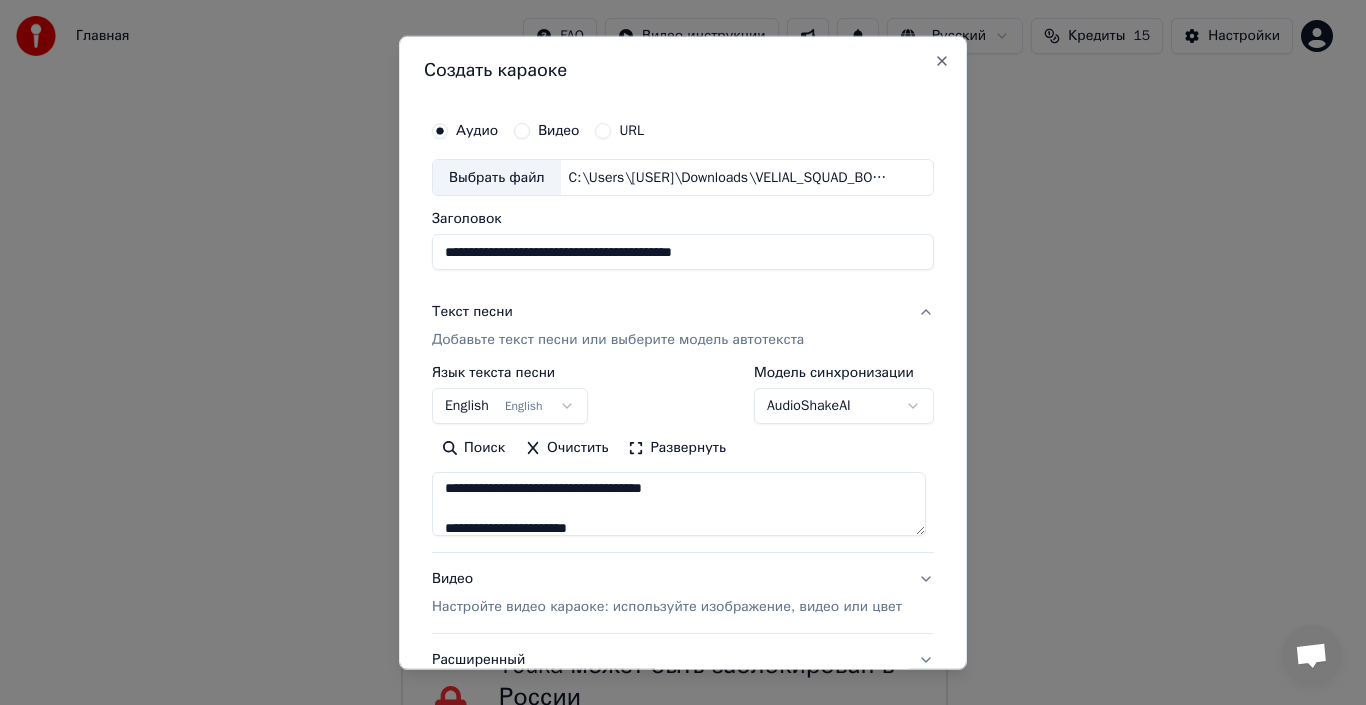 click at bounding box center (679, 504) 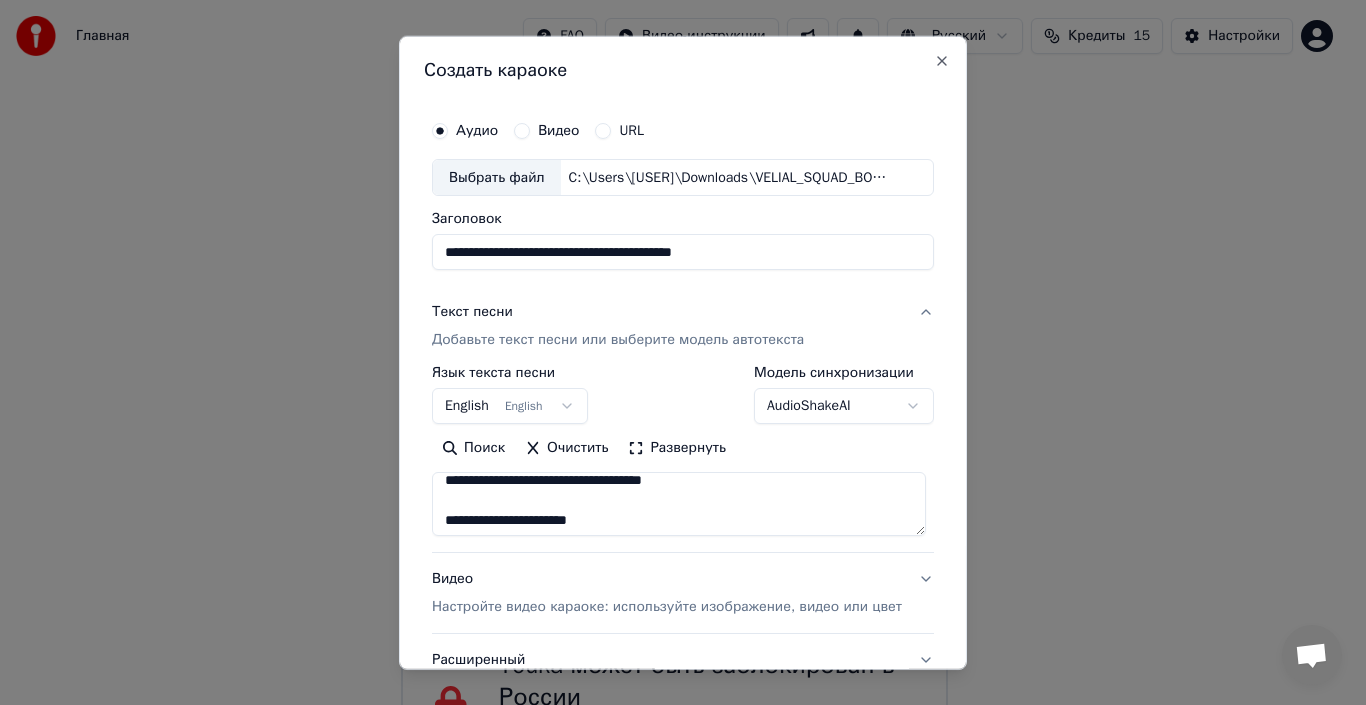 click at bounding box center [679, 504] 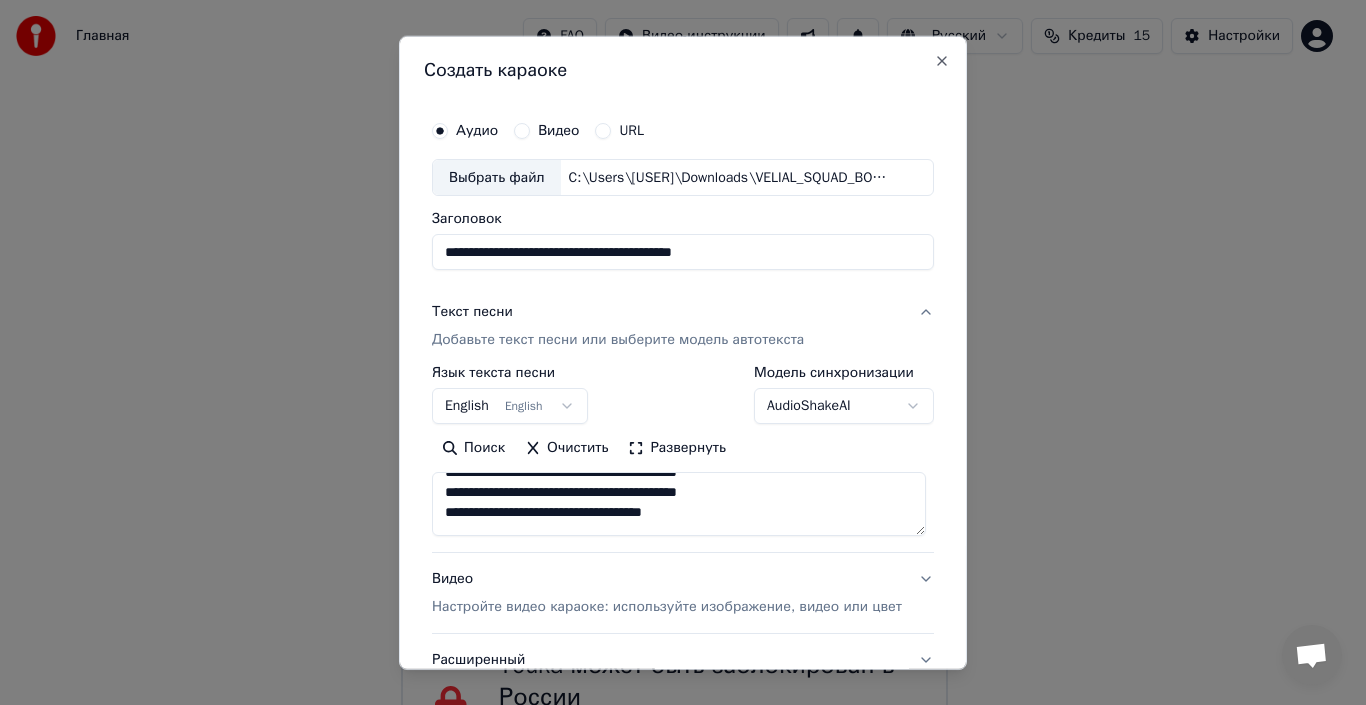 scroll, scrollTop: 0, scrollLeft: 0, axis: both 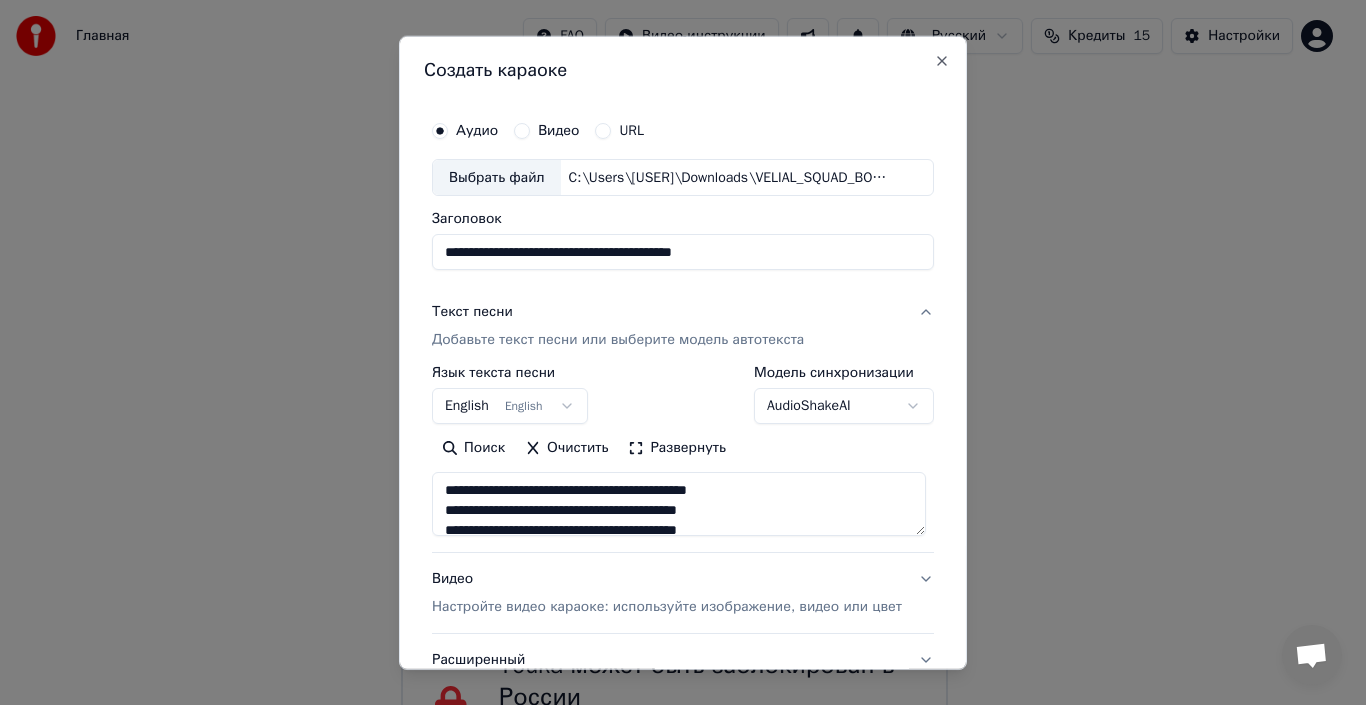 drag, startPoint x: 594, startPoint y: 524, endPoint x: 494, endPoint y: 492, distance: 104.99524 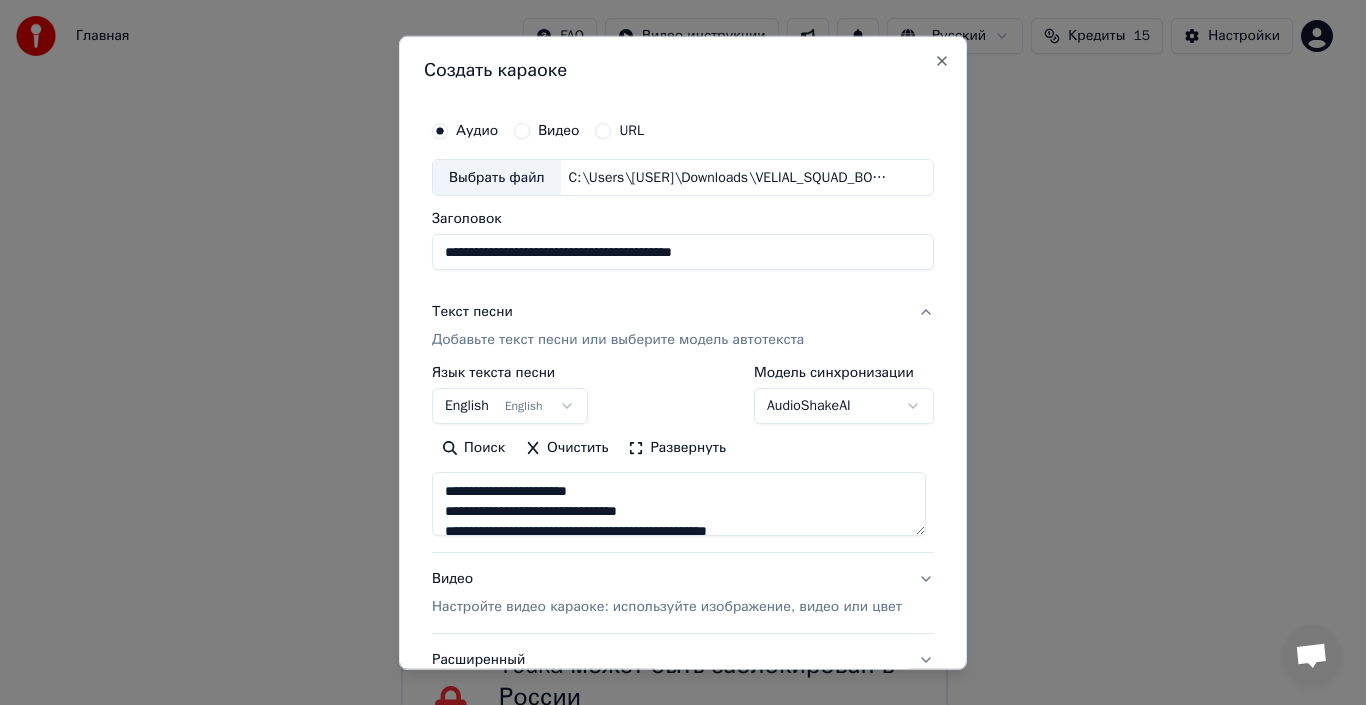 scroll, scrollTop: 100, scrollLeft: 0, axis: vertical 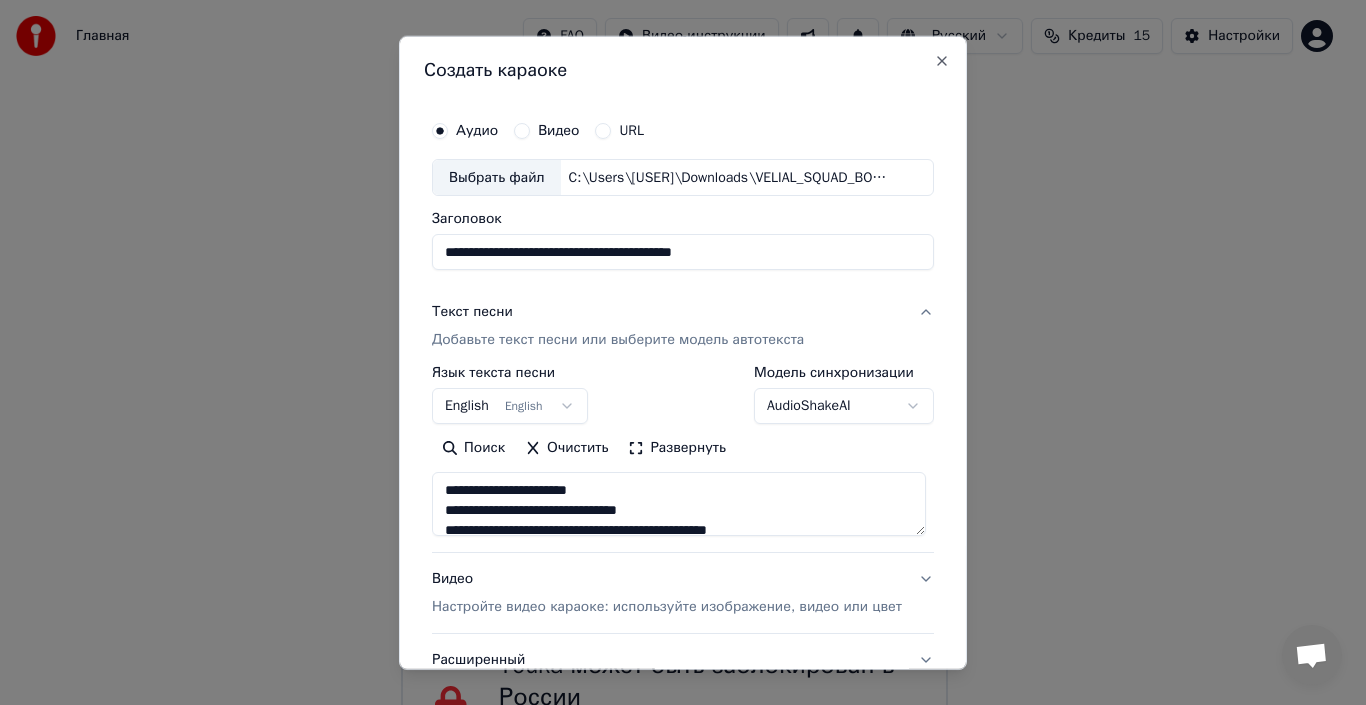 click at bounding box center (679, 504) 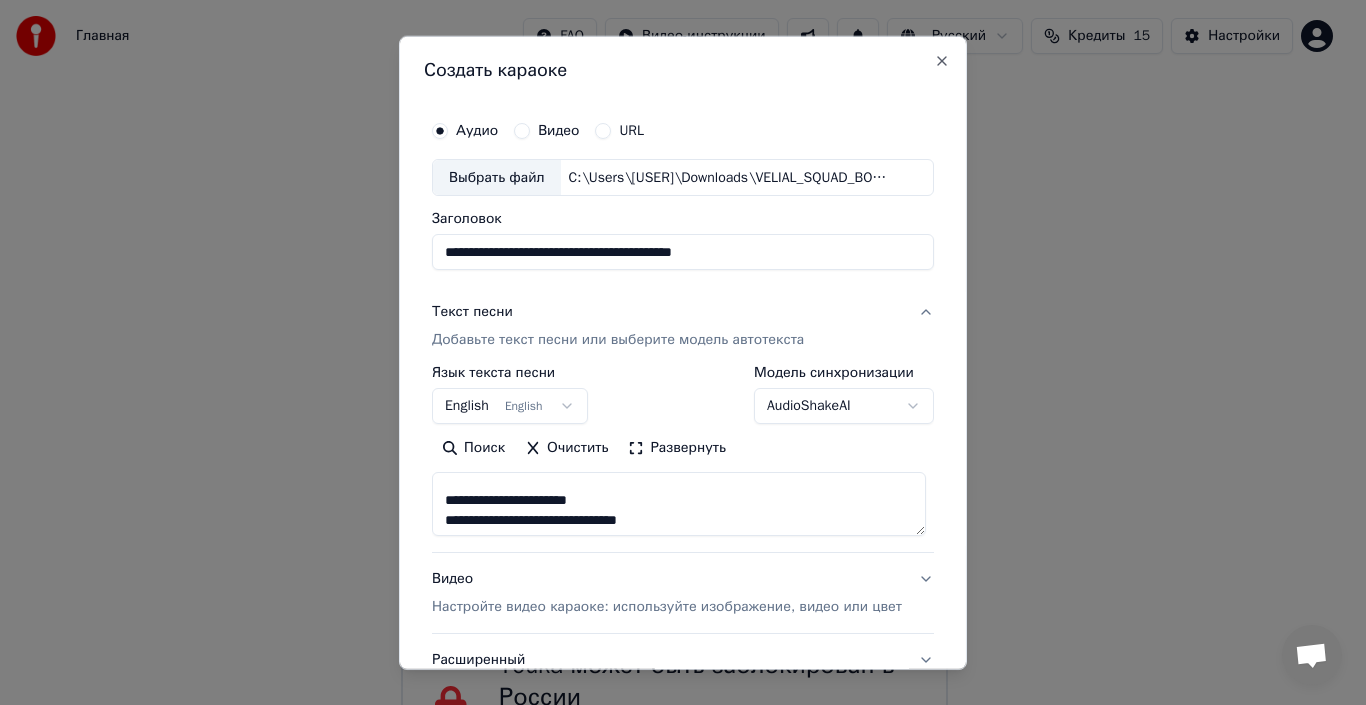 scroll, scrollTop: 66, scrollLeft: 0, axis: vertical 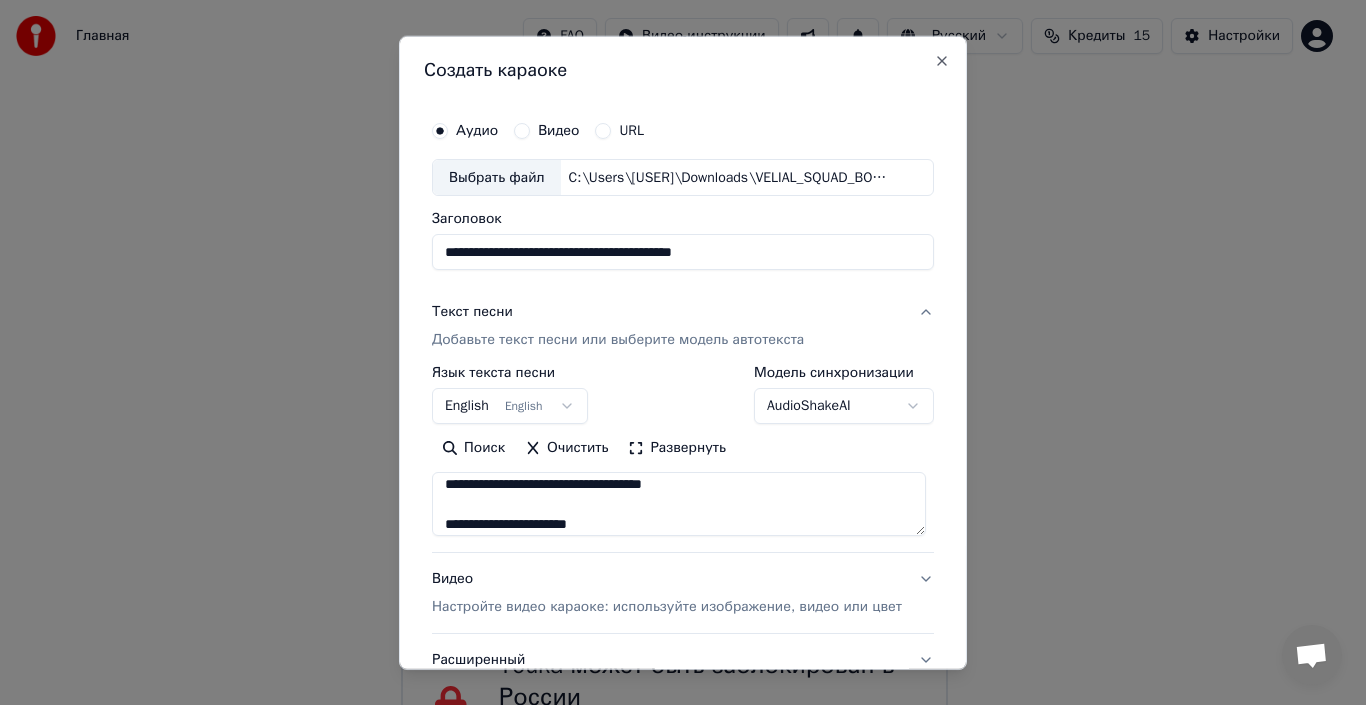 drag, startPoint x: 588, startPoint y: 495, endPoint x: 444, endPoint y: 497, distance: 144.01389 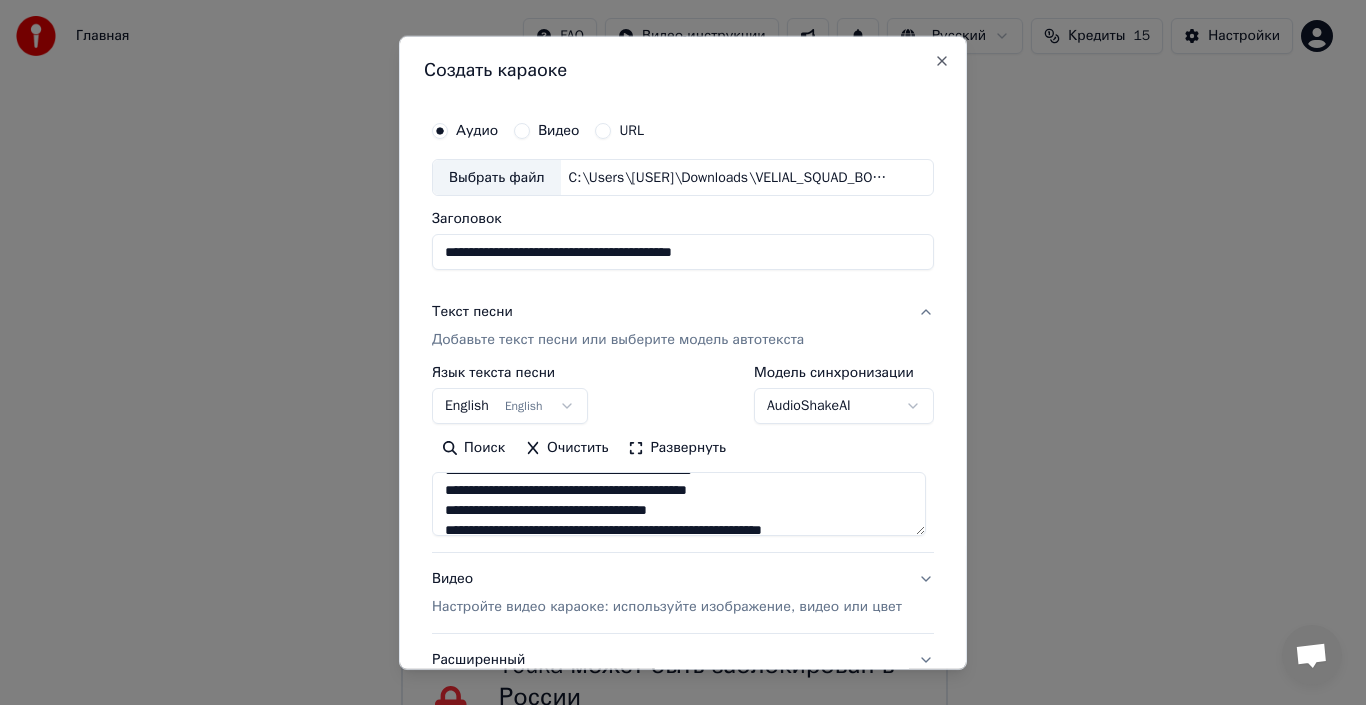 drag, startPoint x: 585, startPoint y: 525, endPoint x: 505, endPoint y: 525, distance: 80 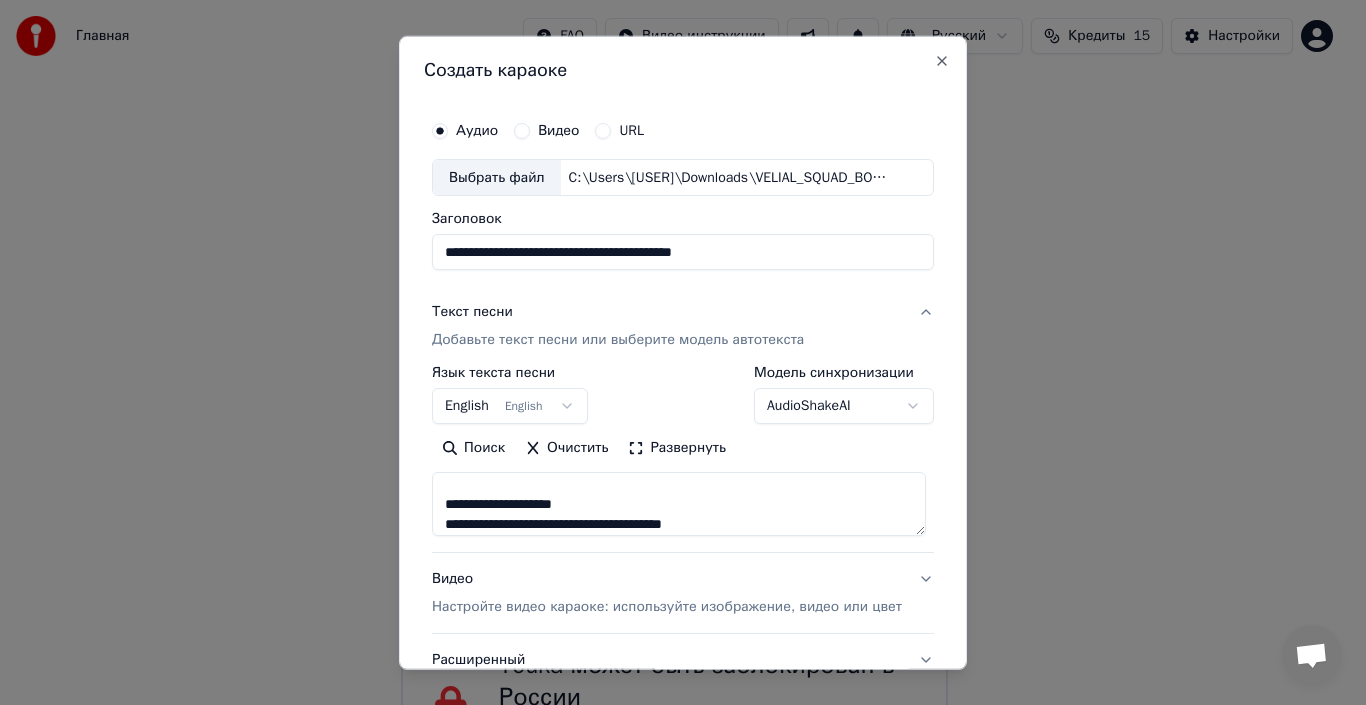 click at bounding box center [679, 504] 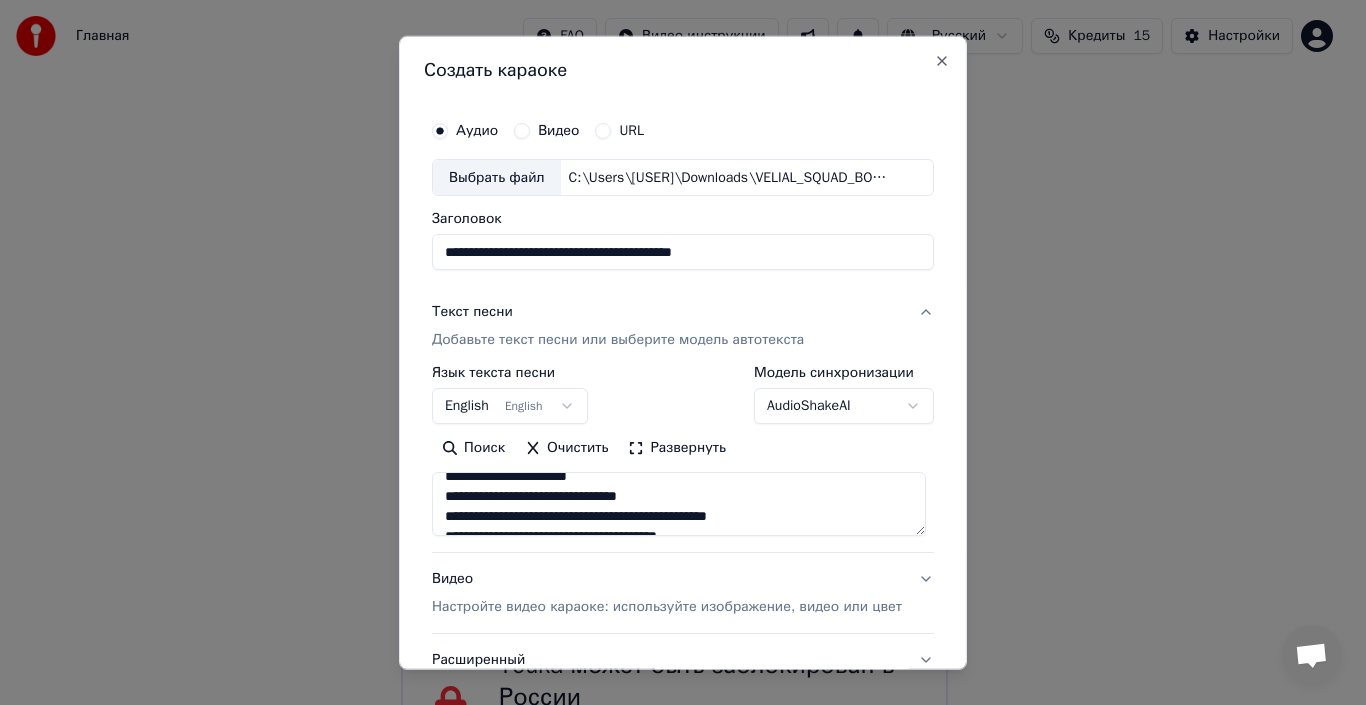 scroll, scrollTop: 68, scrollLeft: 0, axis: vertical 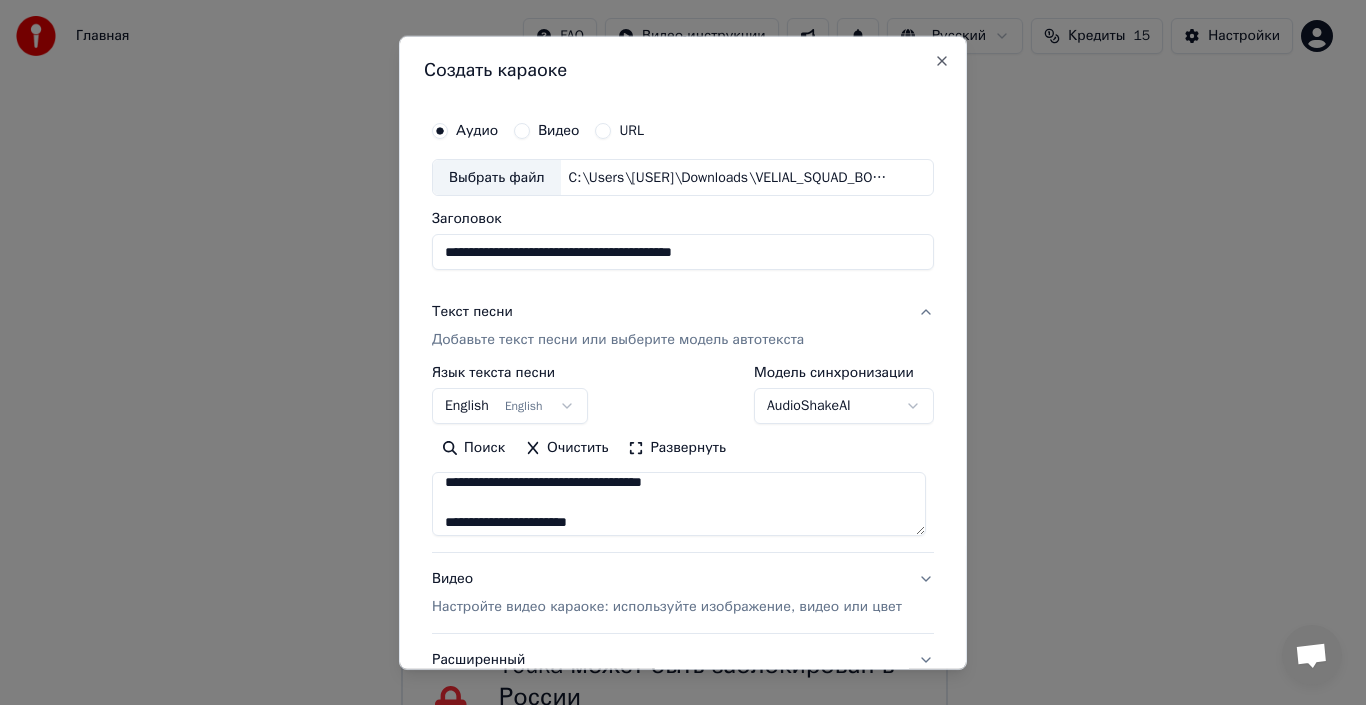 click at bounding box center [679, 504] 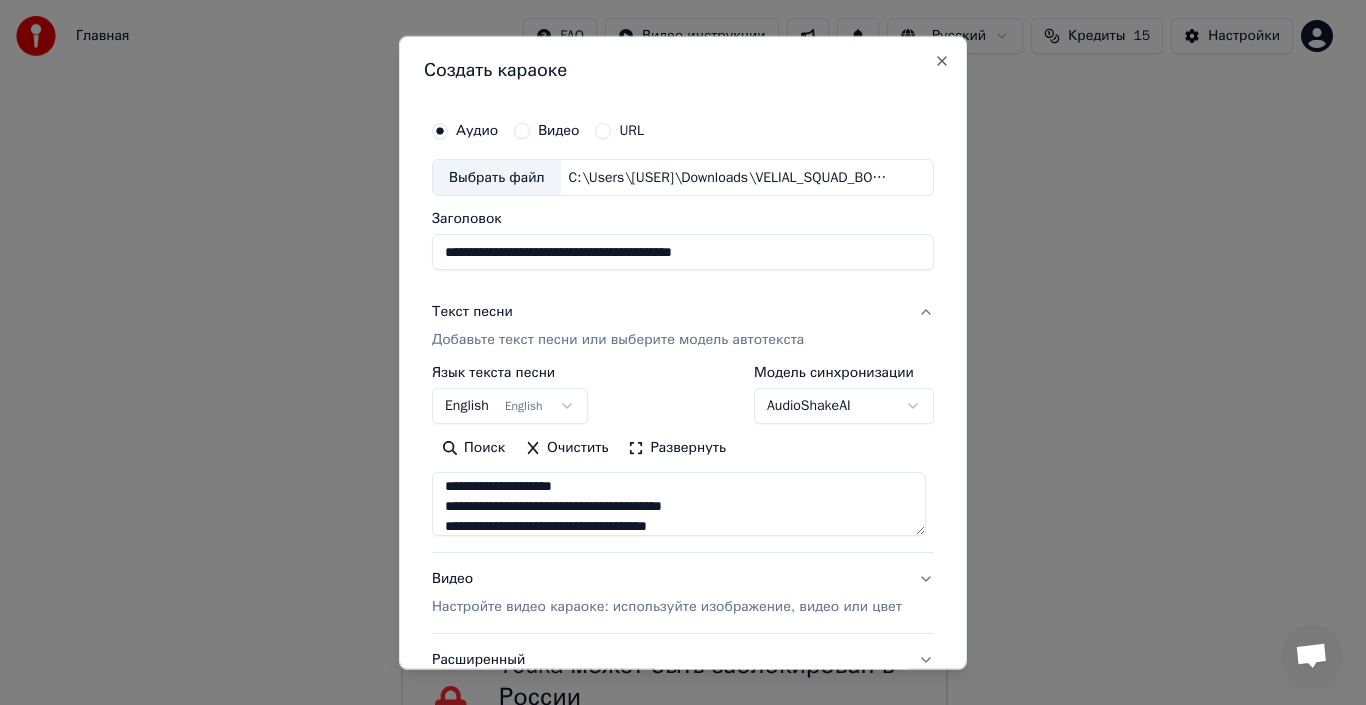 scroll, scrollTop: 300, scrollLeft: 0, axis: vertical 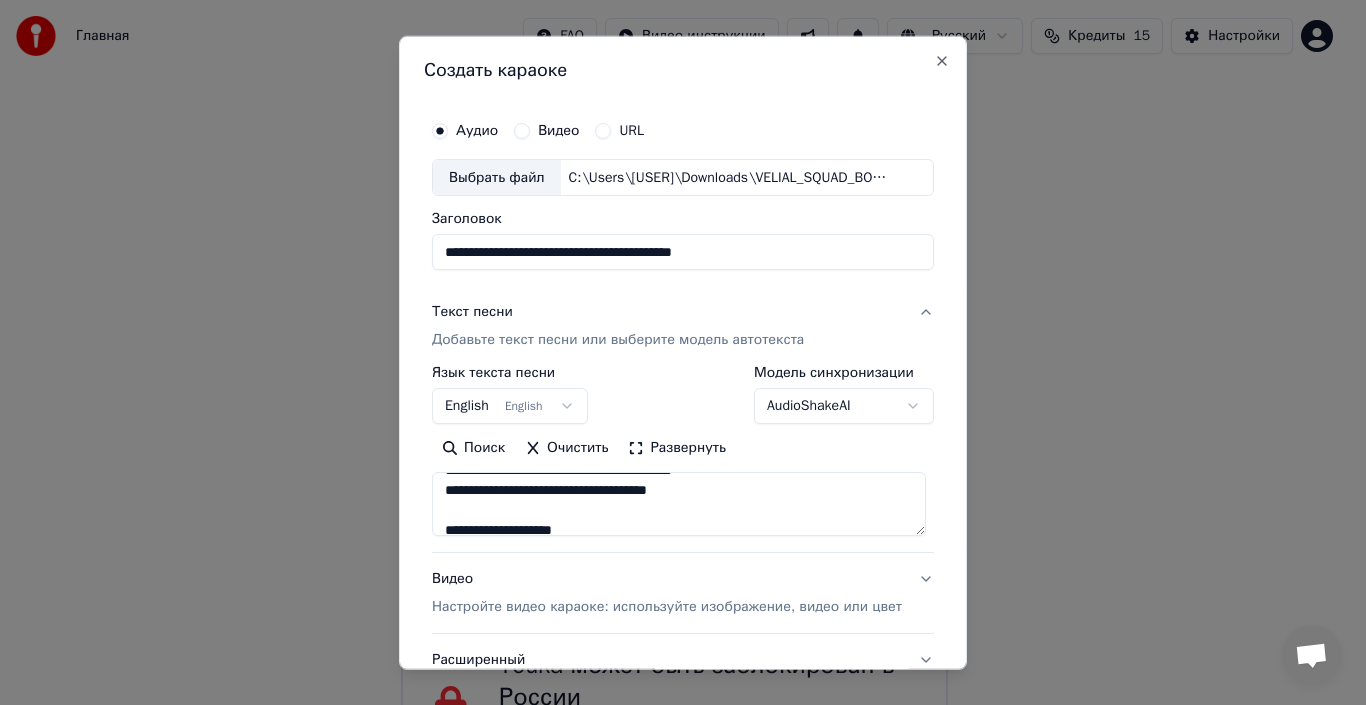 click at bounding box center [679, 504] 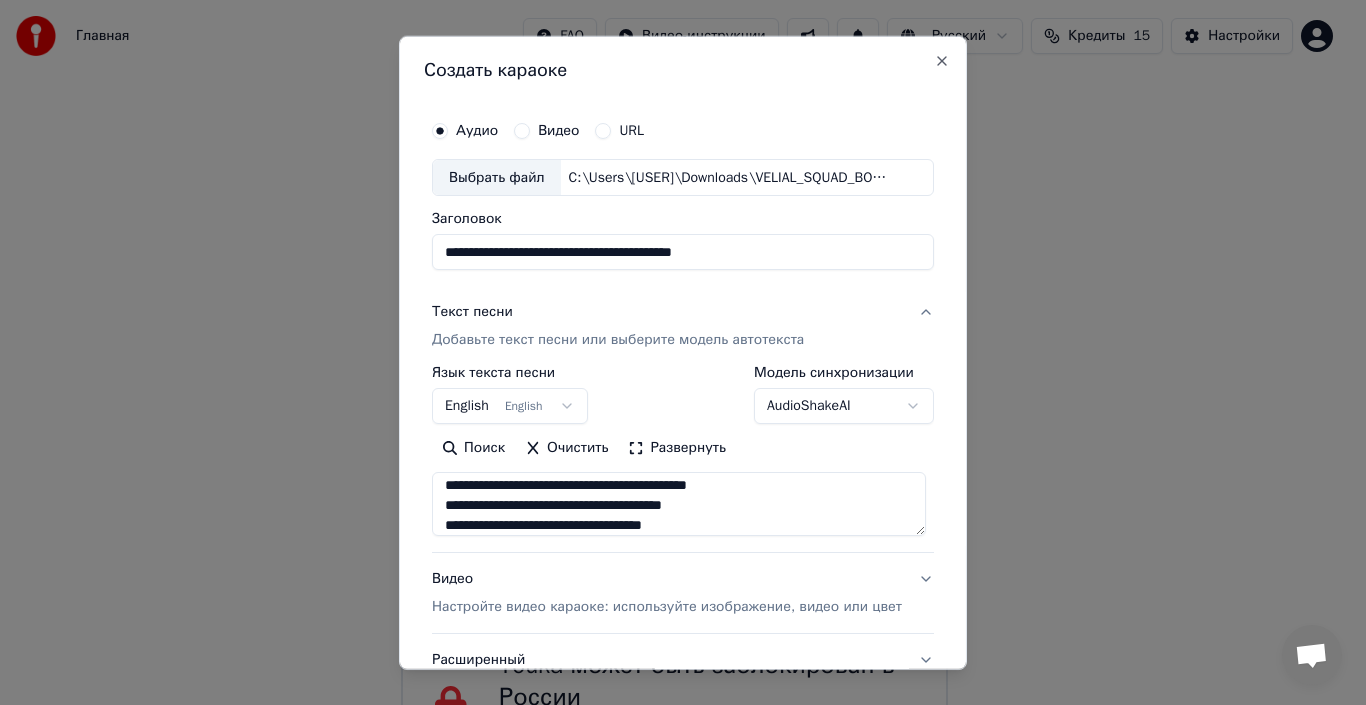 scroll, scrollTop: 605, scrollLeft: 0, axis: vertical 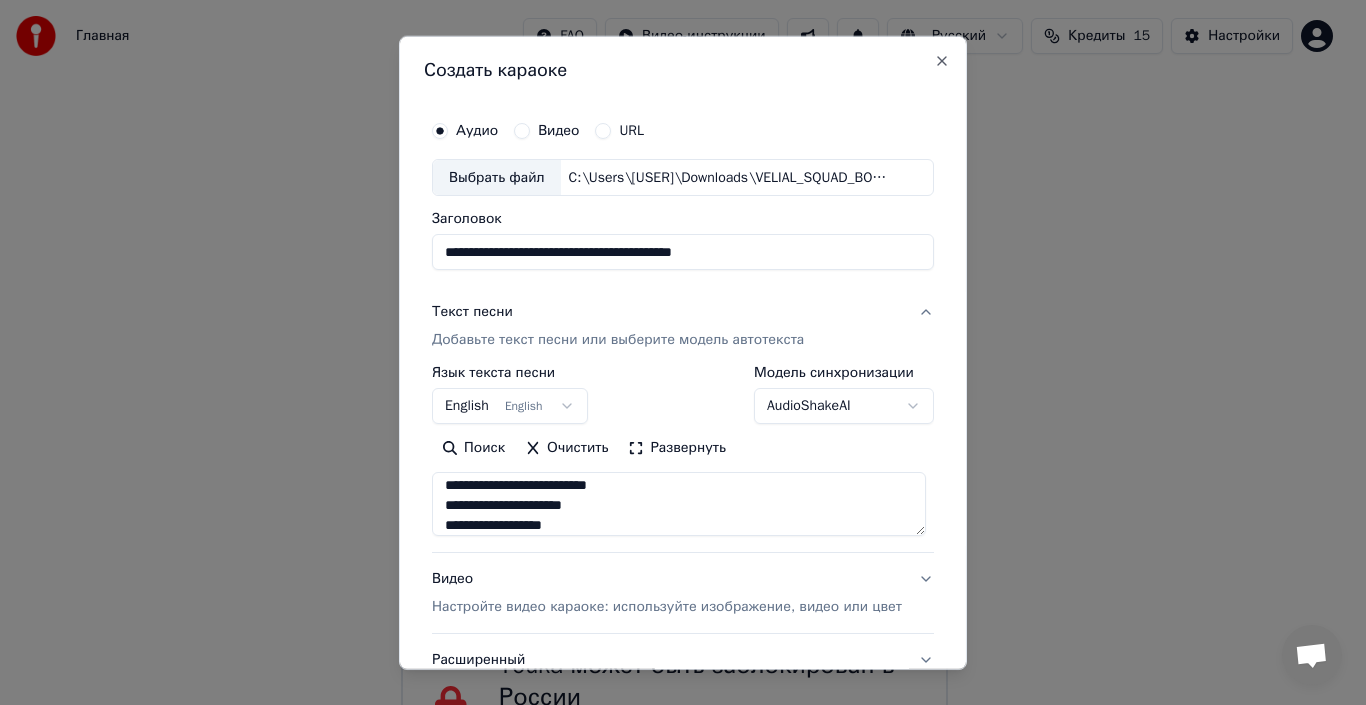 click at bounding box center (679, 504) 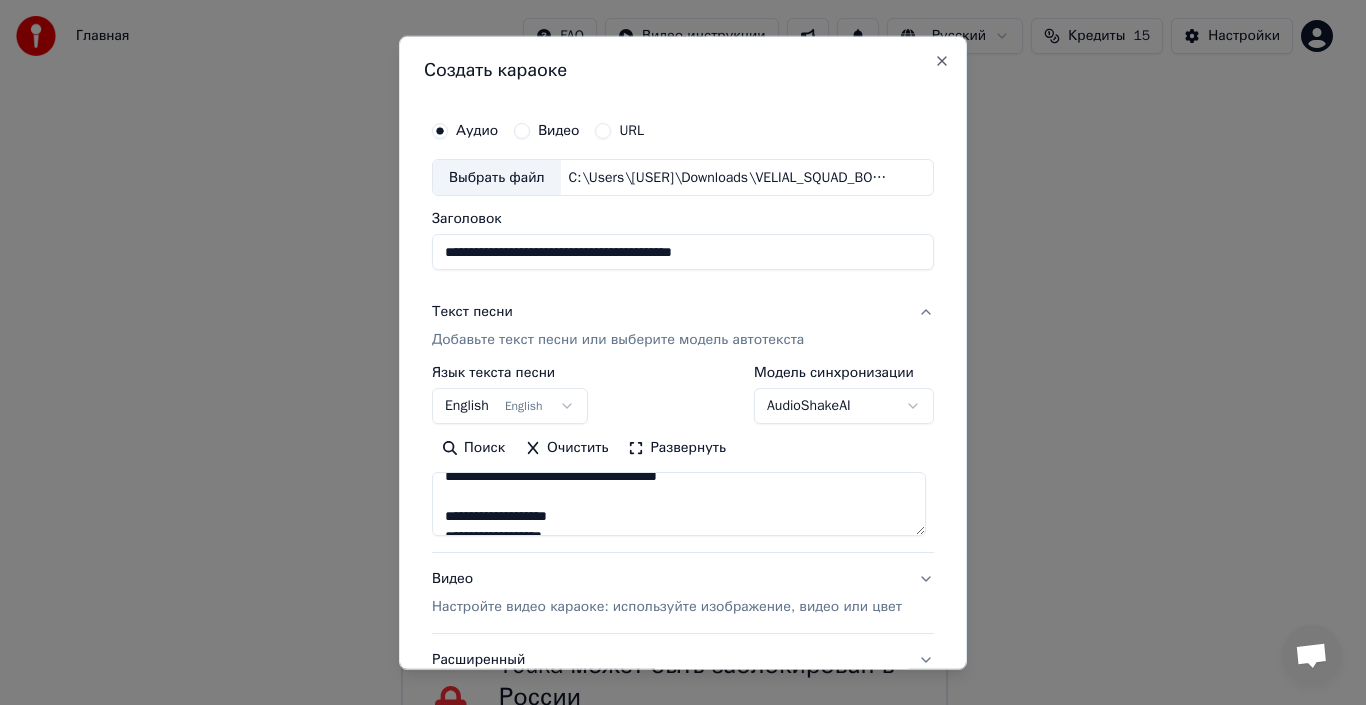 scroll, scrollTop: 1773, scrollLeft: 0, axis: vertical 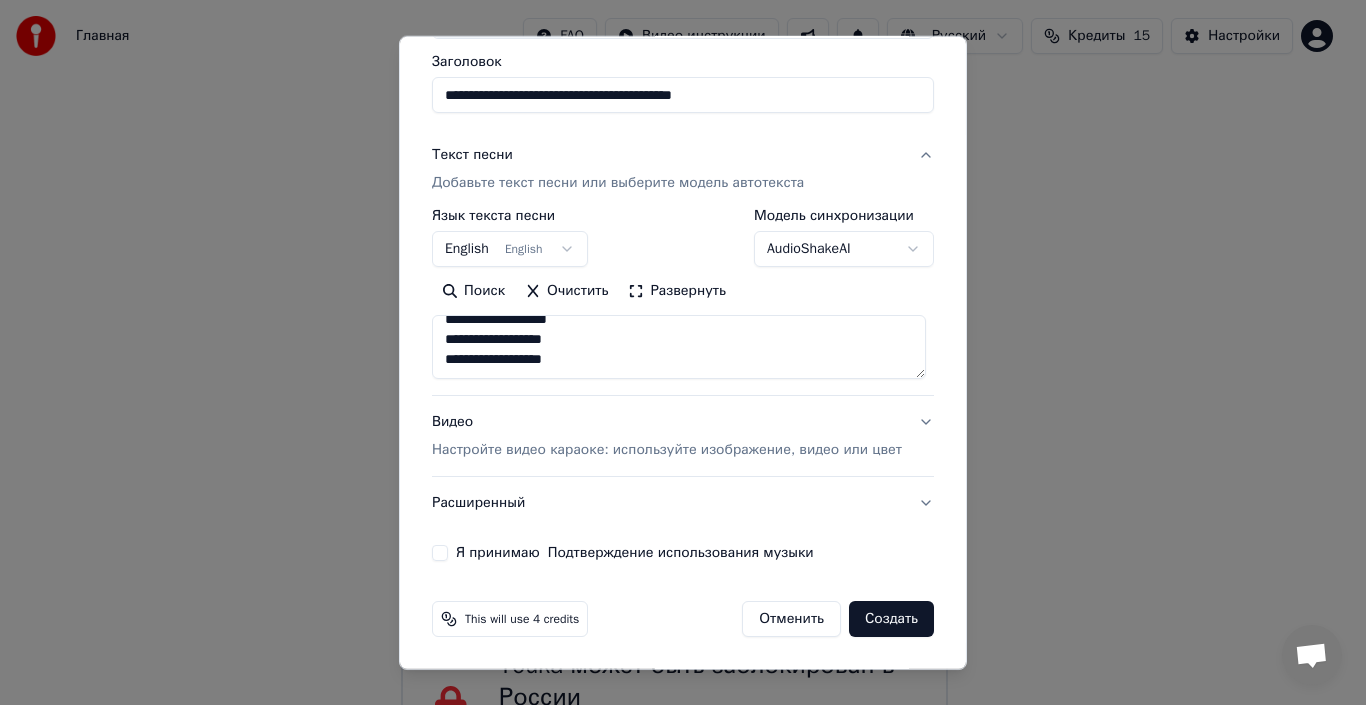 type on "**********" 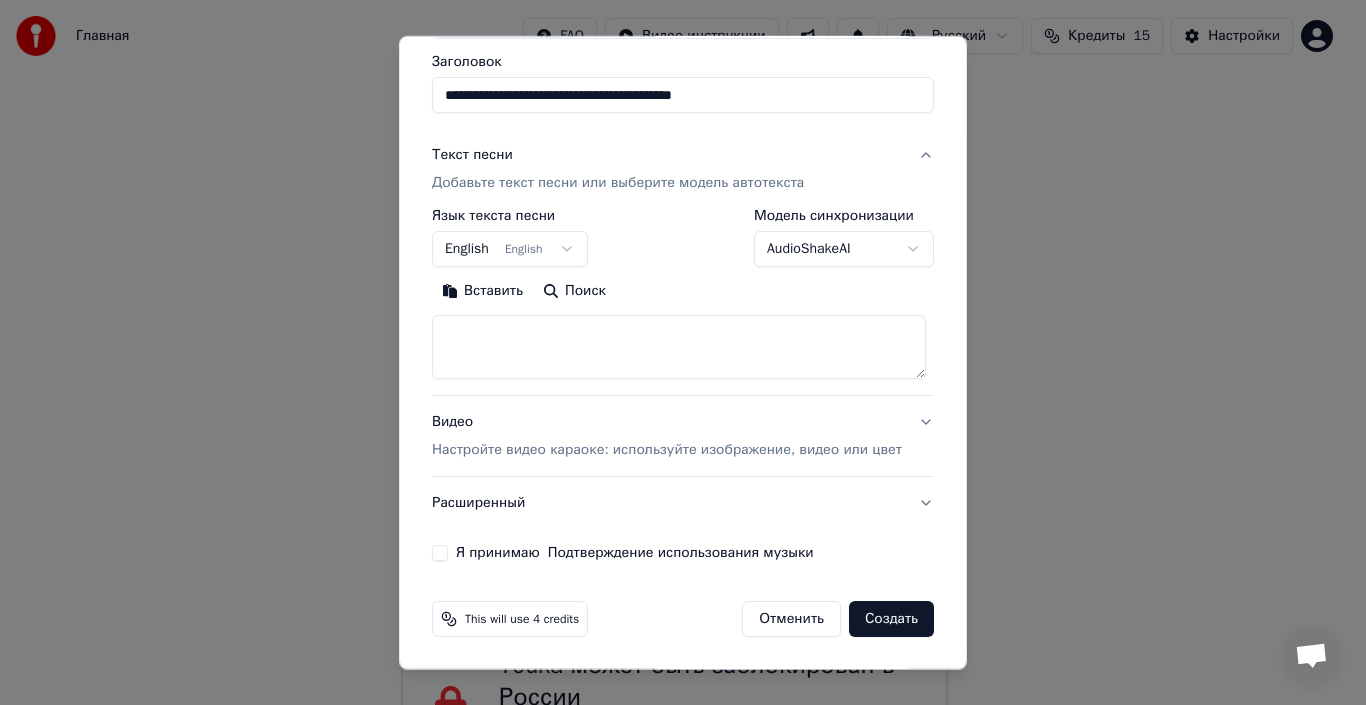 scroll, scrollTop: 0, scrollLeft: 0, axis: both 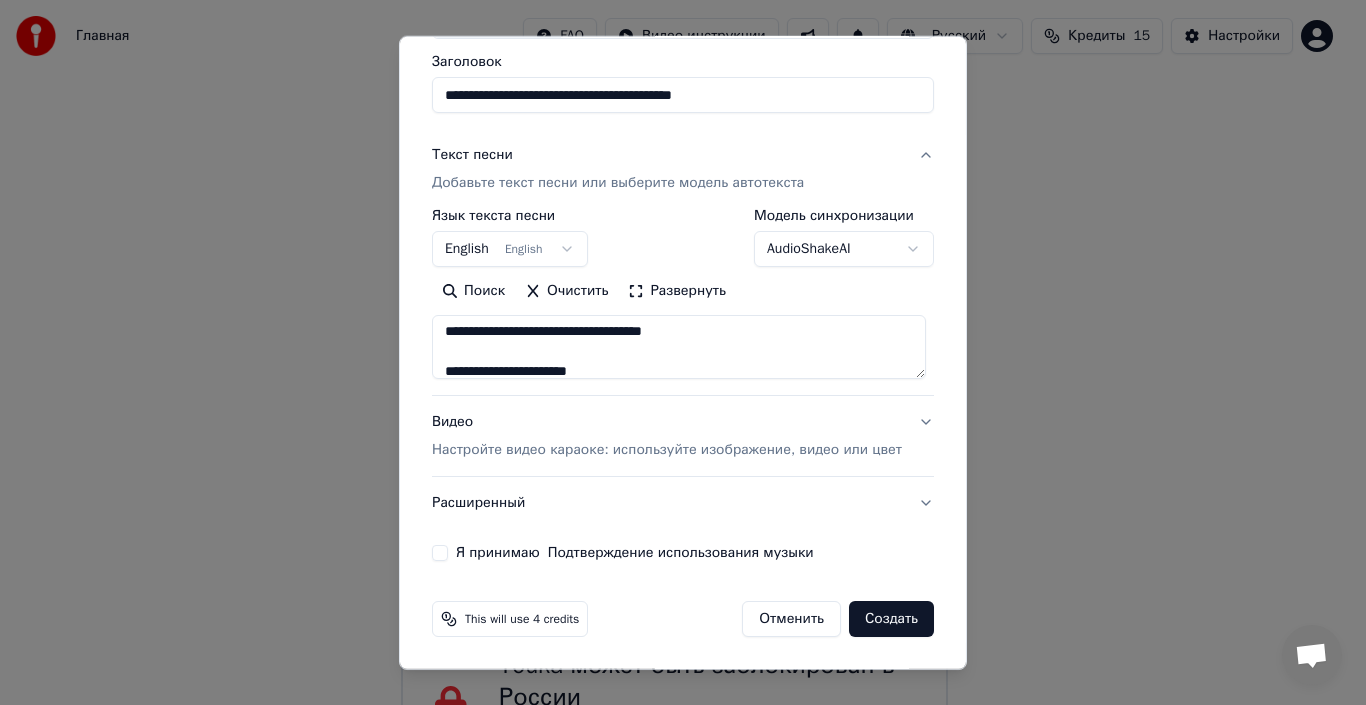 drag, startPoint x: 617, startPoint y: 334, endPoint x: 547, endPoint y: 334, distance: 70 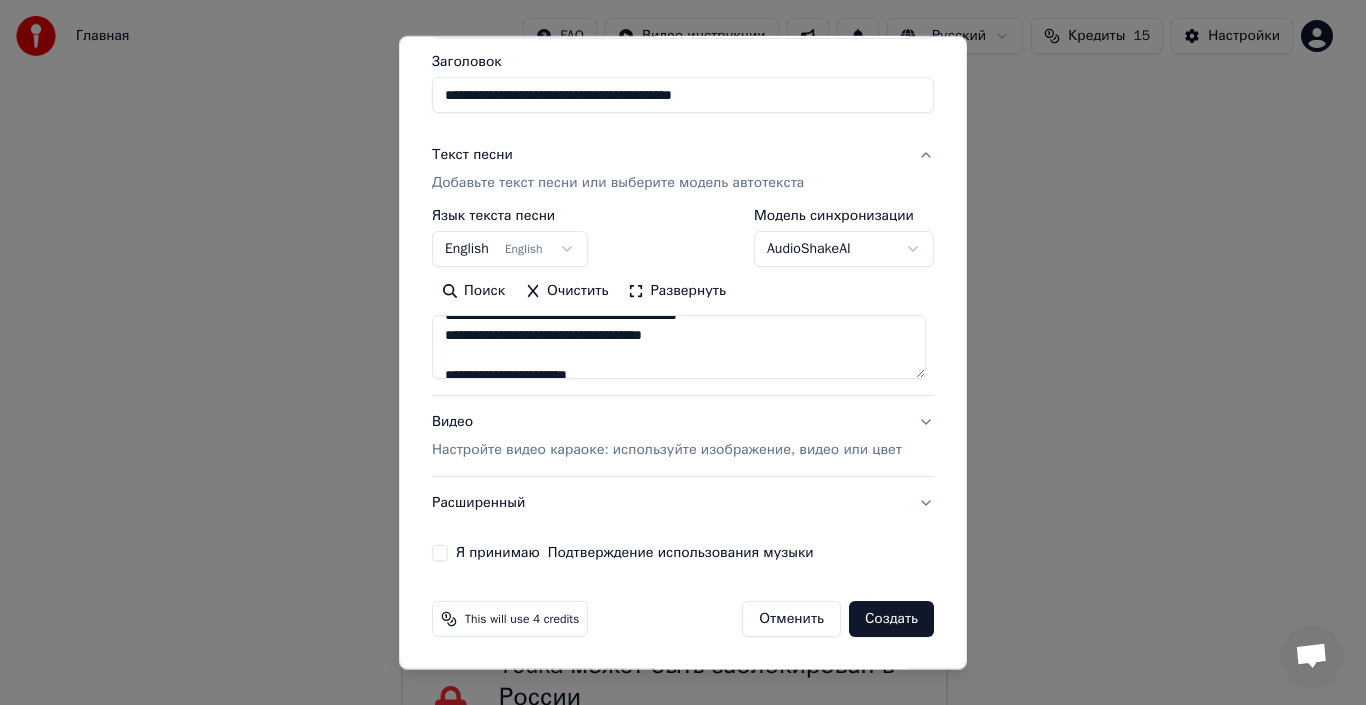 click at bounding box center (679, 347) 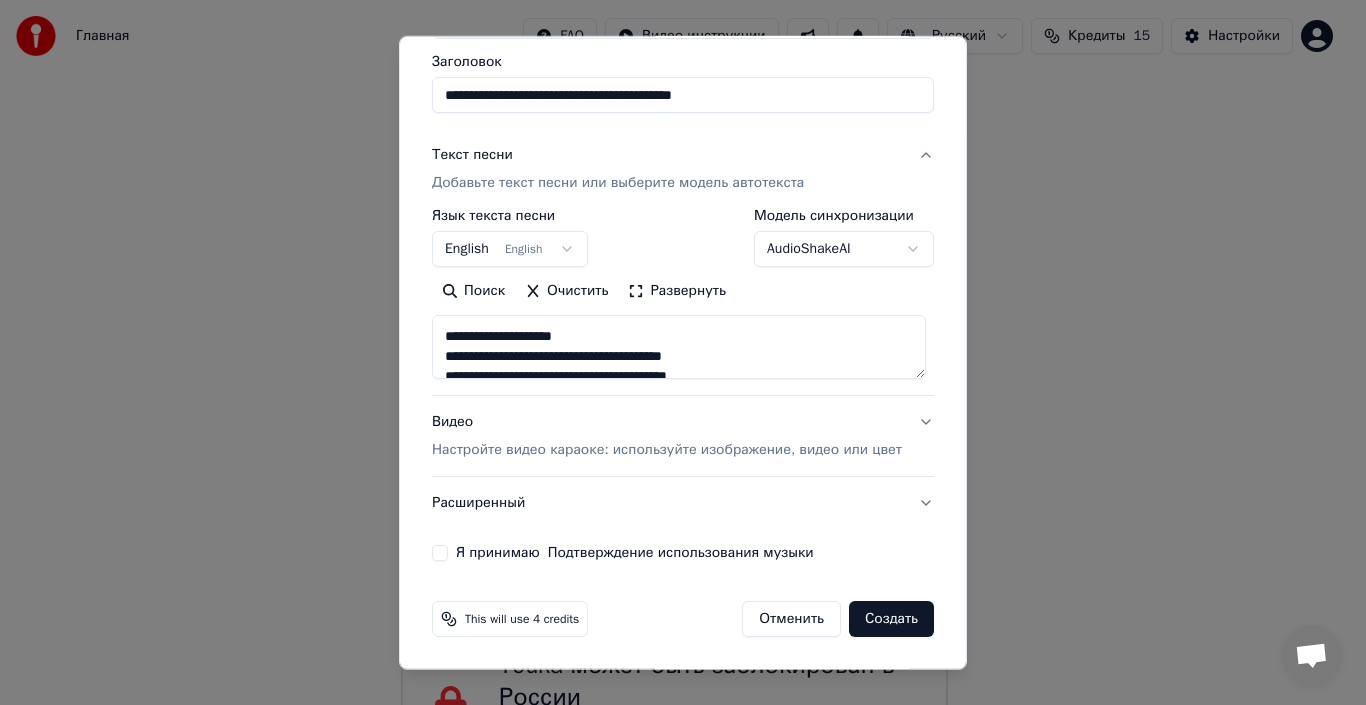 scroll, scrollTop: 266, scrollLeft: 0, axis: vertical 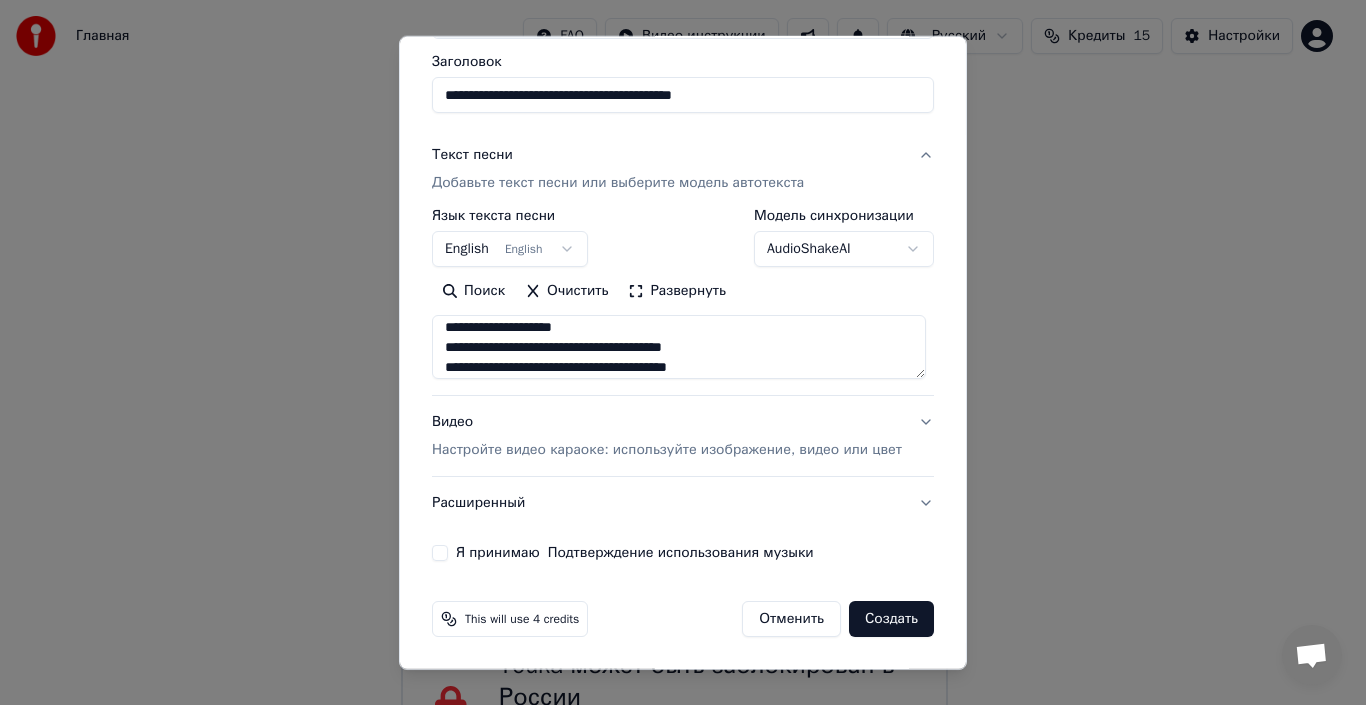 click at bounding box center [679, 347] 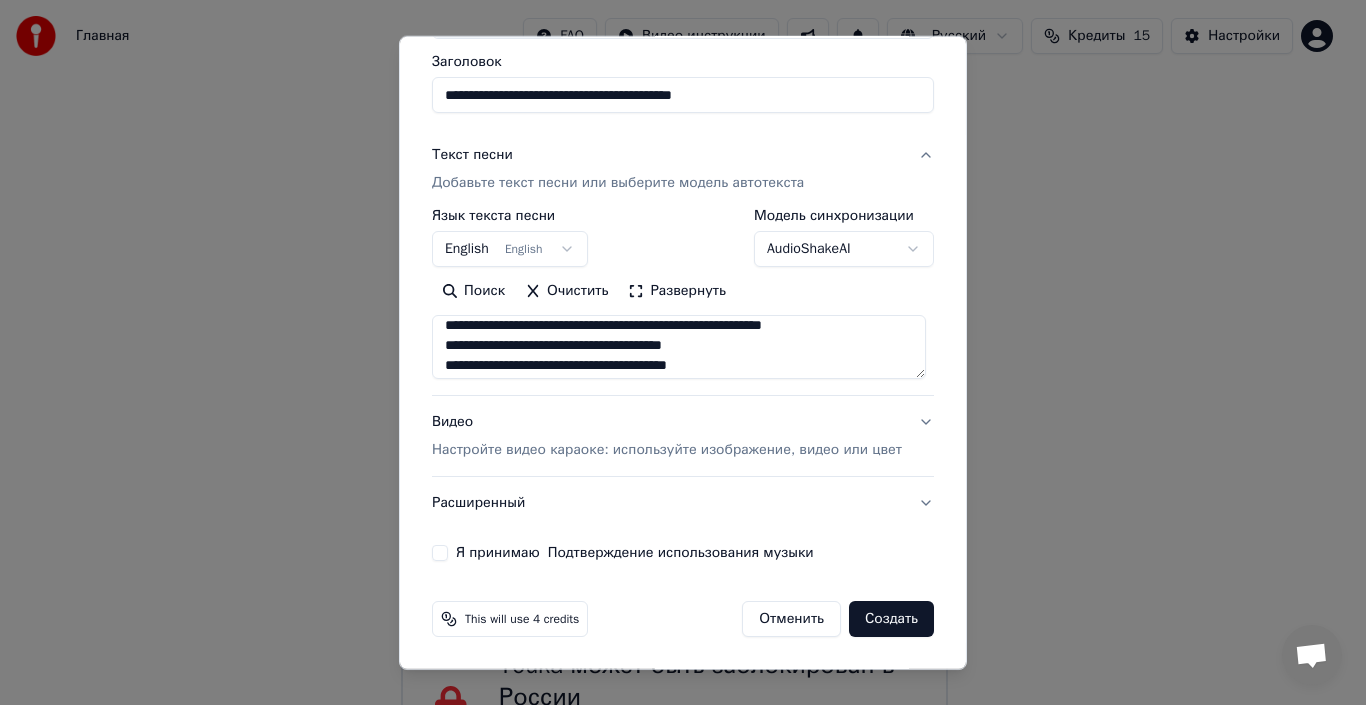 scroll, scrollTop: 328, scrollLeft: 0, axis: vertical 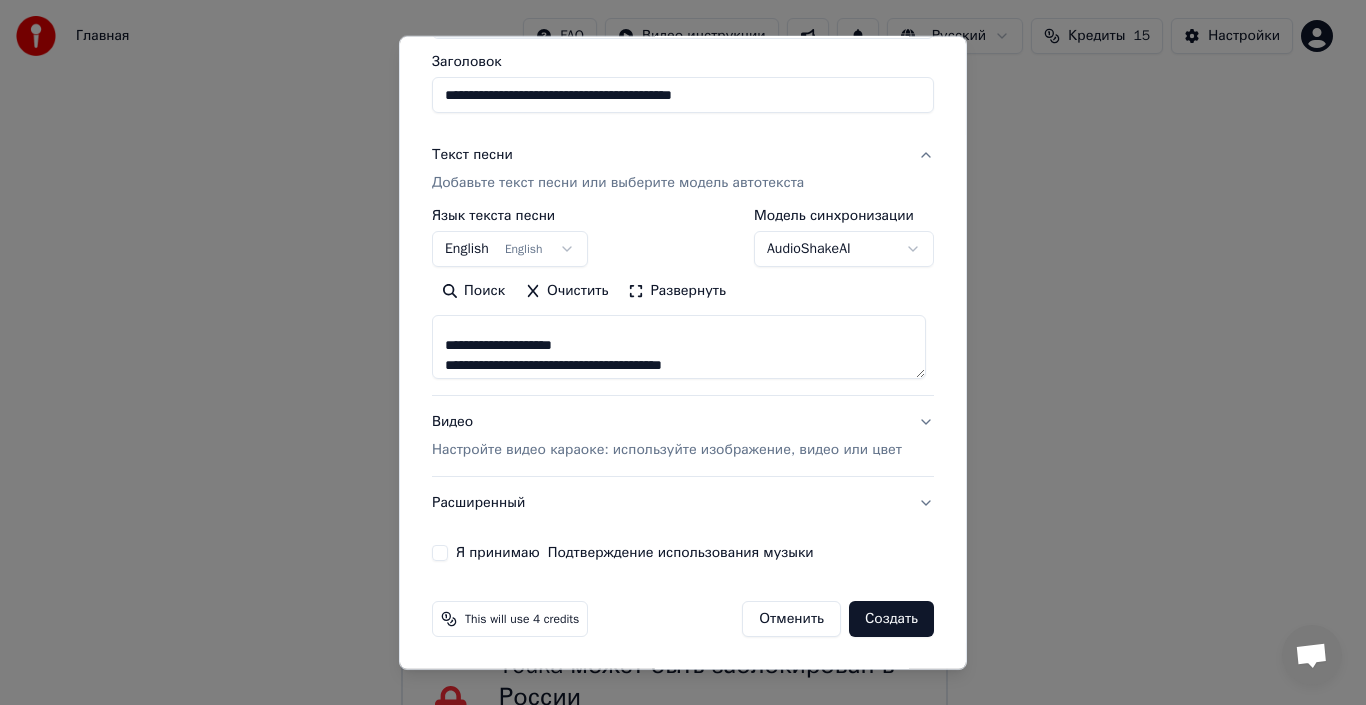 click at bounding box center [679, 347] 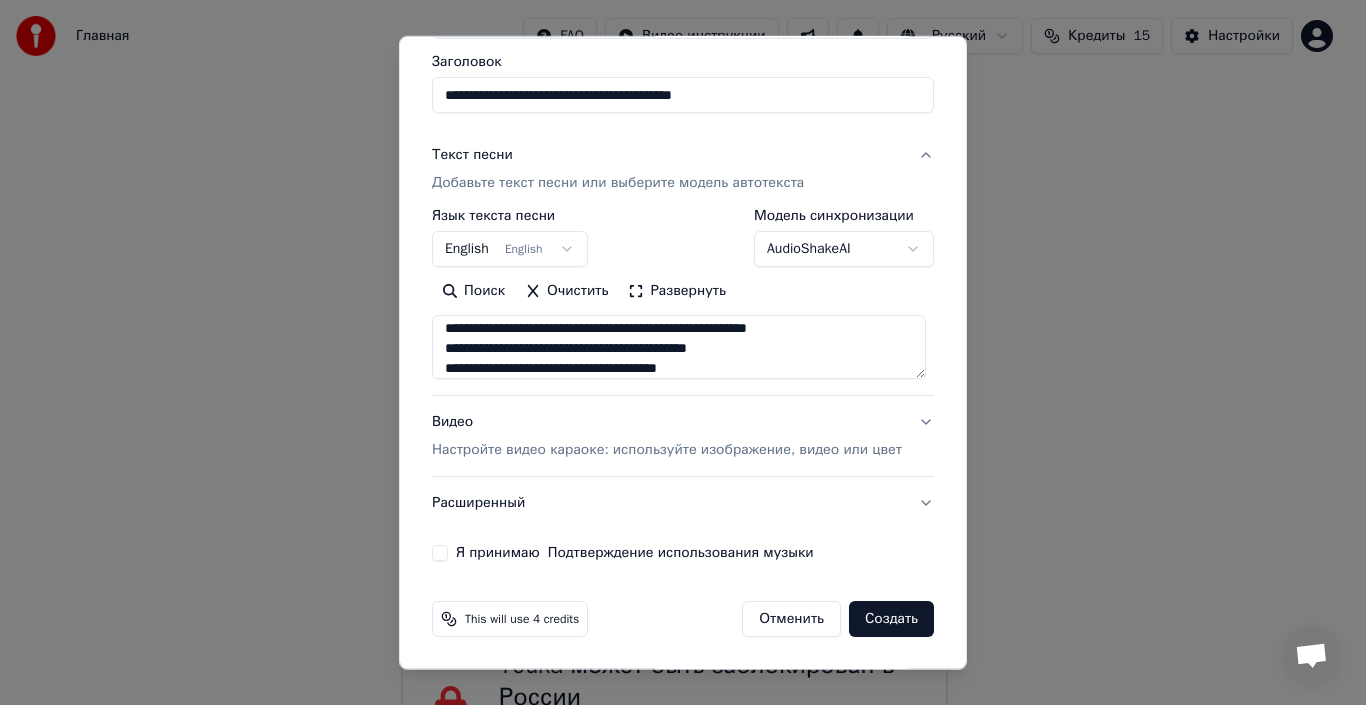 scroll, scrollTop: 434, scrollLeft: 0, axis: vertical 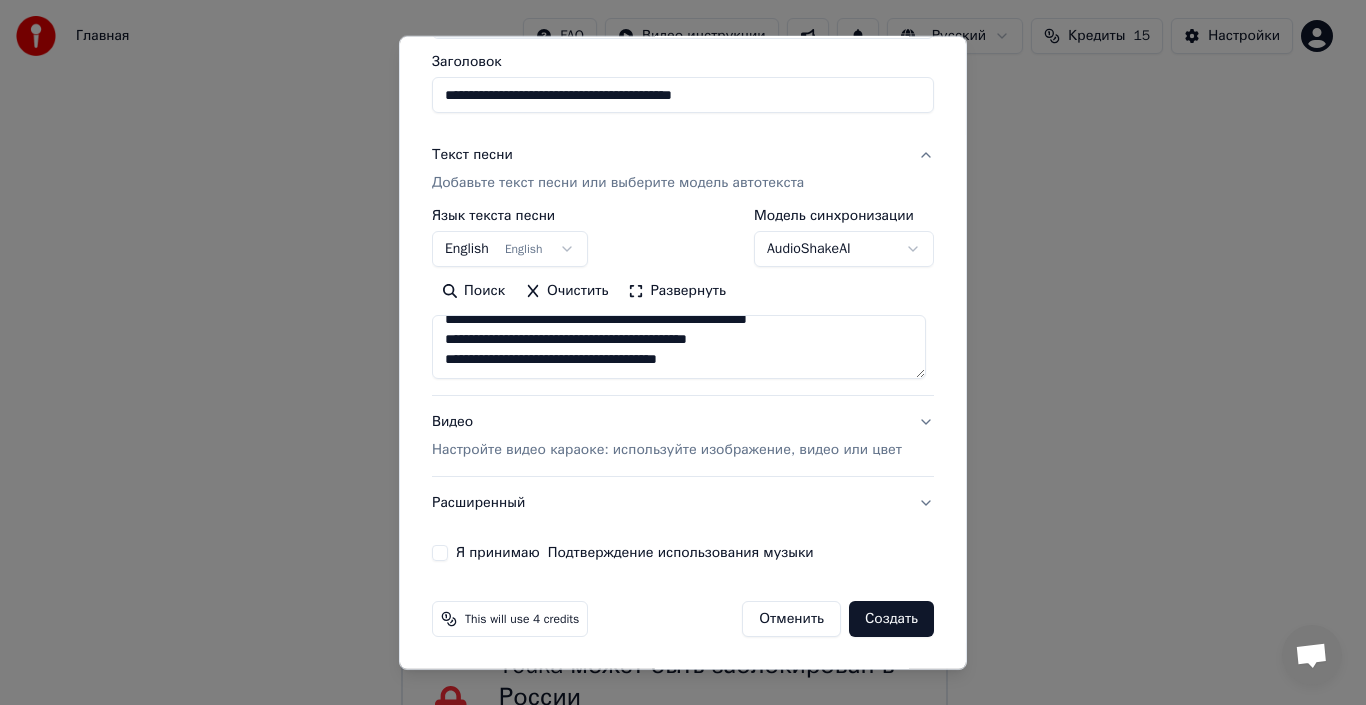 click at bounding box center (679, 347) 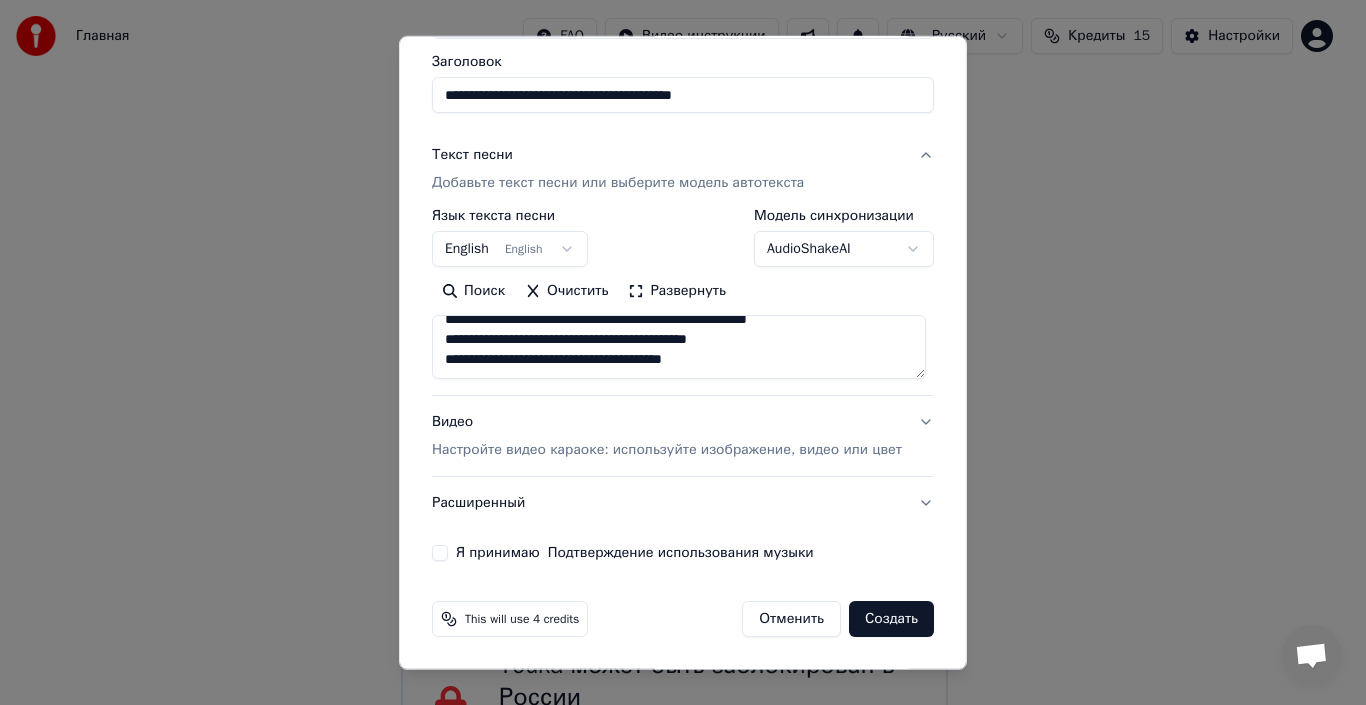 scroll, scrollTop: 445, scrollLeft: 0, axis: vertical 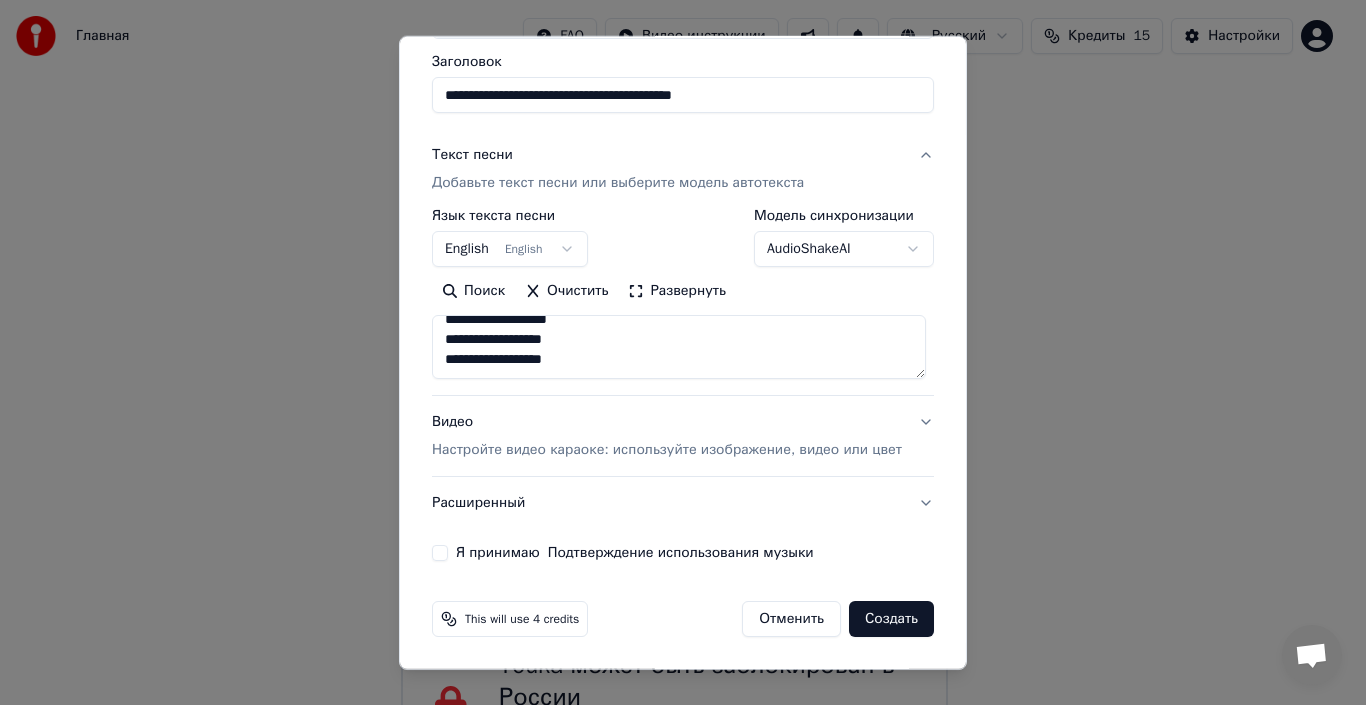 click at bounding box center (679, 347) 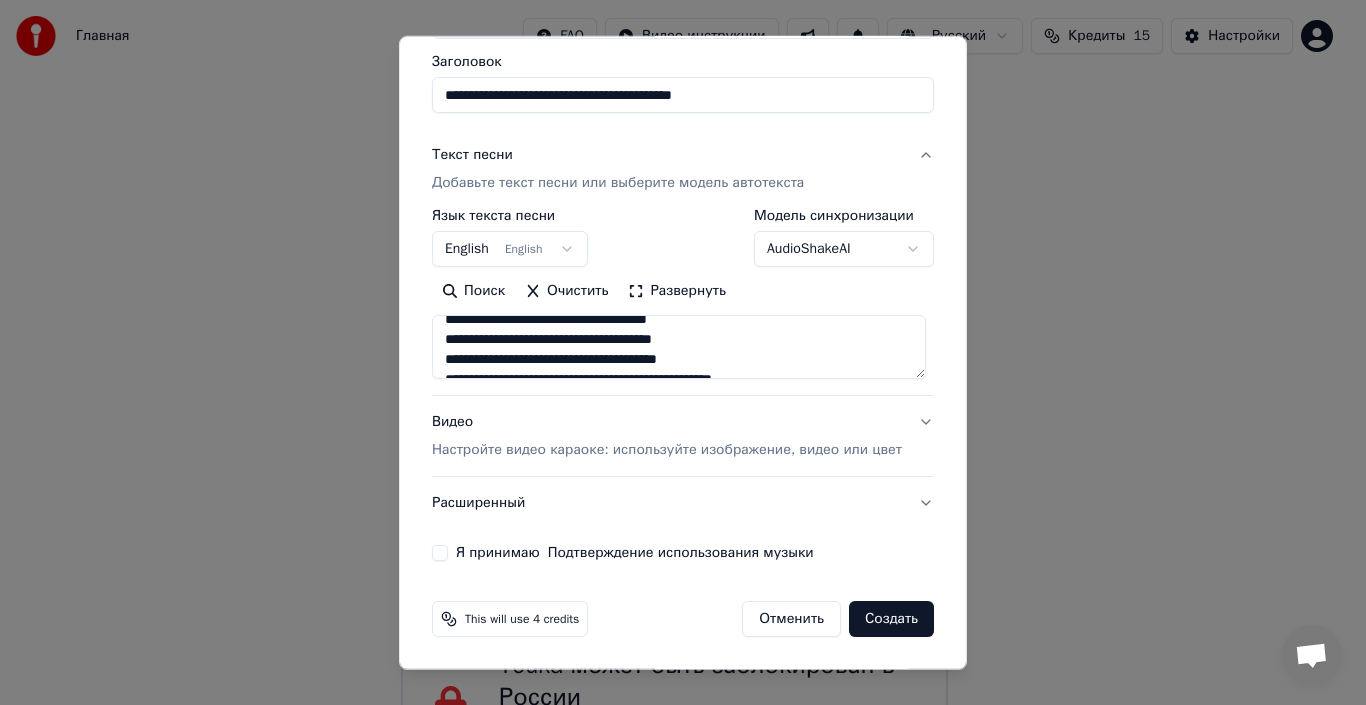 scroll, scrollTop: 1327, scrollLeft: 0, axis: vertical 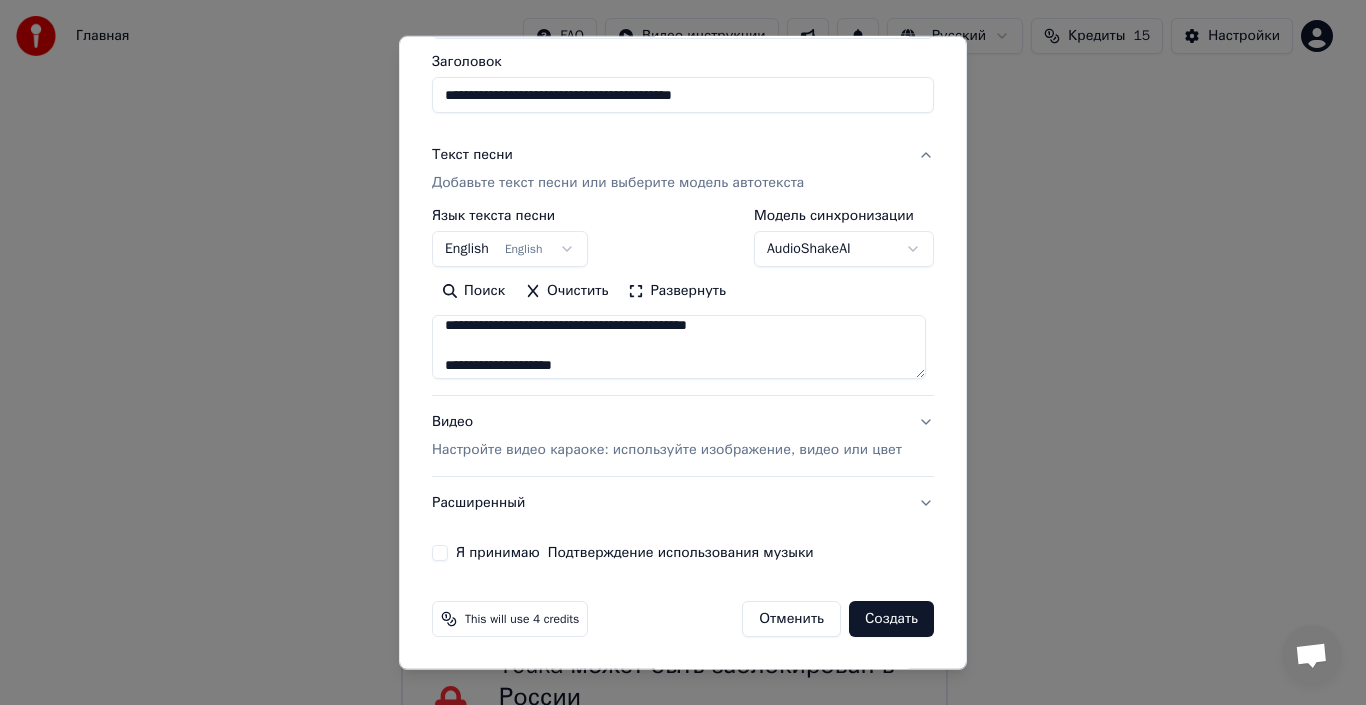 click at bounding box center (679, 347) 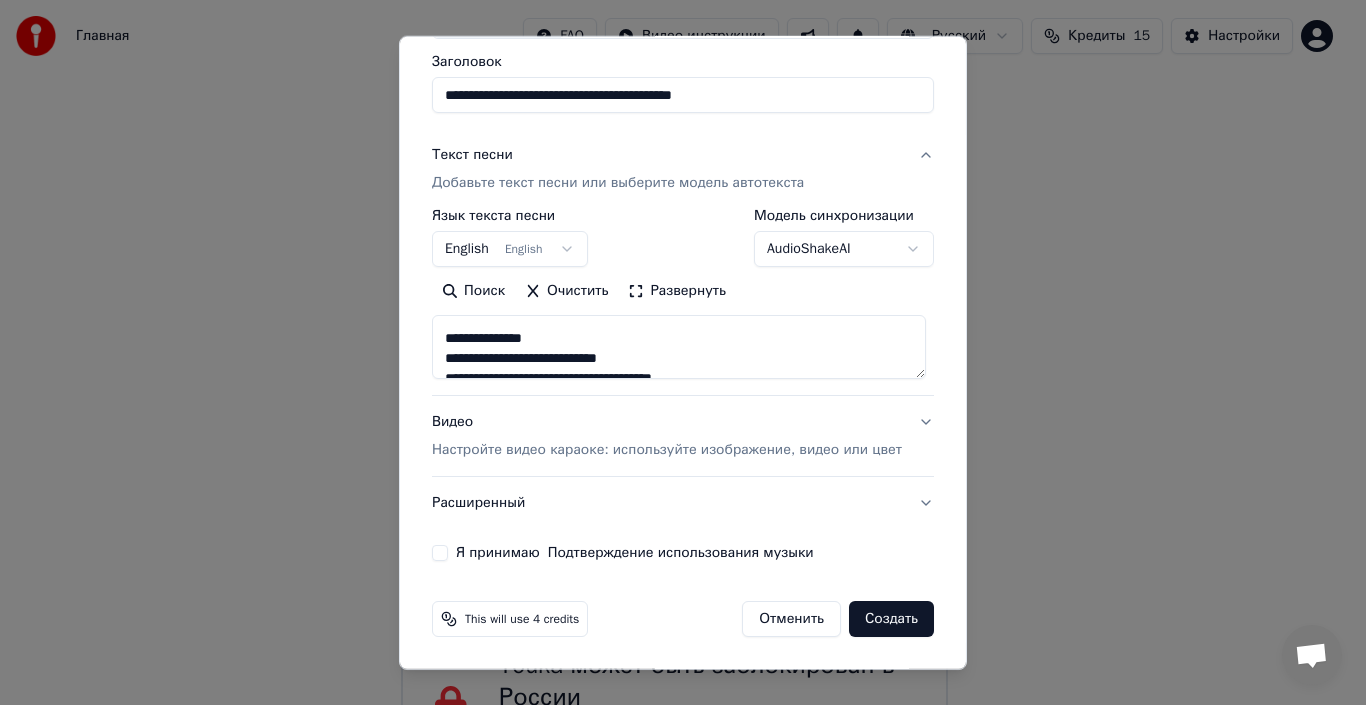 scroll, scrollTop: 627, scrollLeft: 0, axis: vertical 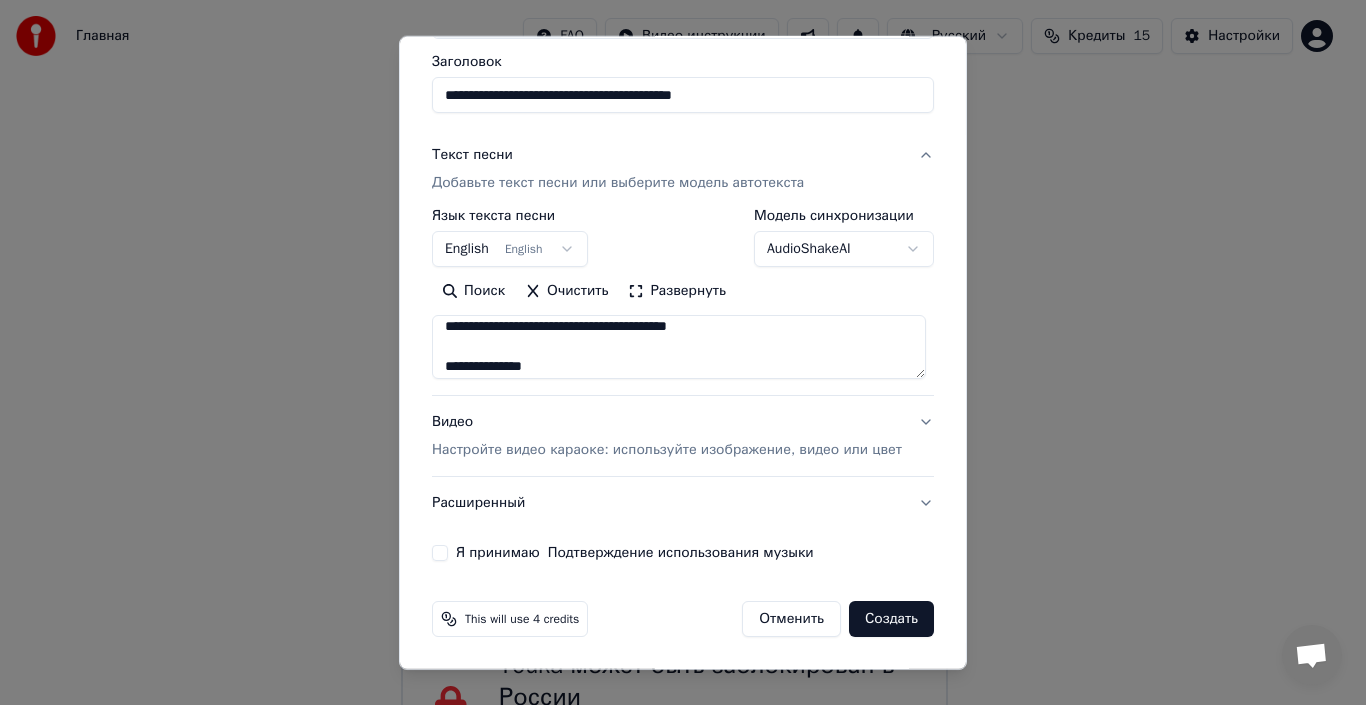 click at bounding box center [679, 347] 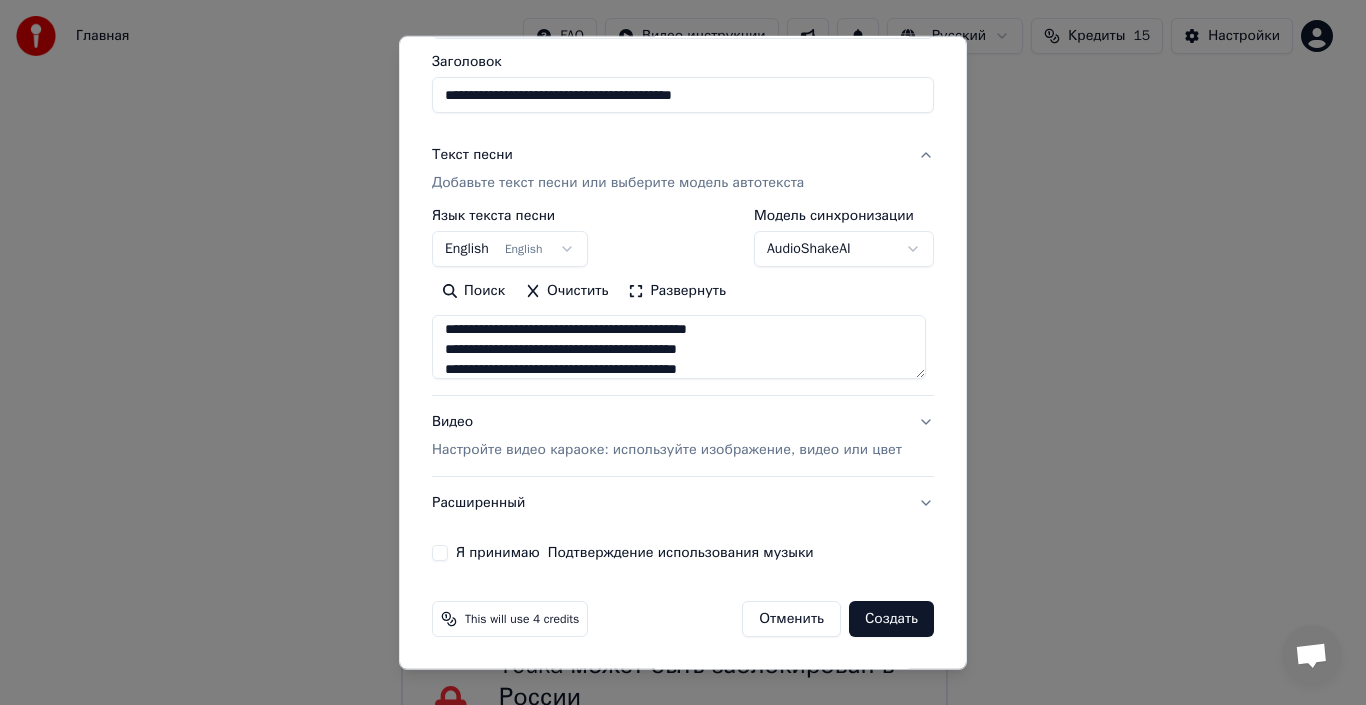 scroll, scrollTop: 0, scrollLeft: 0, axis: both 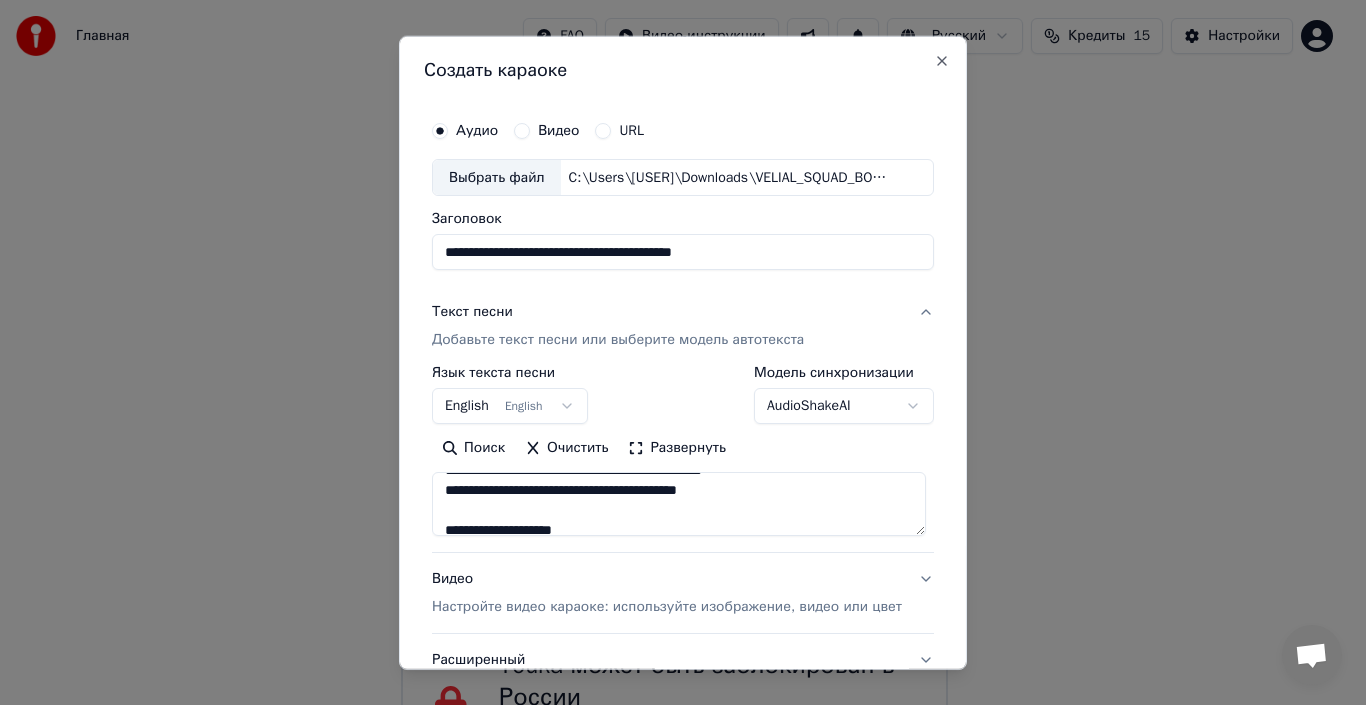click at bounding box center (679, 504) 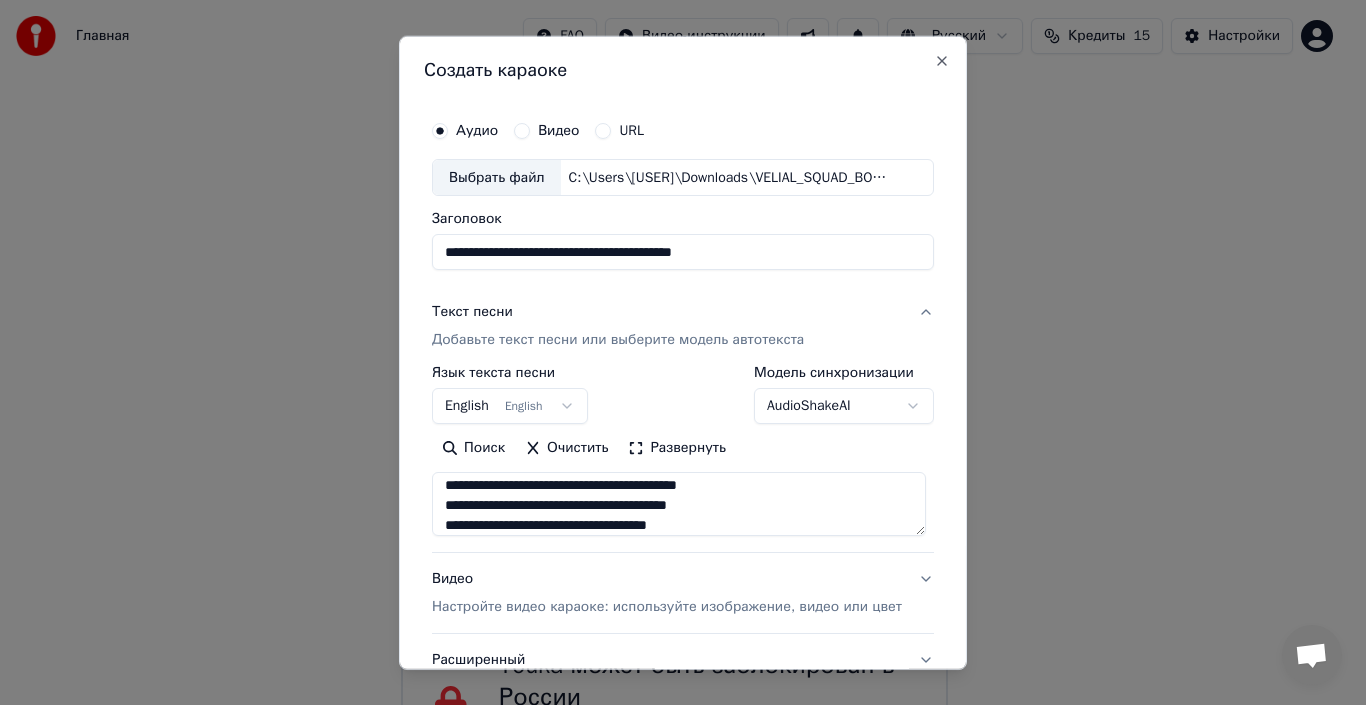 scroll, scrollTop: 805, scrollLeft: 0, axis: vertical 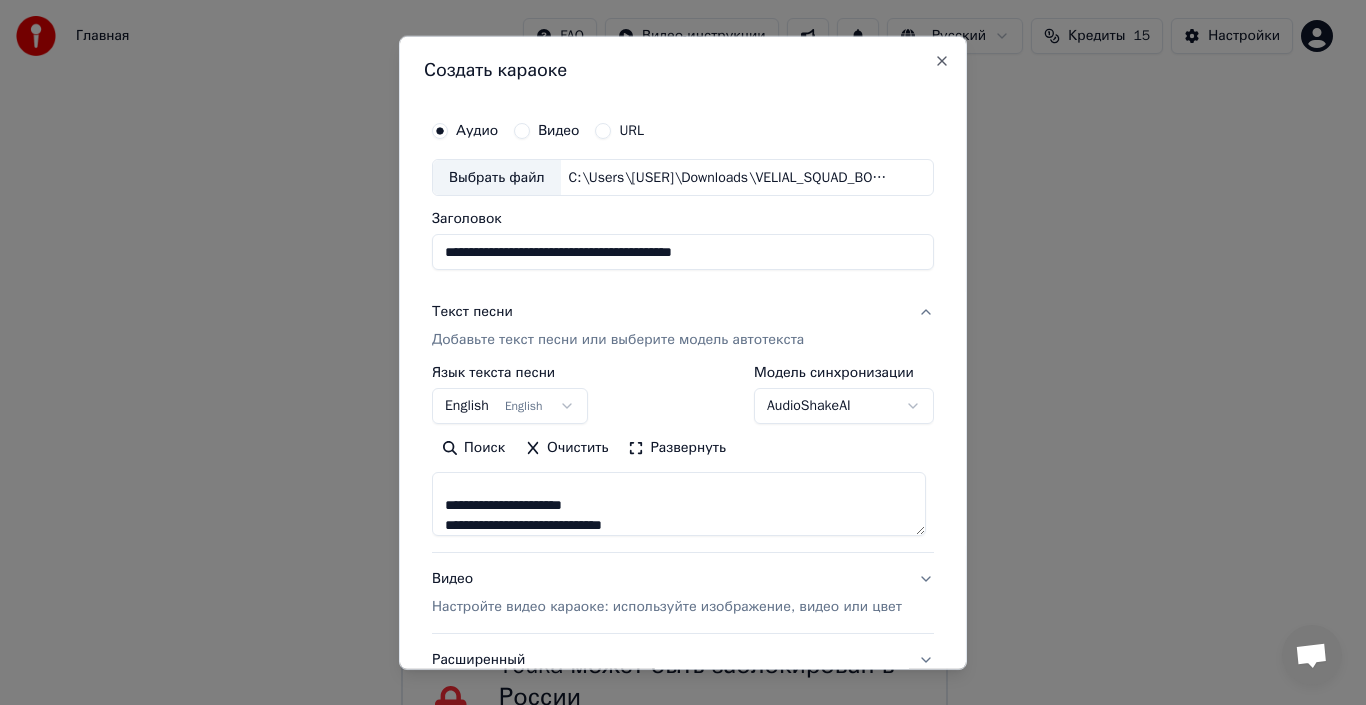 click at bounding box center [679, 504] 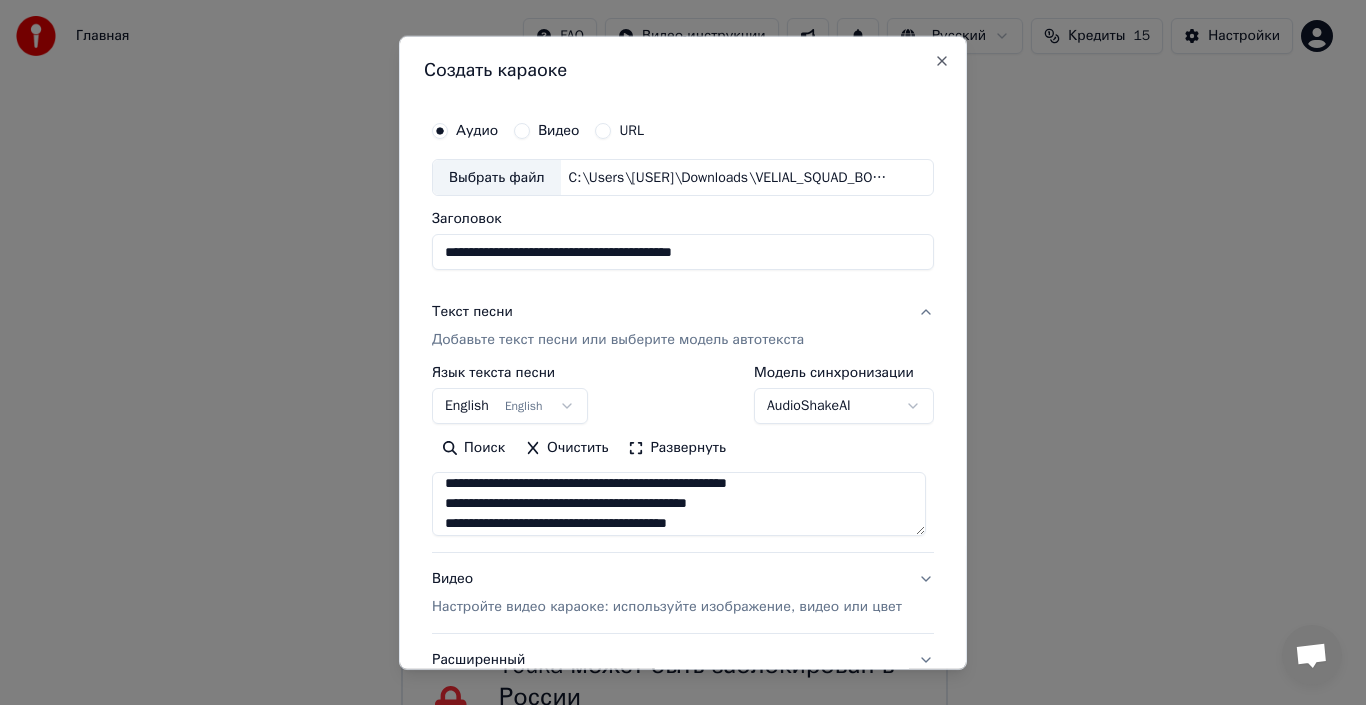 scroll, scrollTop: 1087, scrollLeft: 0, axis: vertical 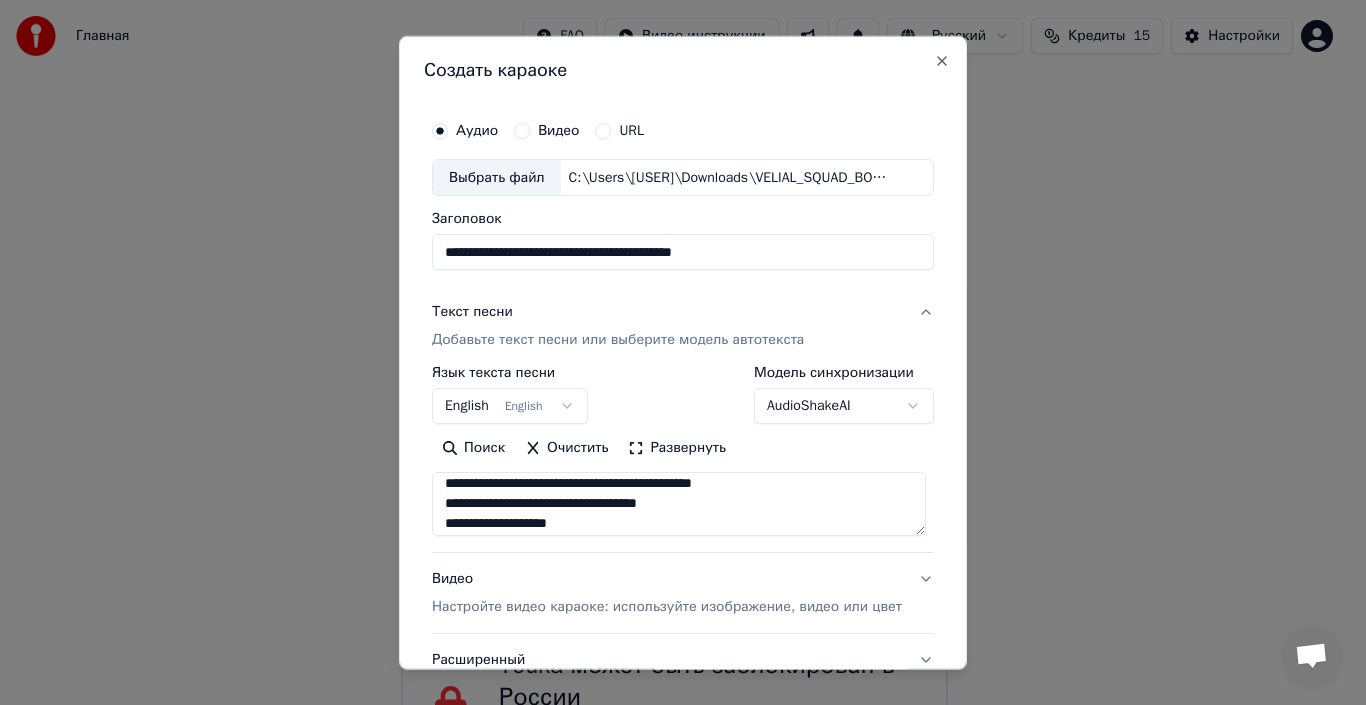 click at bounding box center [679, 504] 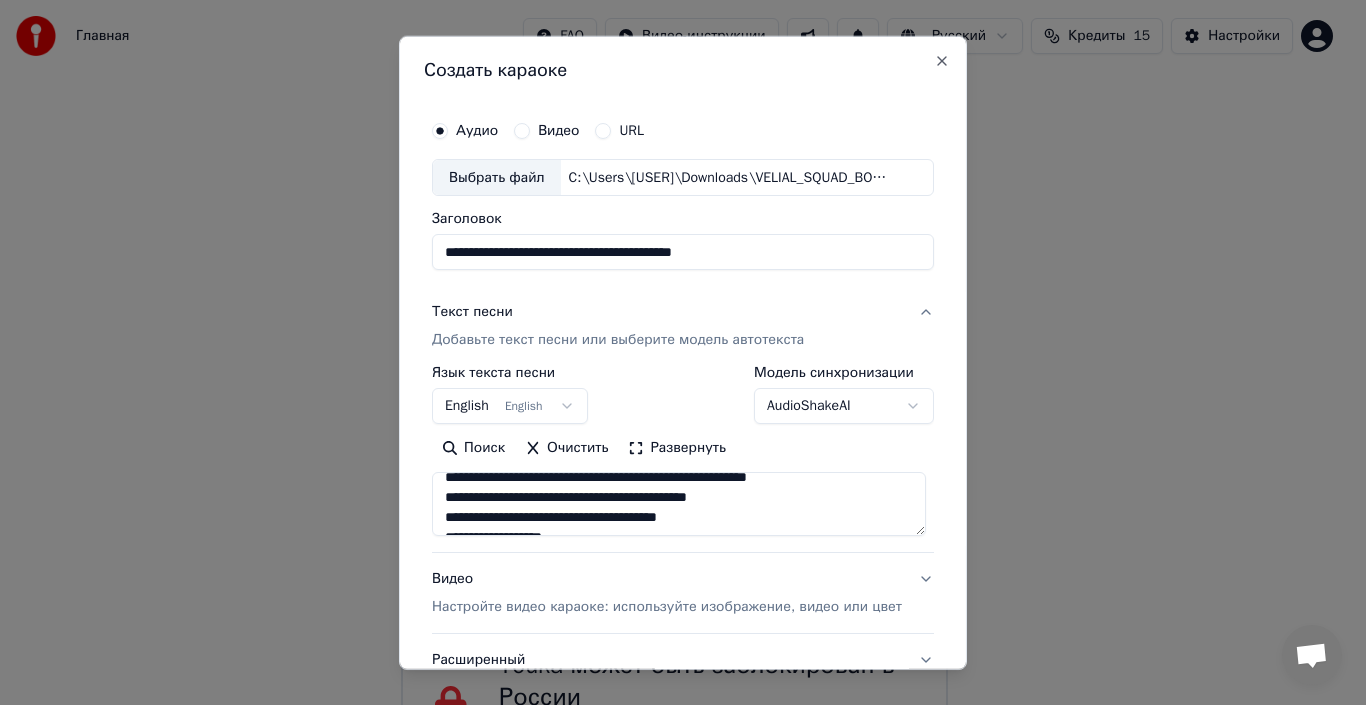 scroll, scrollTop: 1353, scrollLeft: 0, axis: vertical 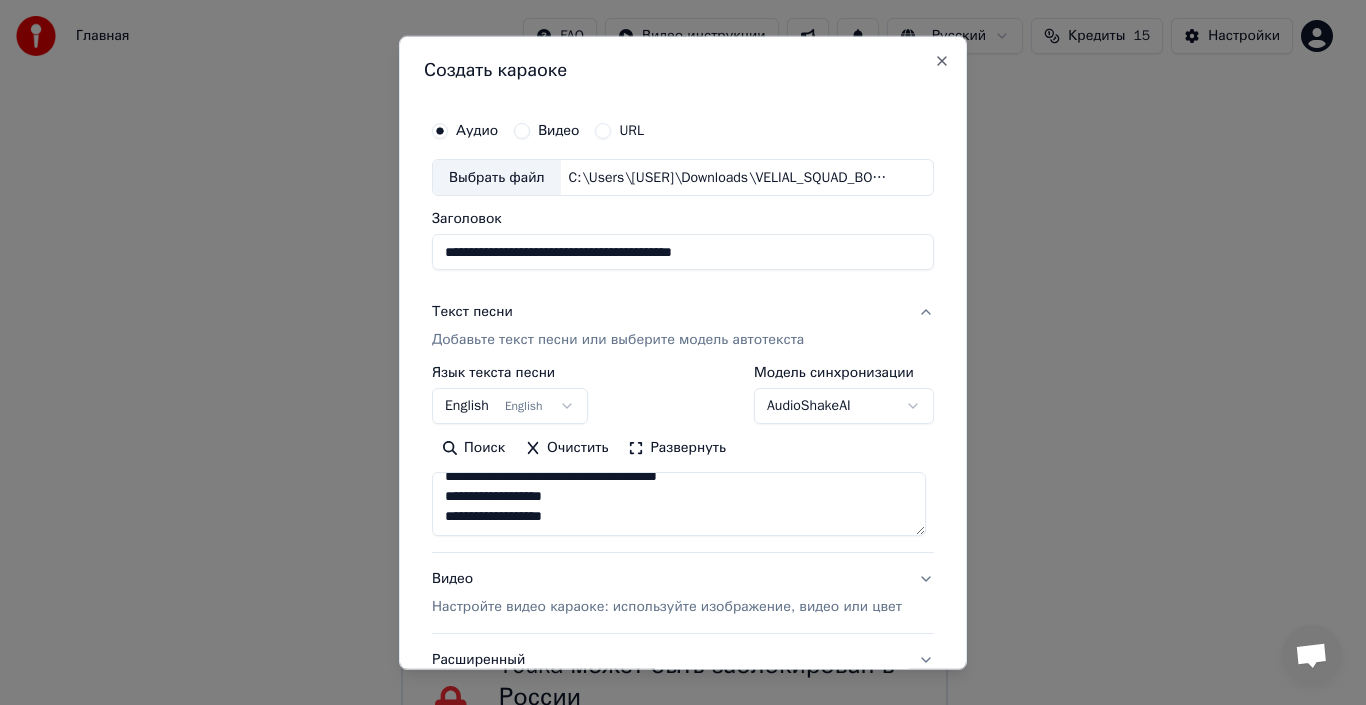 type on "**********" 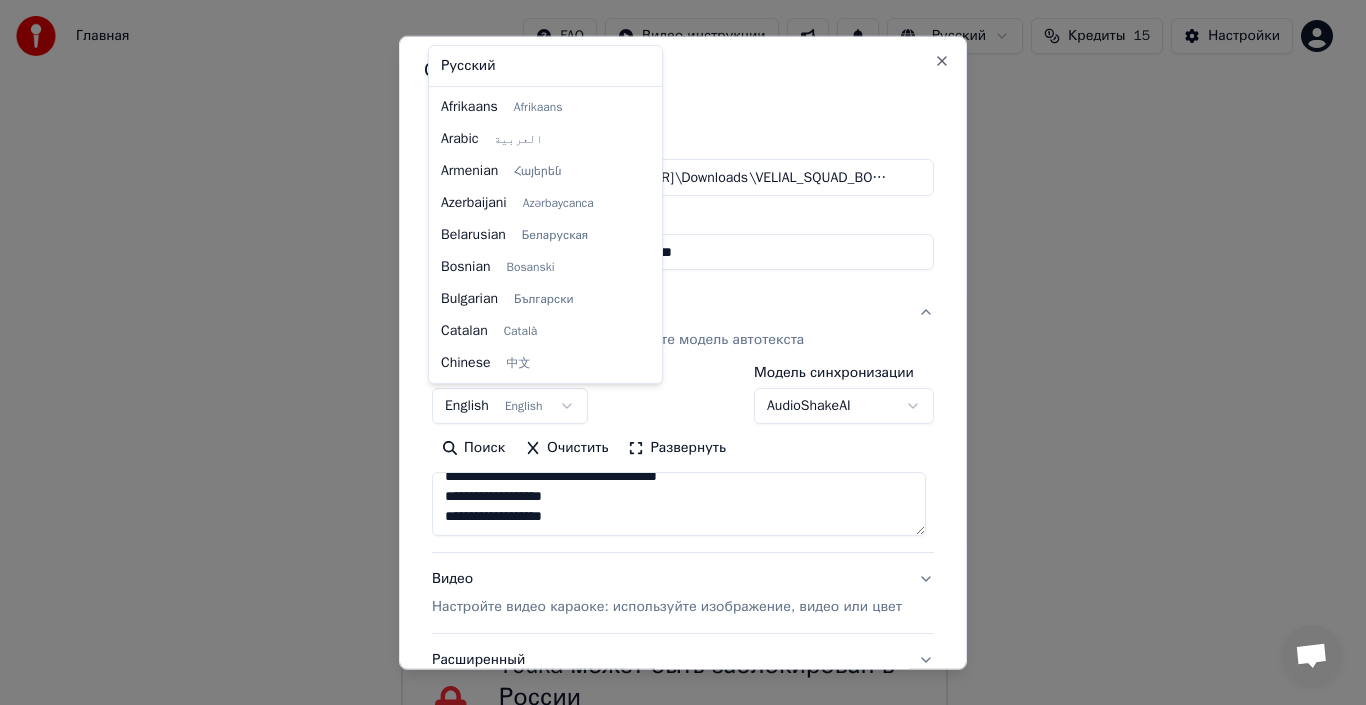 scroll, scrollTop: 160, scrollLeft: 0, axis: vertical 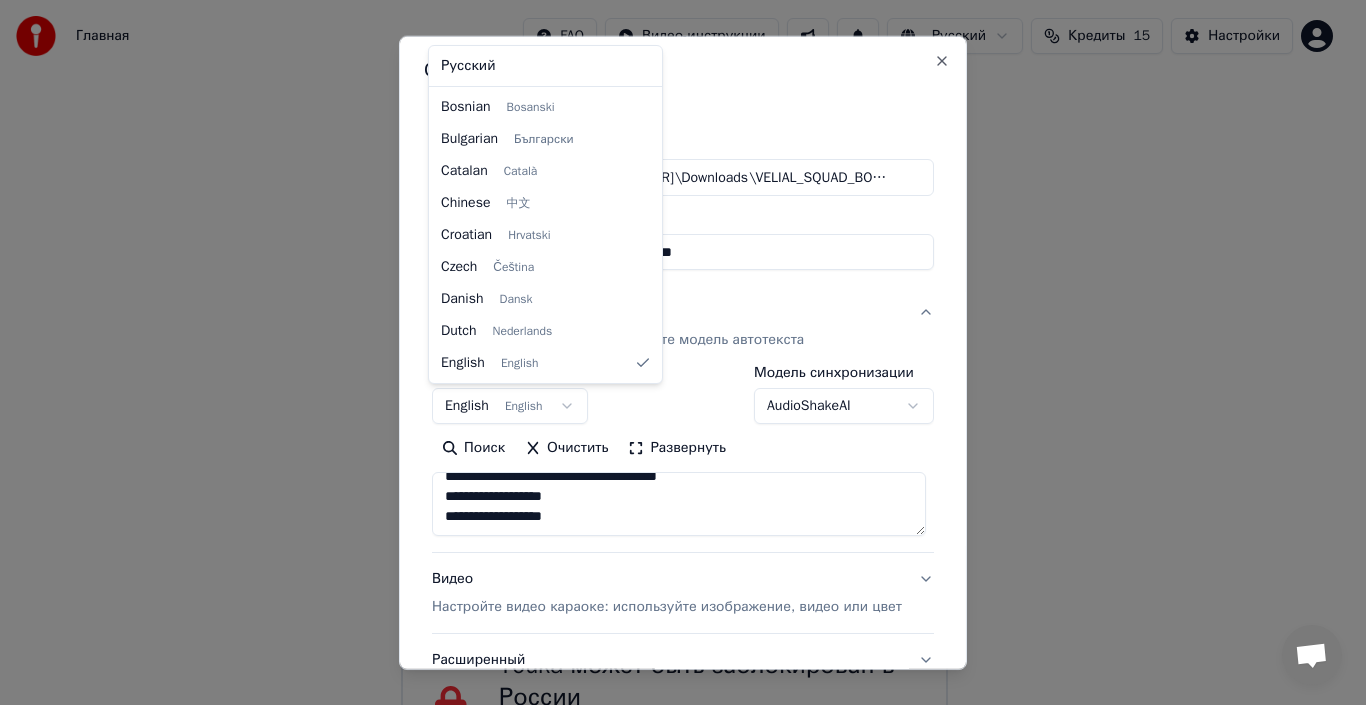click on "**********" at bounding box center (674, 398) 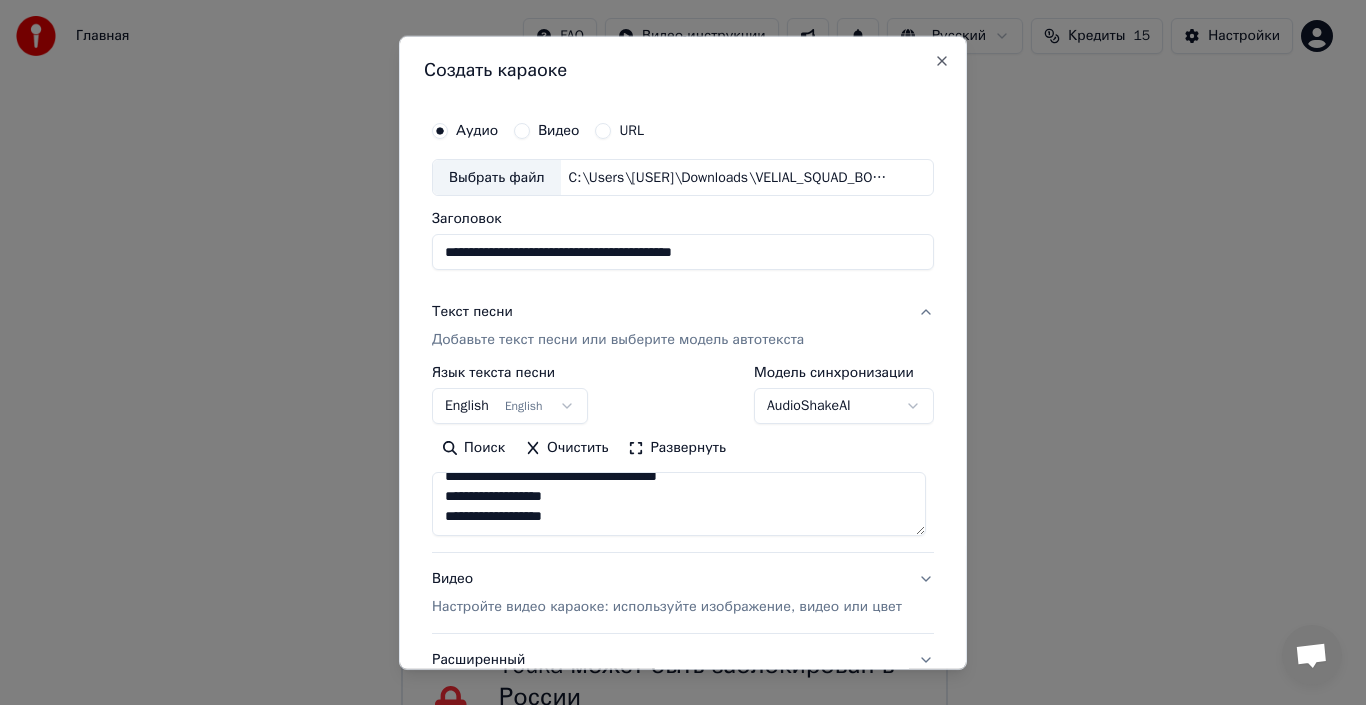 click on "English English" at bounding box center (510, 406) 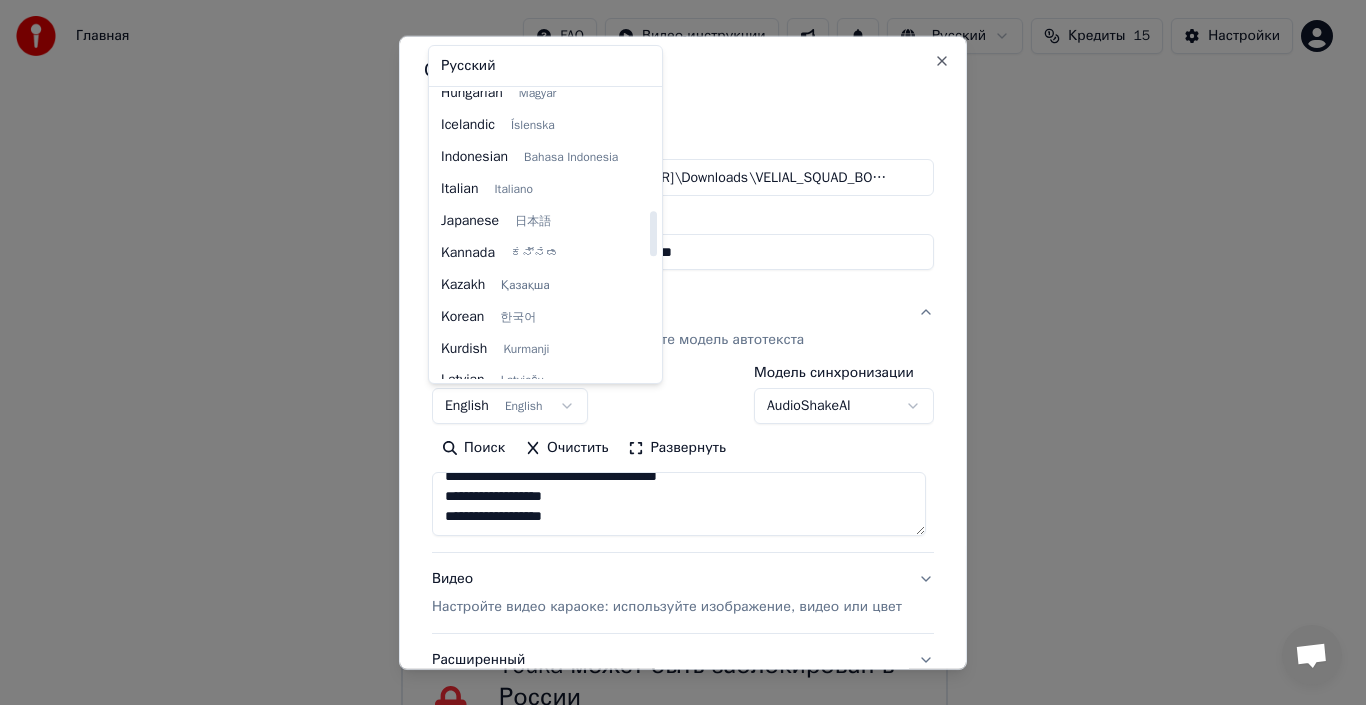 scroll, scrollTop: 760, scrollLeft: 0, axis: vertical 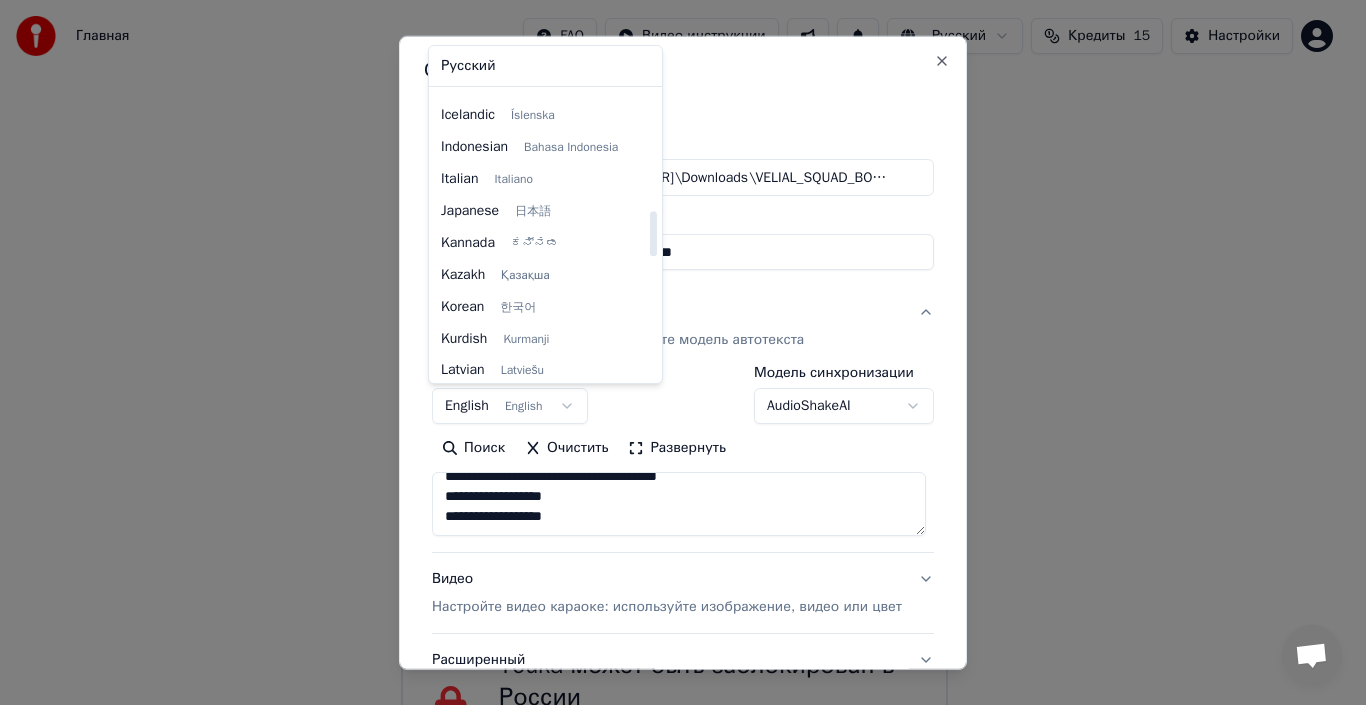 select on "**" 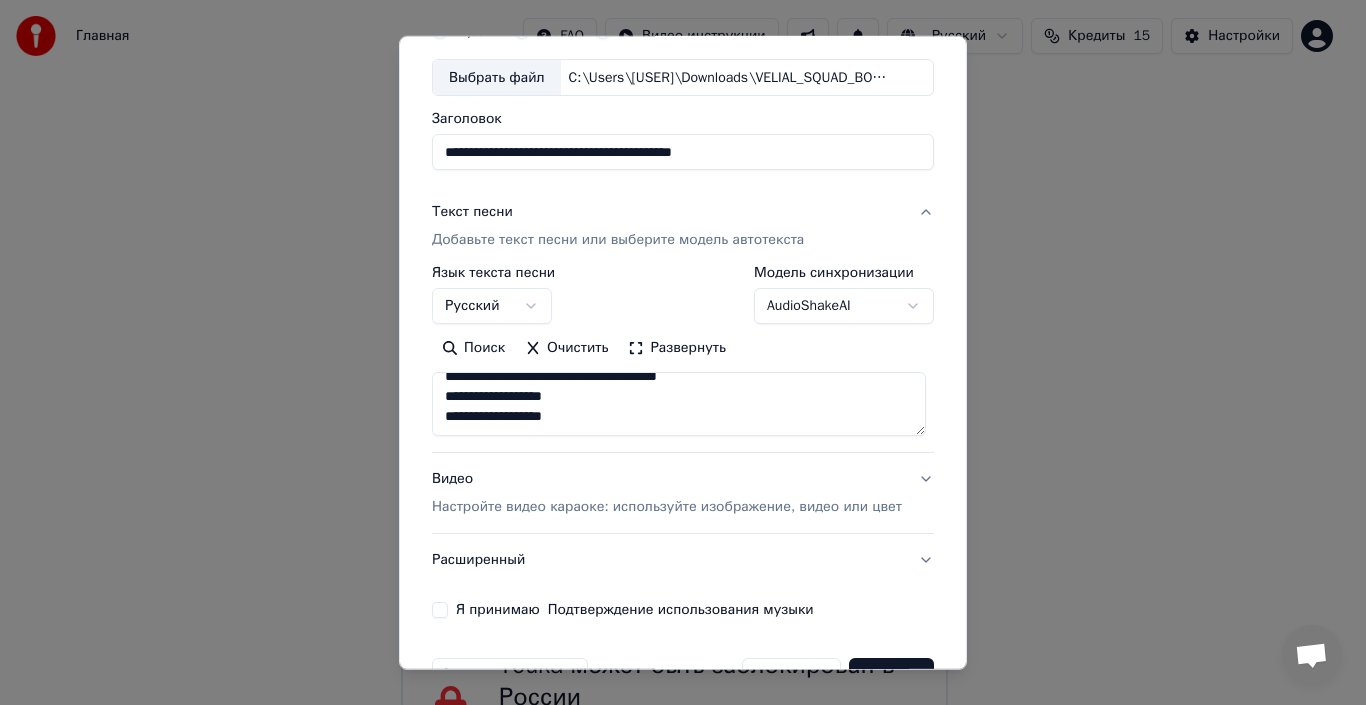 scroll, scrollTop: 157, scrollLeft: 0, axis: vertical 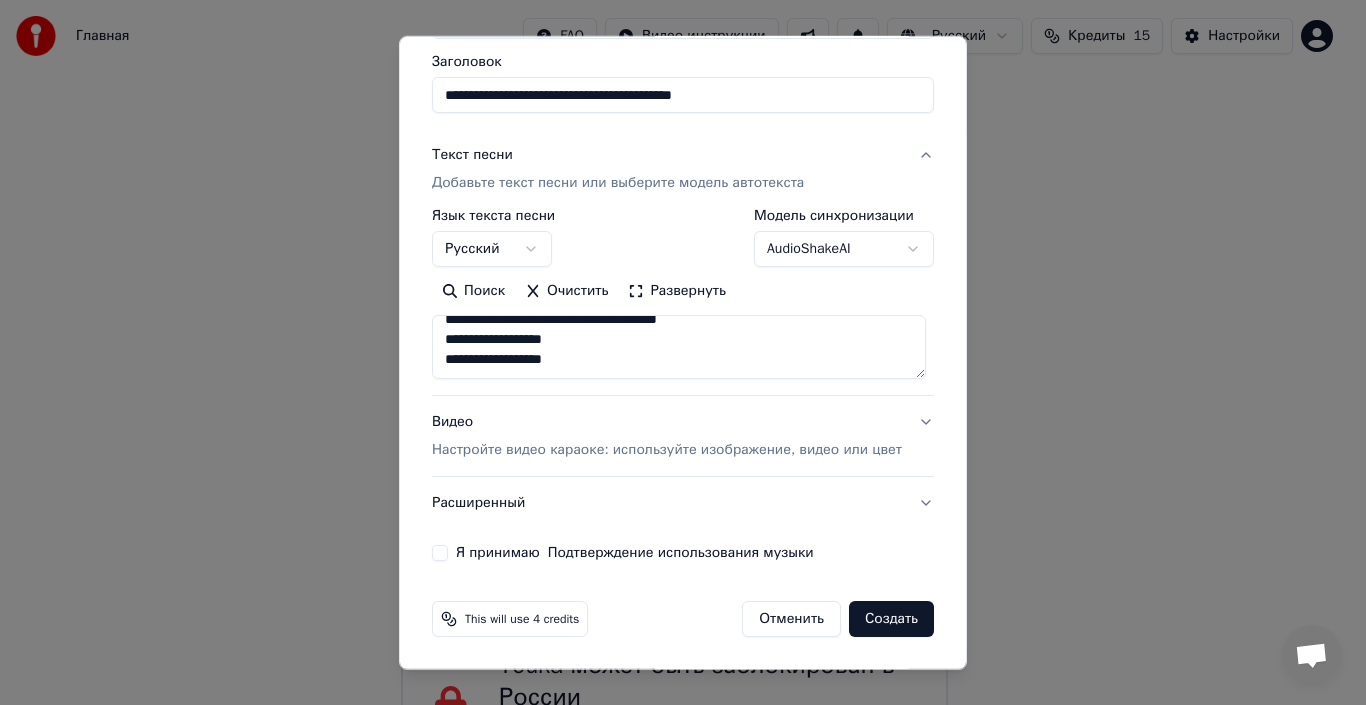 click on "Расширенный" at bounding box center [683, 503] 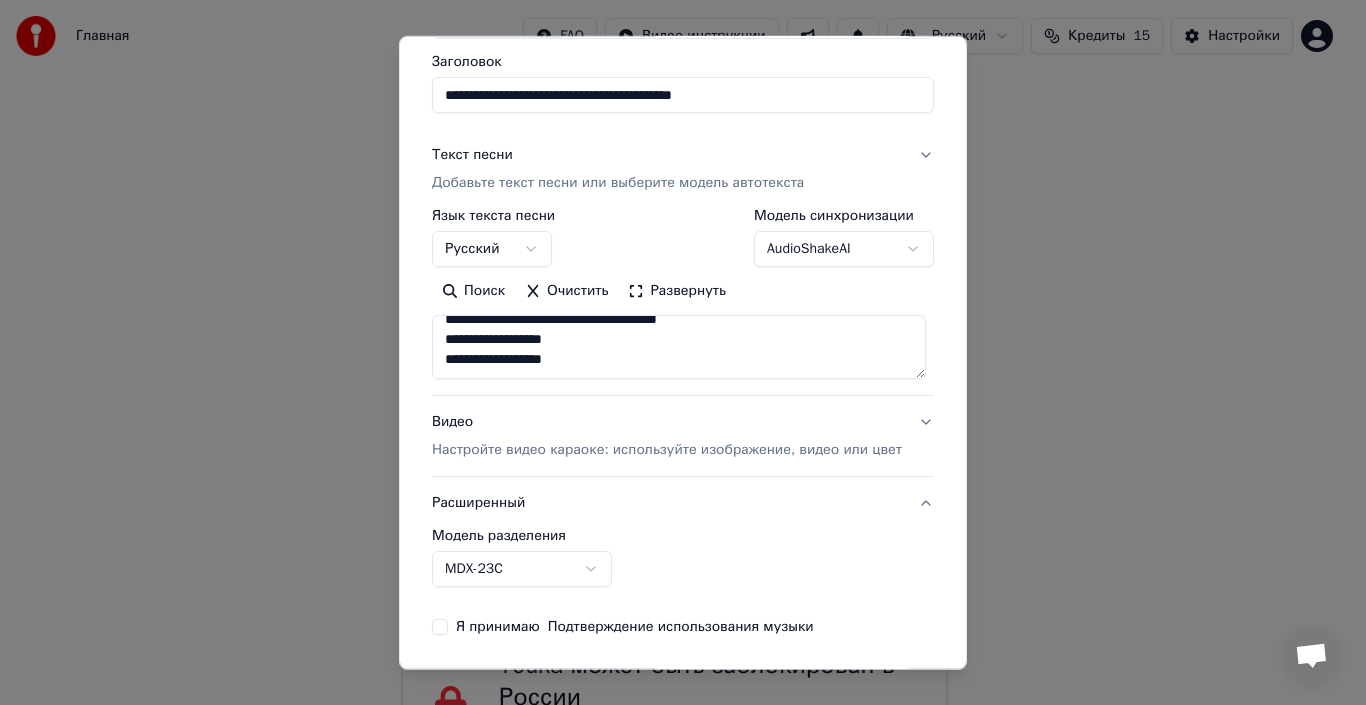 scroll, scrollTop: 45, scrollLeft: 0, axis: vertical 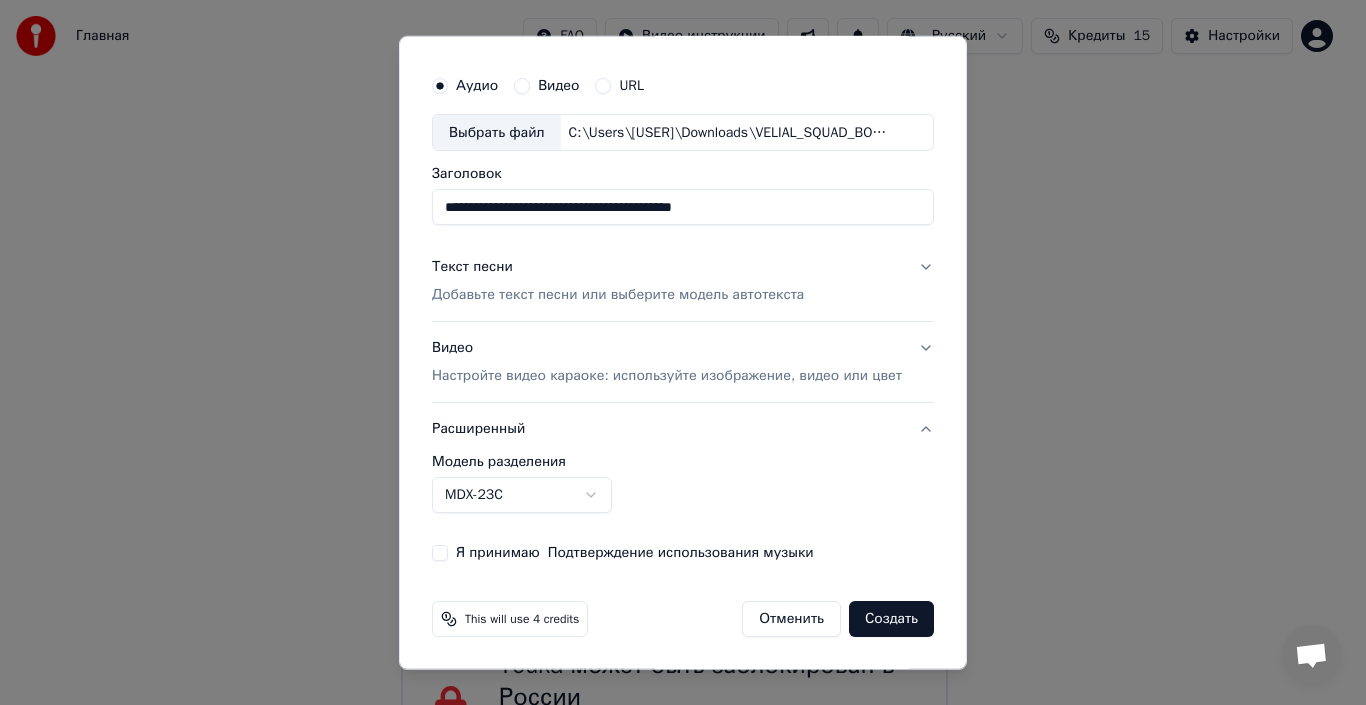 click on "Расширенный" at bounding box center (683, 429) 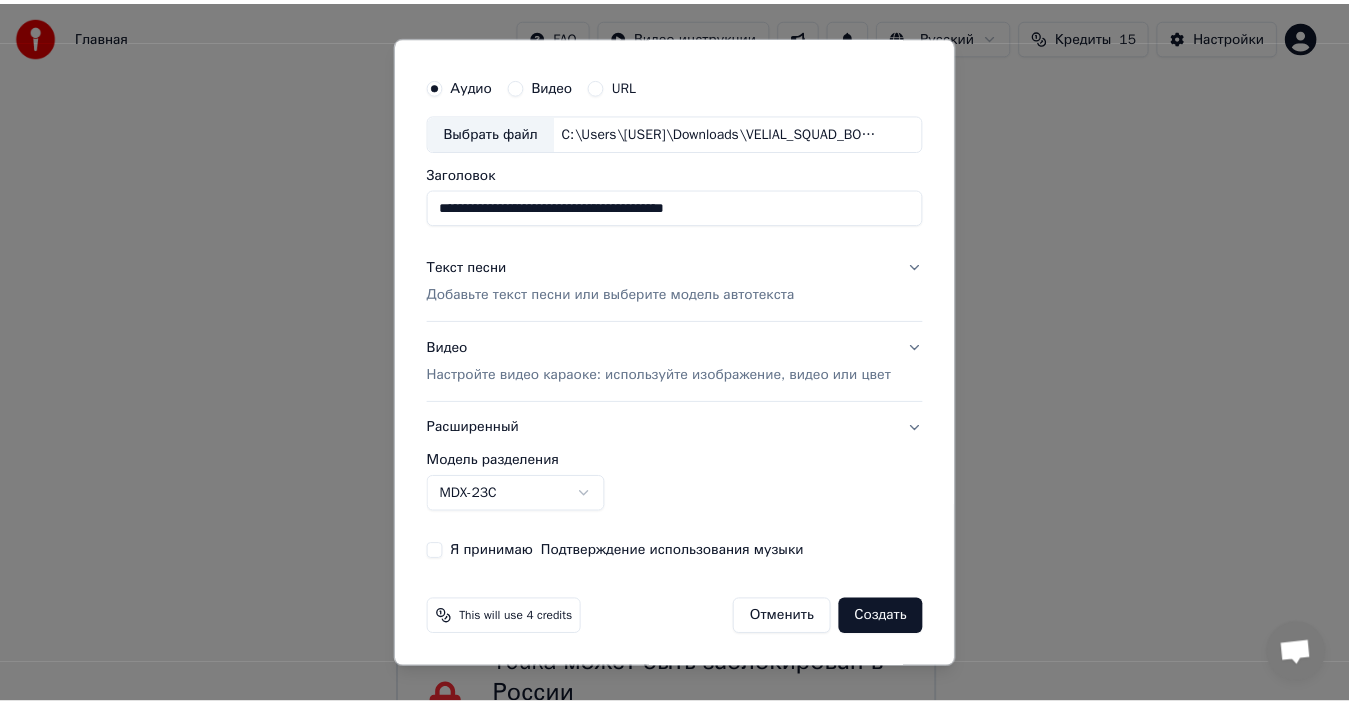 scroll, scrollTop: 0, scrollLeft: 0, axis: both 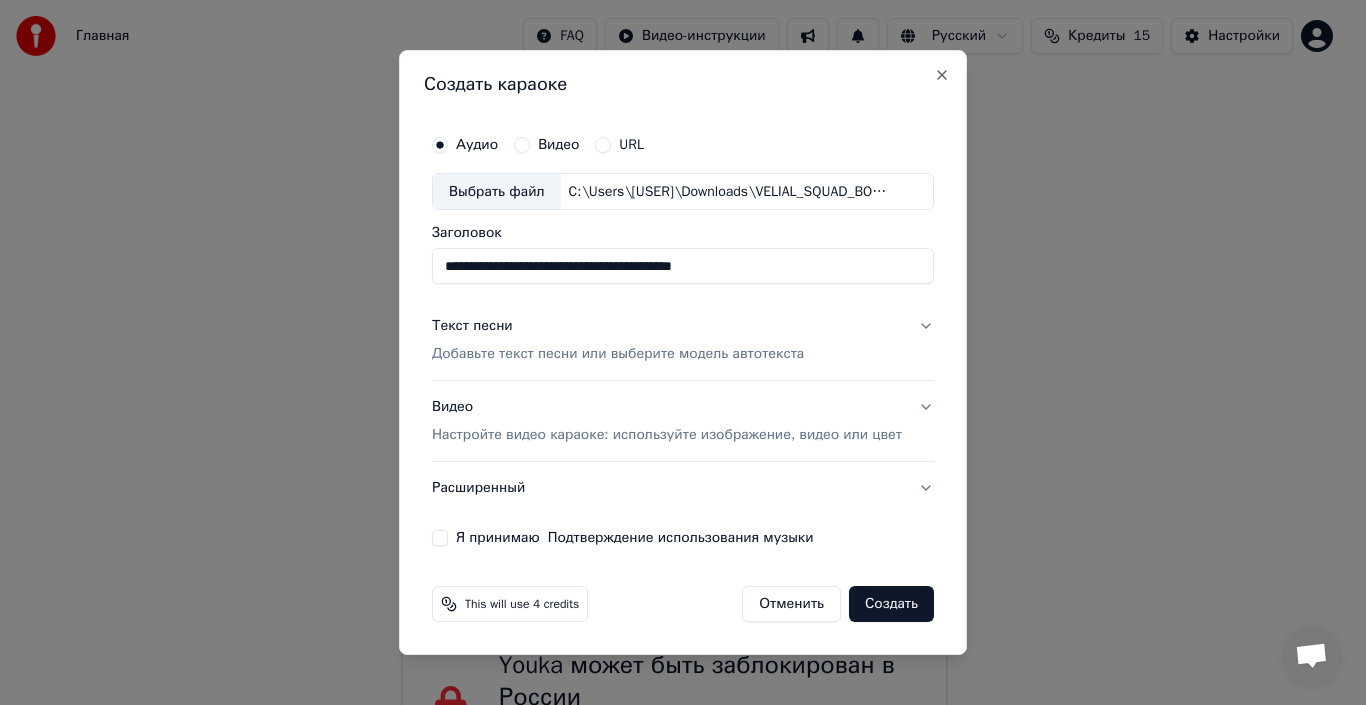 click on "Я принимаю   Подтверждение использования музыки" at bounding box center (440, 538) 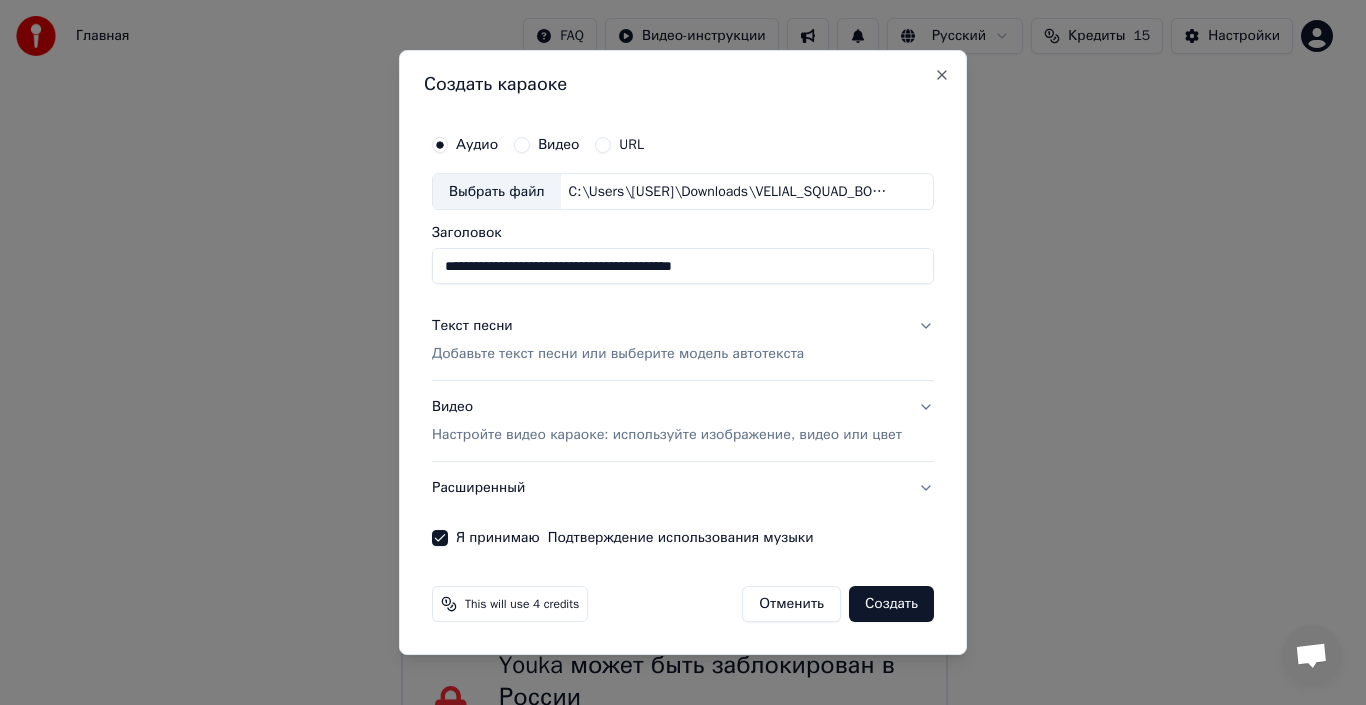 click on "Создать" at bounding box center (891, 604) 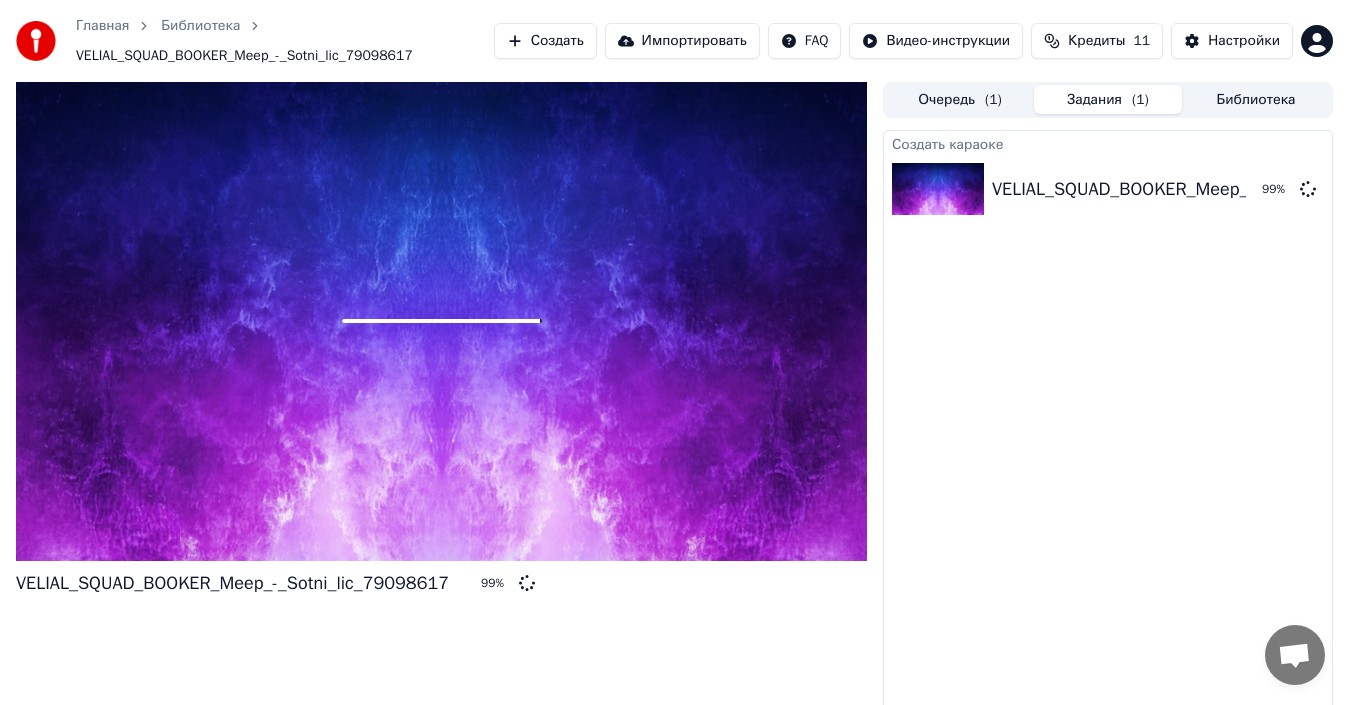 click on "Кредиты 11" at bounding box center (1097, 41) 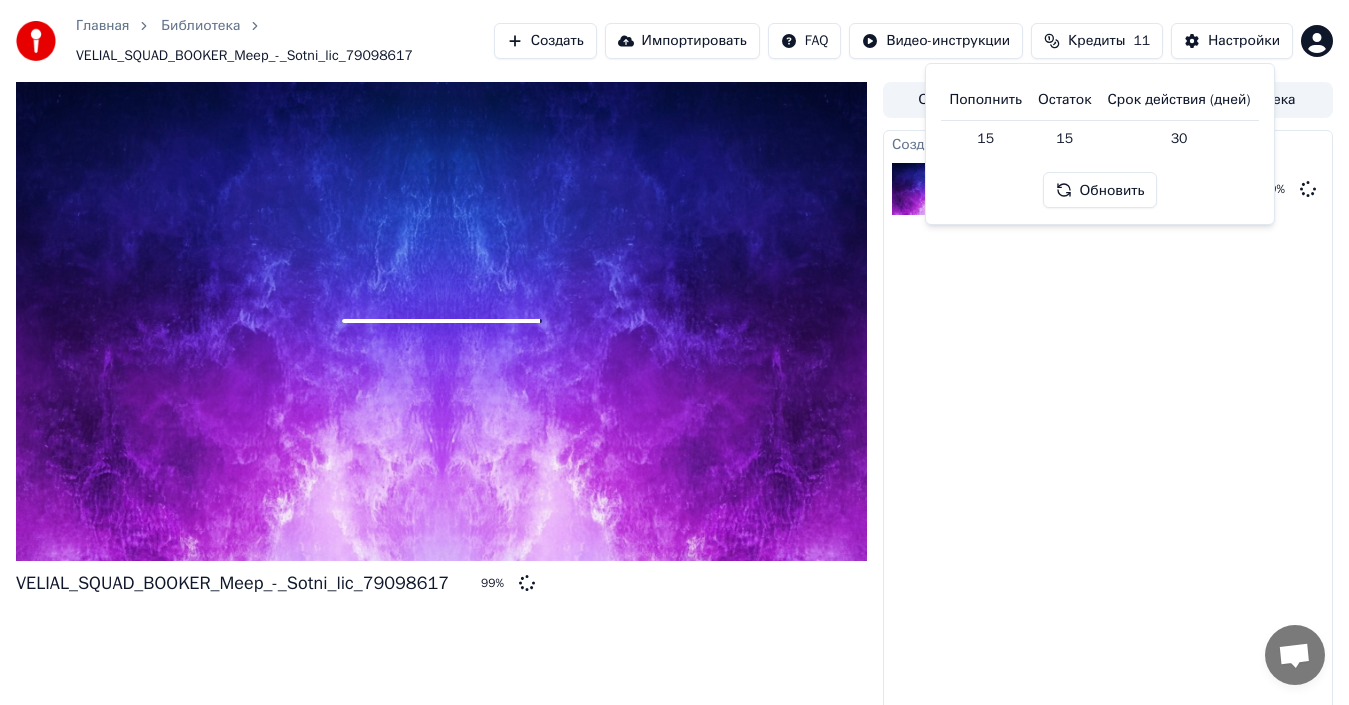 click on "Кредиты" at bounding box center (1096, 41) 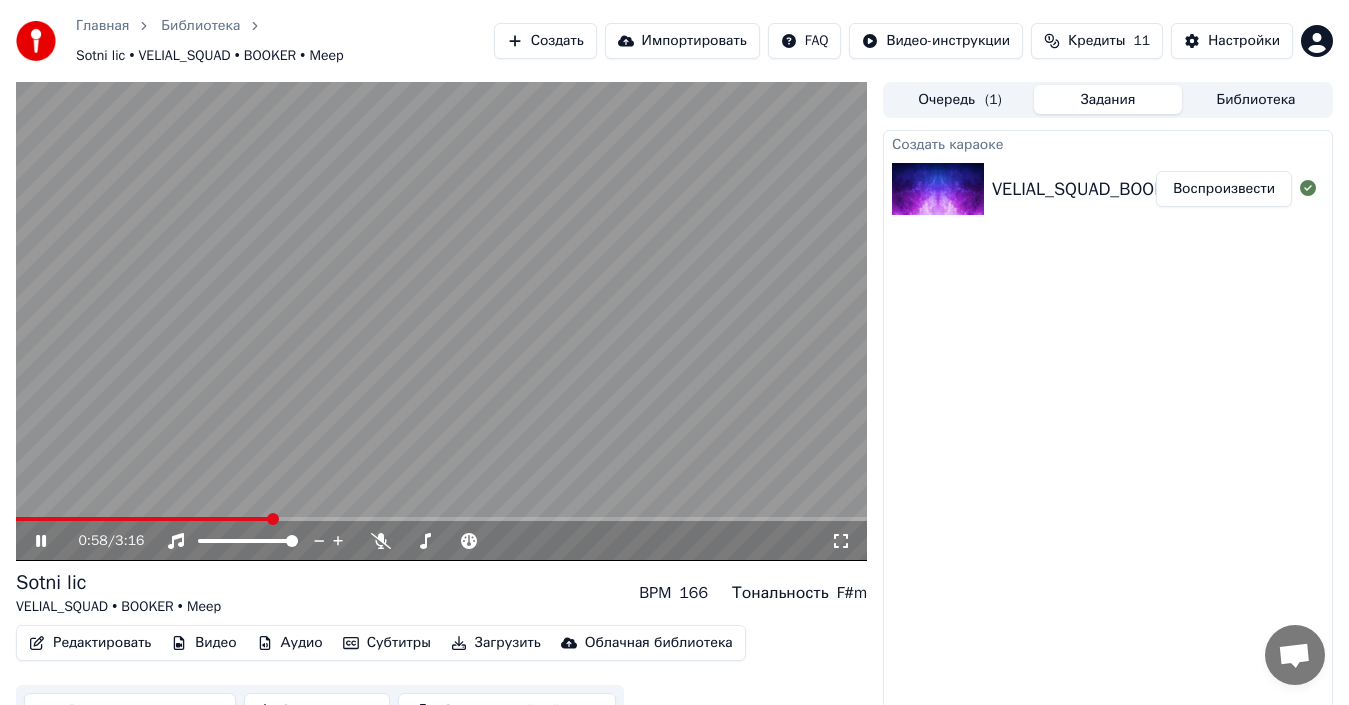 click 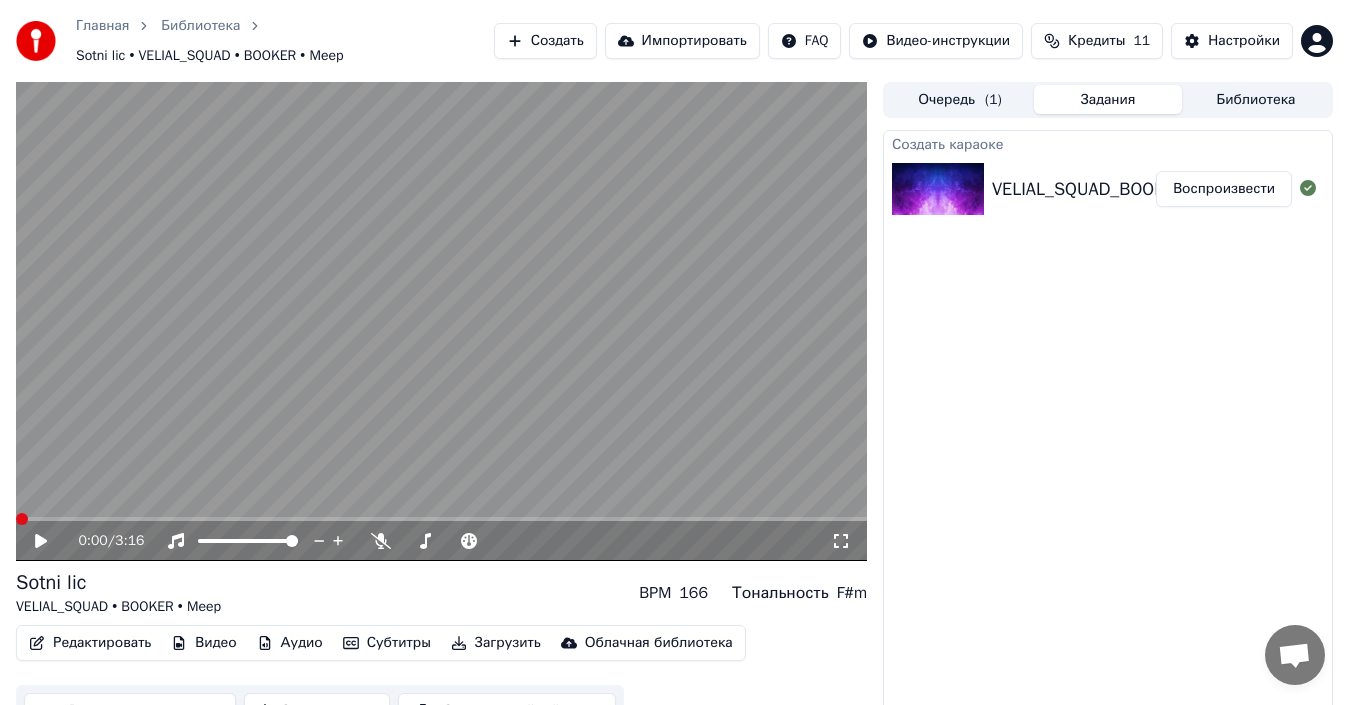 click at bounding box center [16, 519] 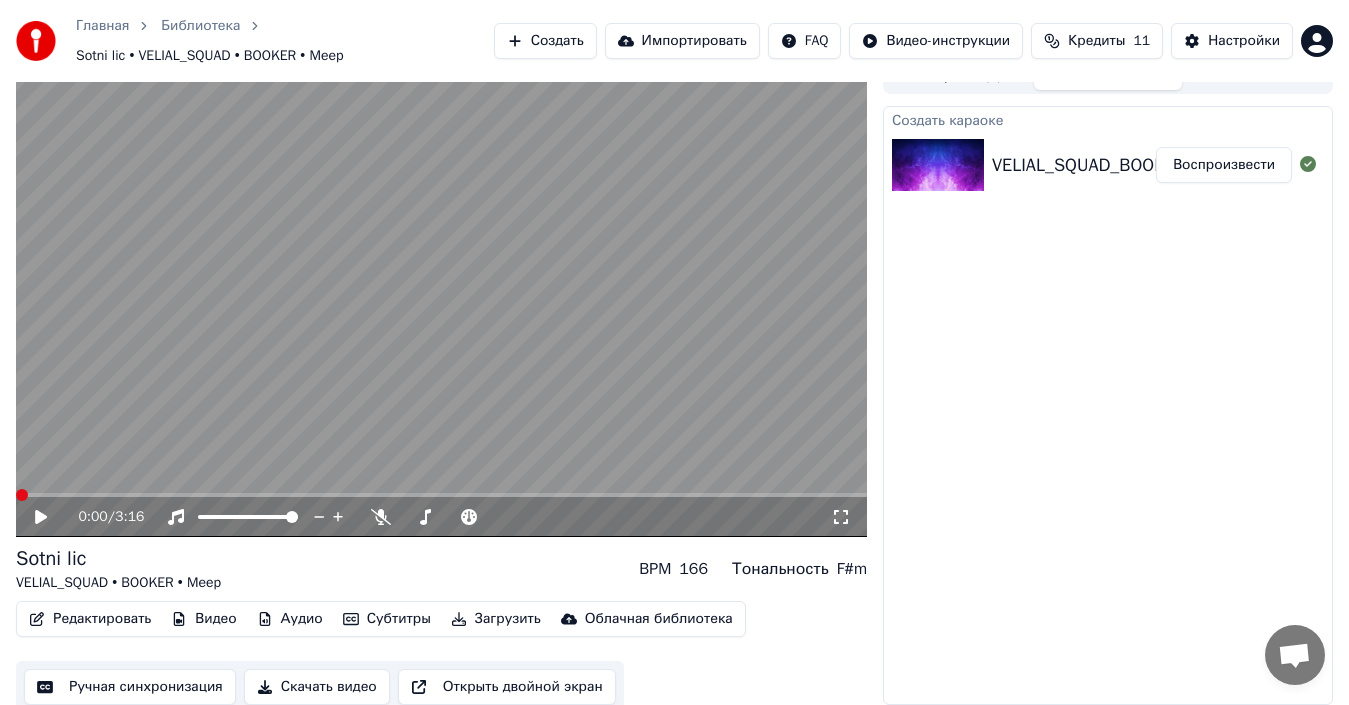 scroll, scrollTop: 32, scrollLeft: 0, axis: vertical 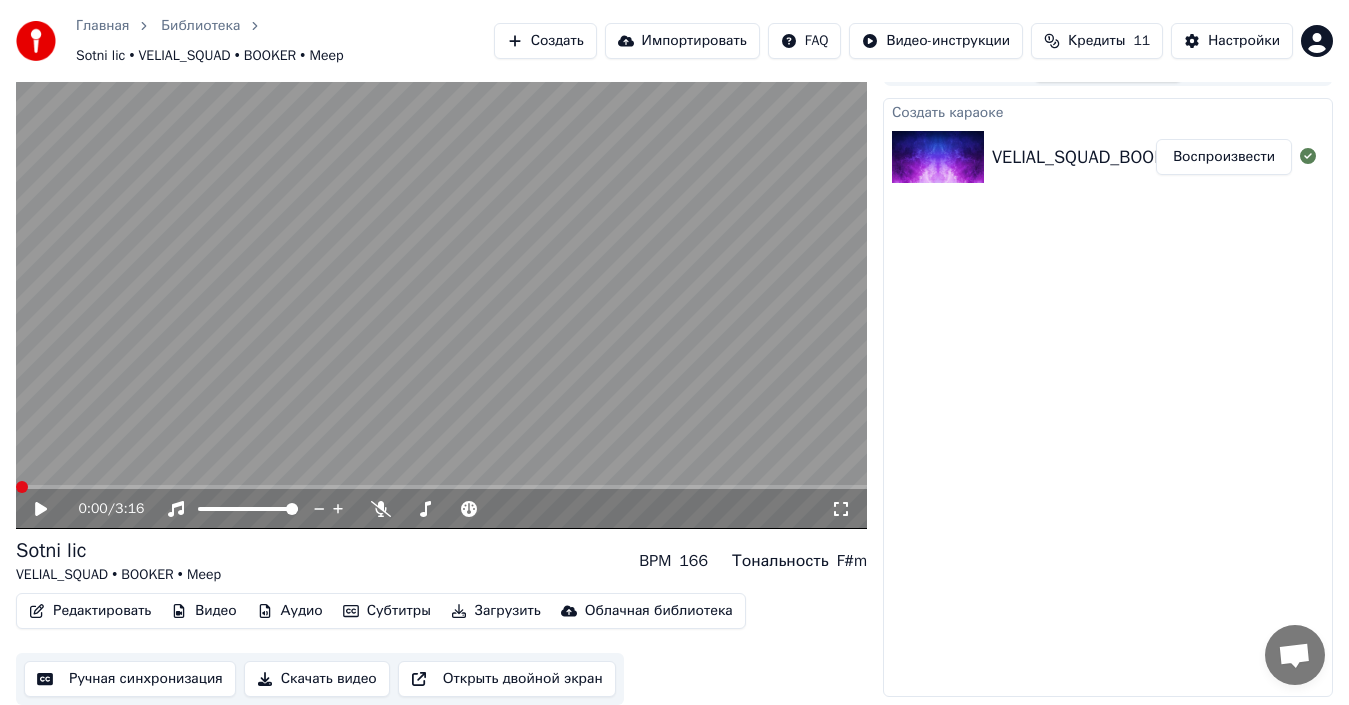 click 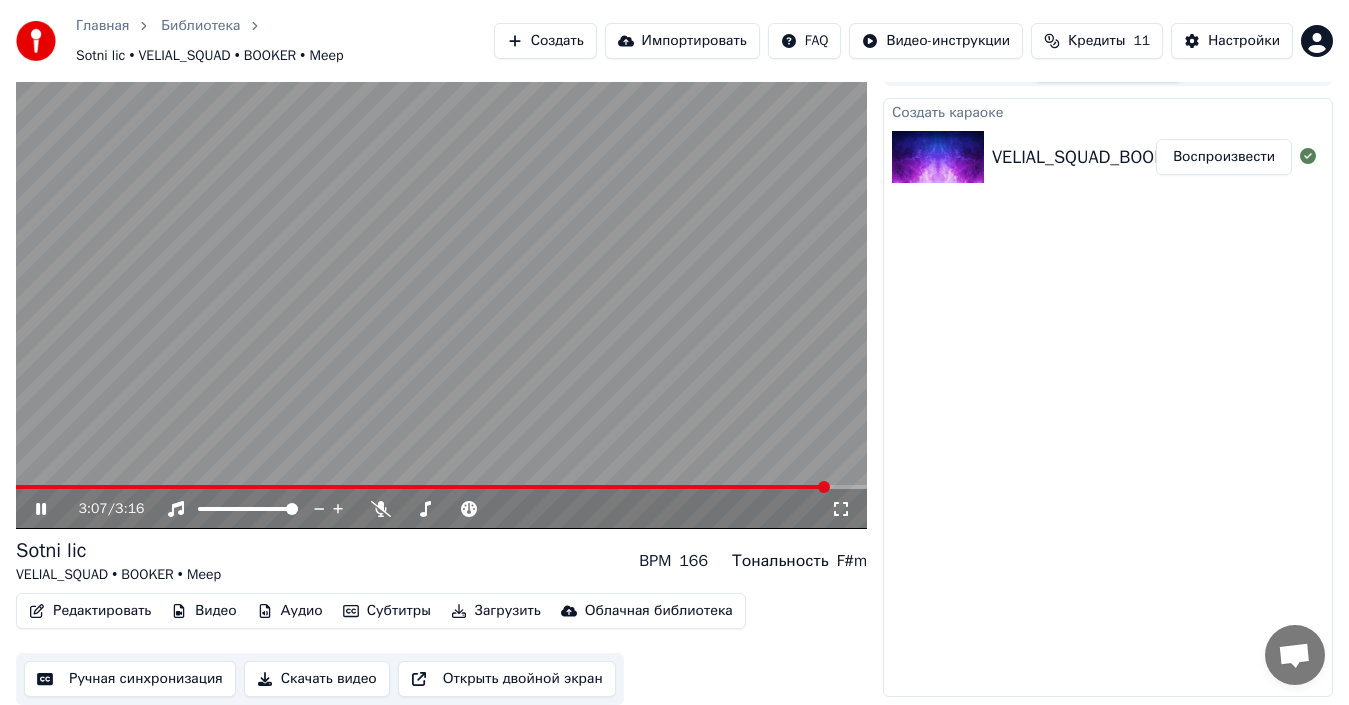 click 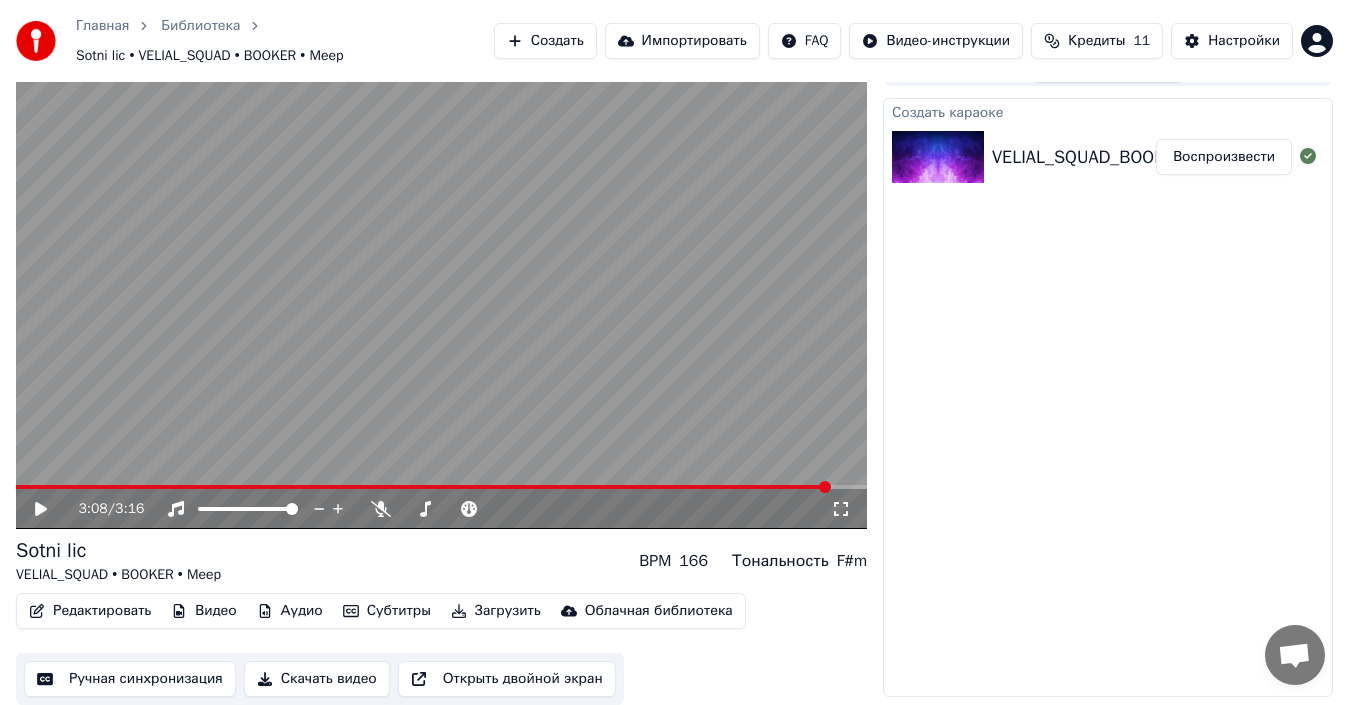 click on "Аудио" at bounding box center (290, 611) 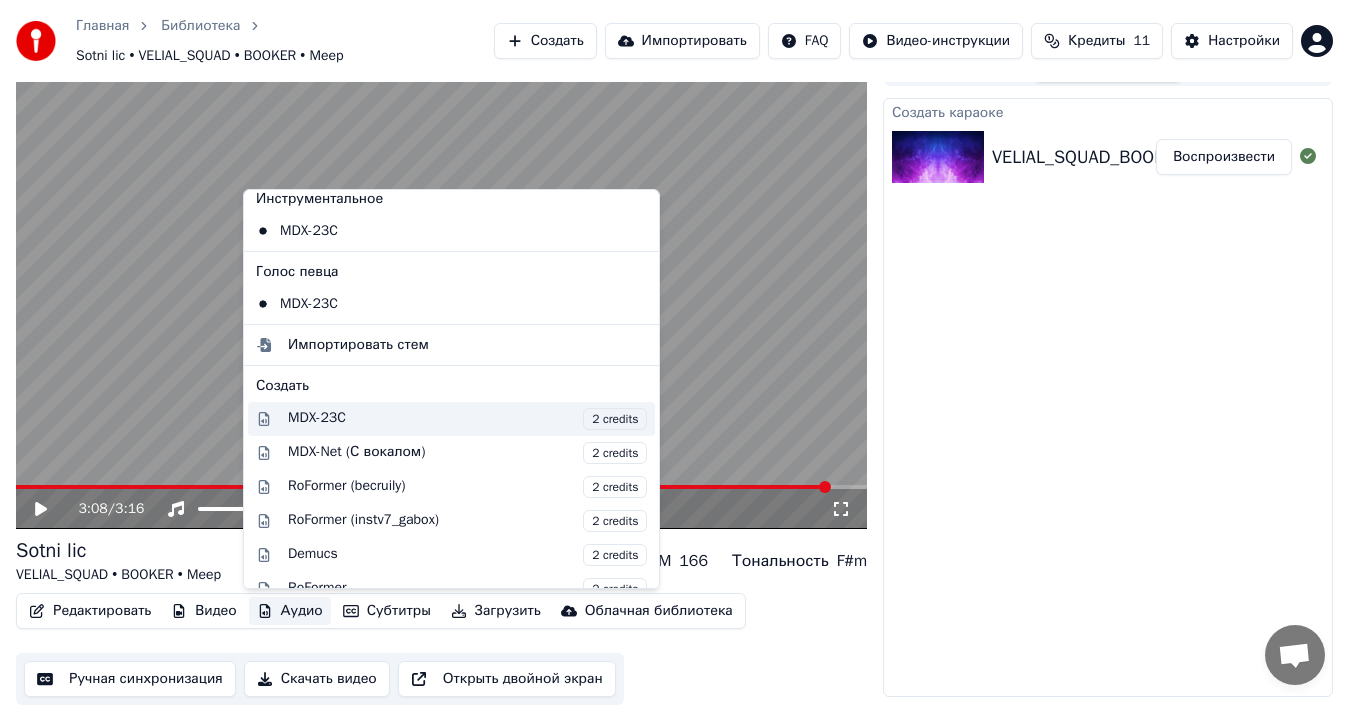 scroll, scrollTop: 0, scrollLeft: 0, axis: both 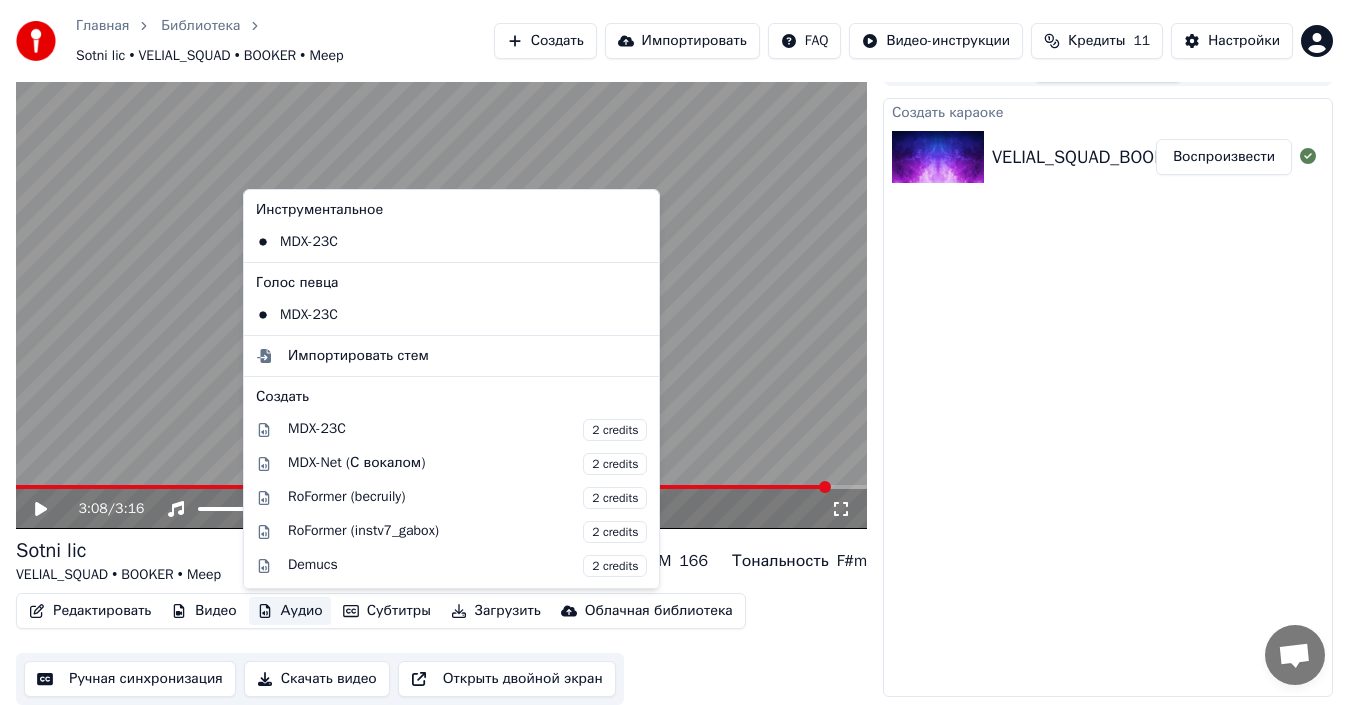 click on "Создать караоке VELIAL_SQUAD_BOOKER_Meep_-_Sotni_lic_79098617 Воспроизвести" at bounding box center (1108, 397) 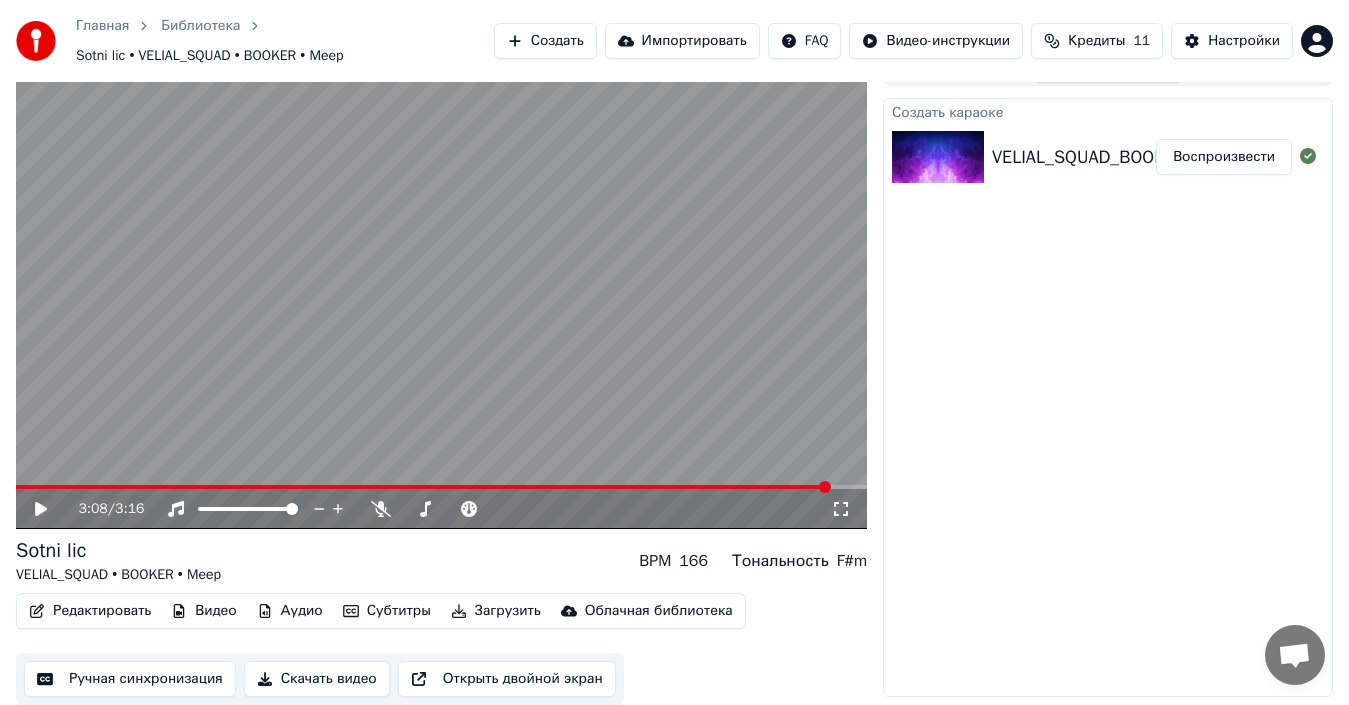 click on "Аудио" at bounding box center (290, 611) 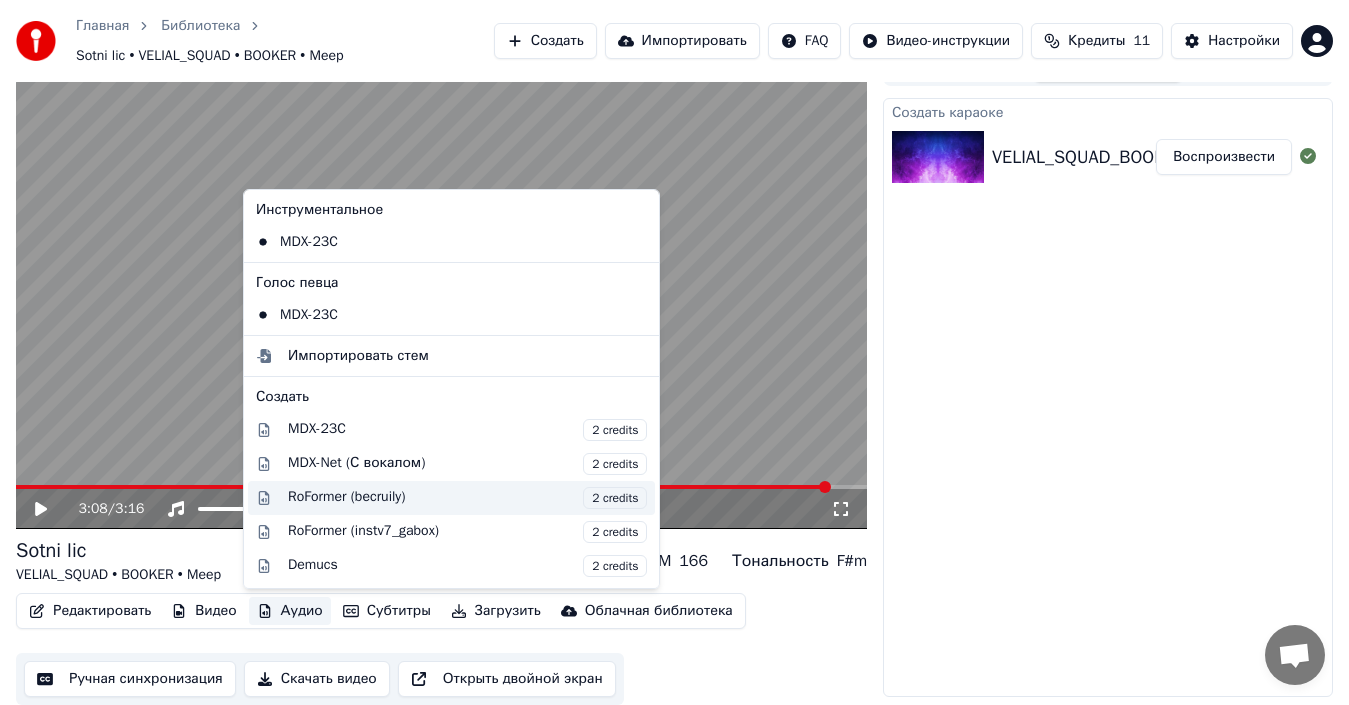 scroll, scrollTop: 203, scrollLeft: 0, axis: vertical 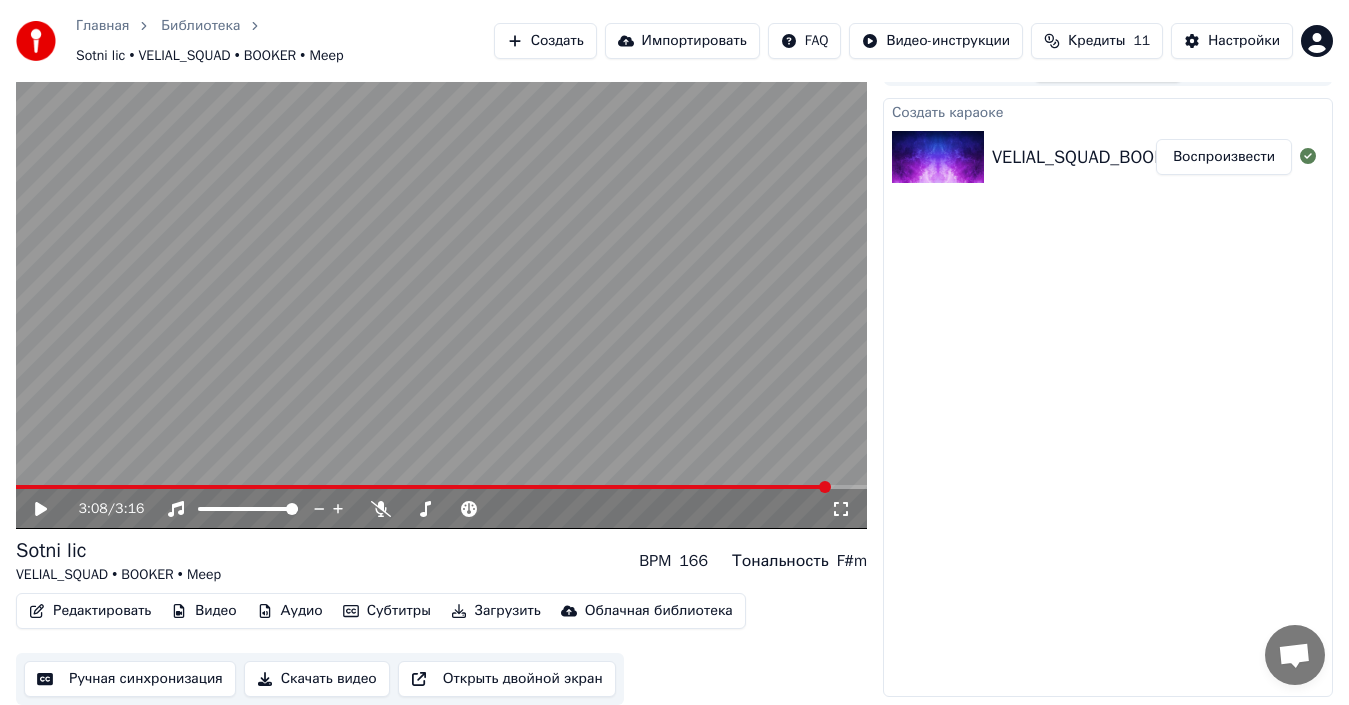 click on "Создать караоке VELIAL_SQUAD_BOOKER_Meep_-_Sotni_lic_79098617 Воспроизвести" at bounding box center [1108, 397] 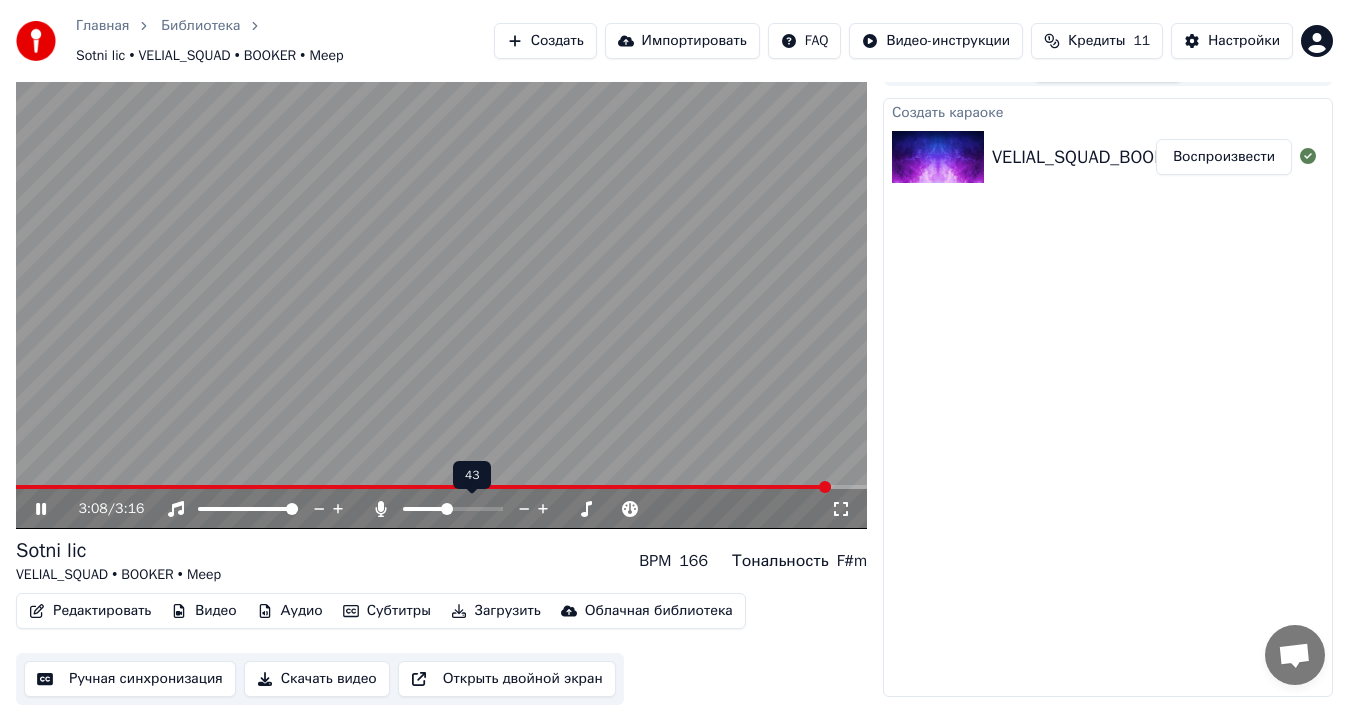 click at bounding box center (453, 509) 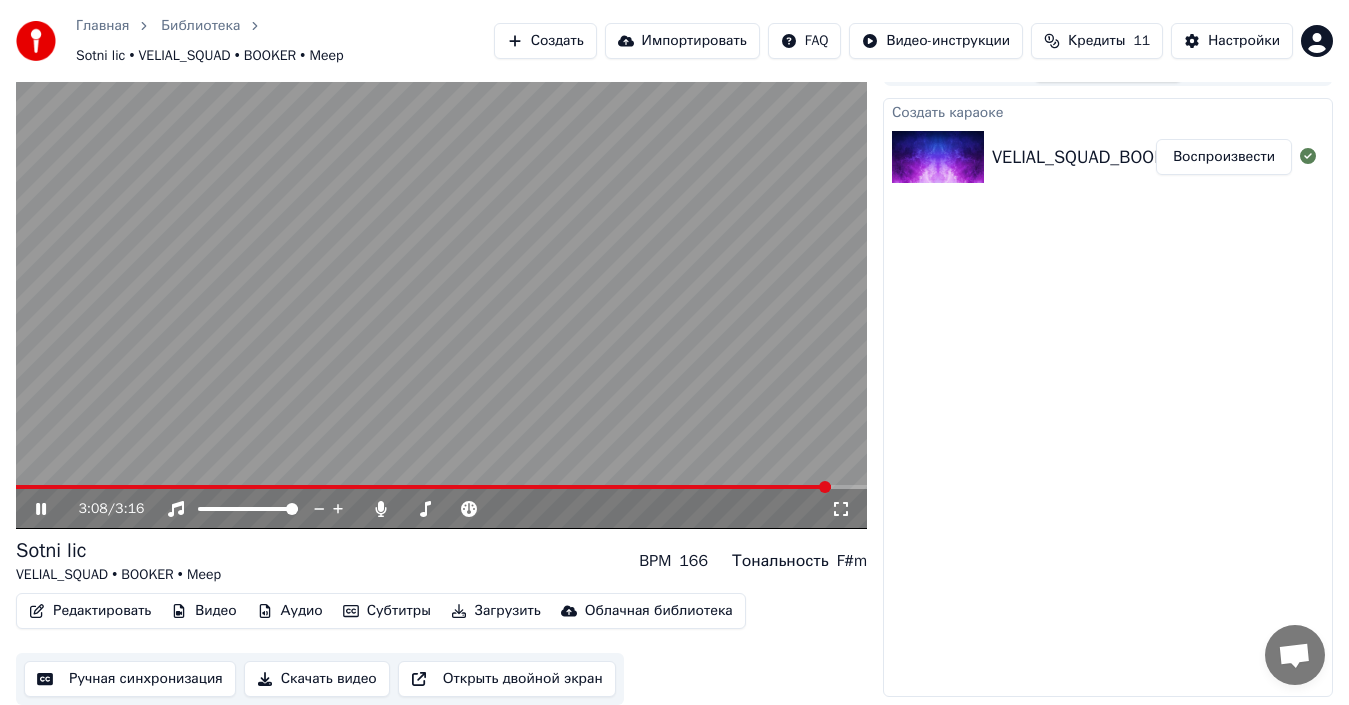 click at bounding box center (441, 289) 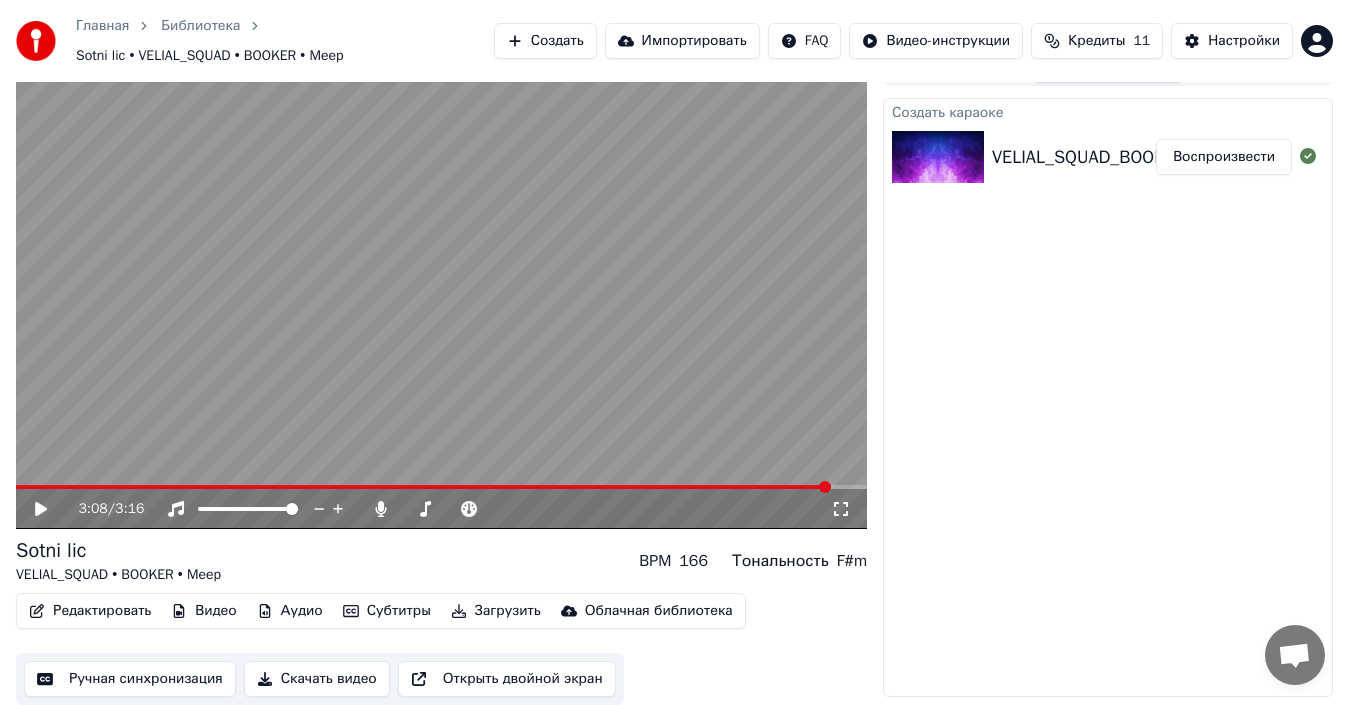 click at bounding box center [423, 487] 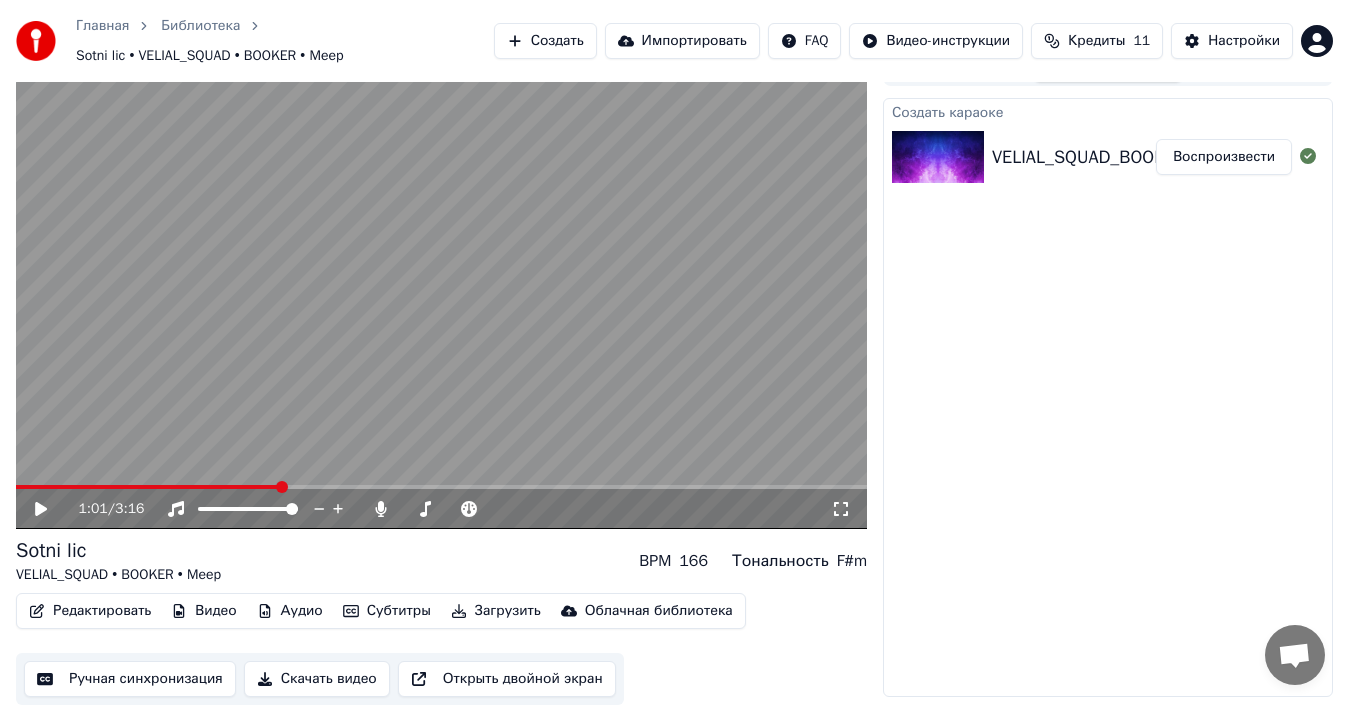 drag, startPoint x: 45, startPoint y: 506, endPoint x: 111, endPoint y: 513, distance: 66.37017 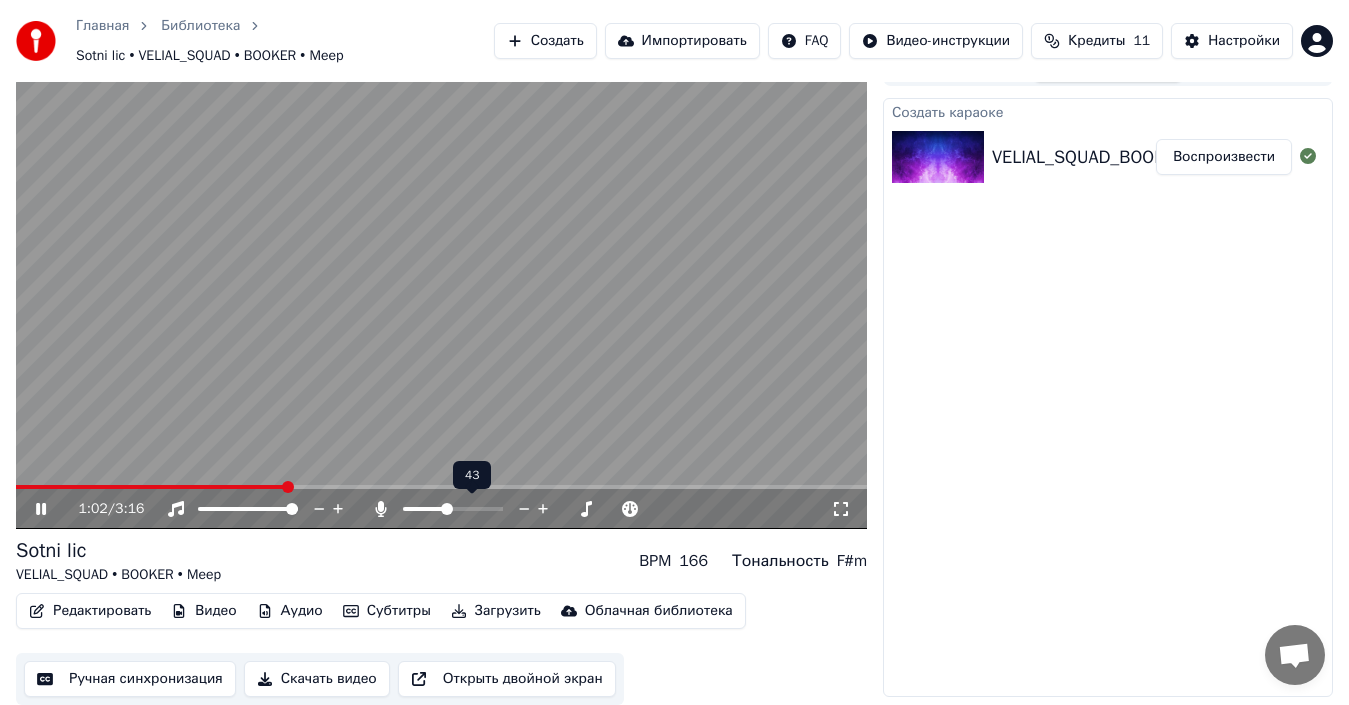 click at bounding box center [453, 509] 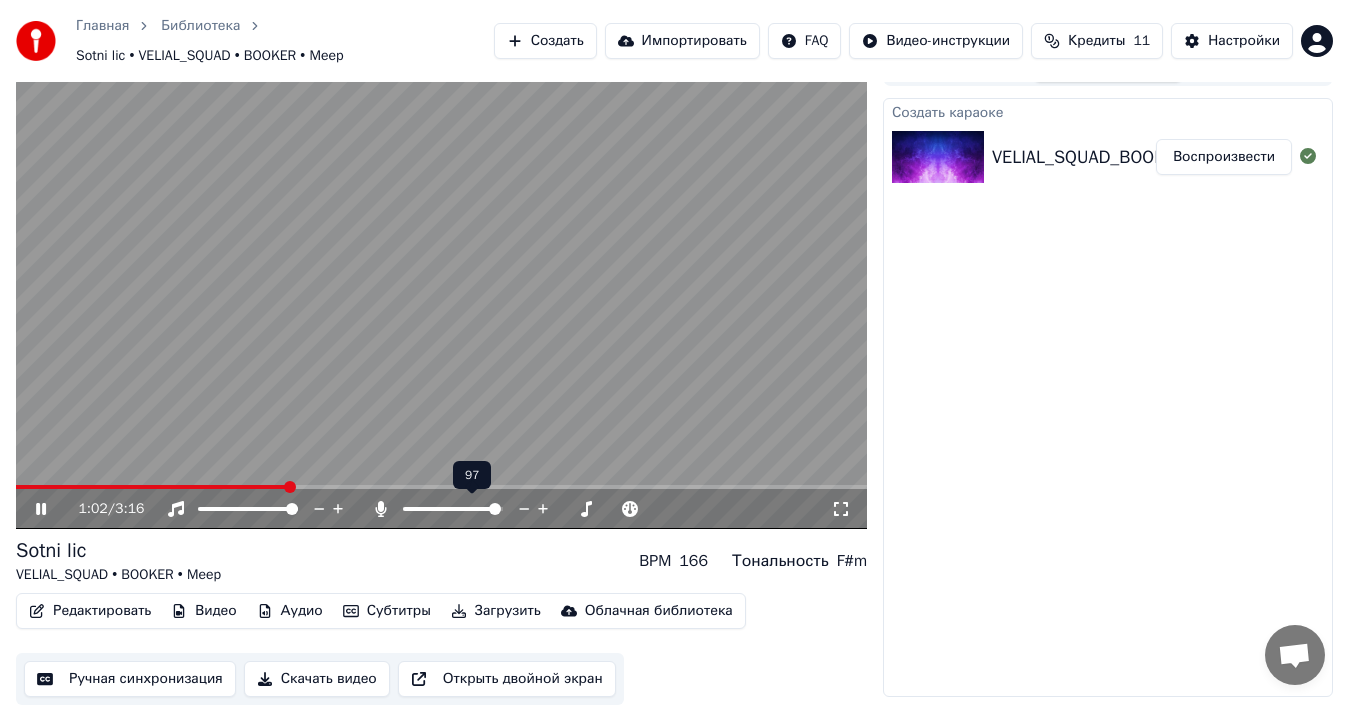 click at bounding box center (495, 509) 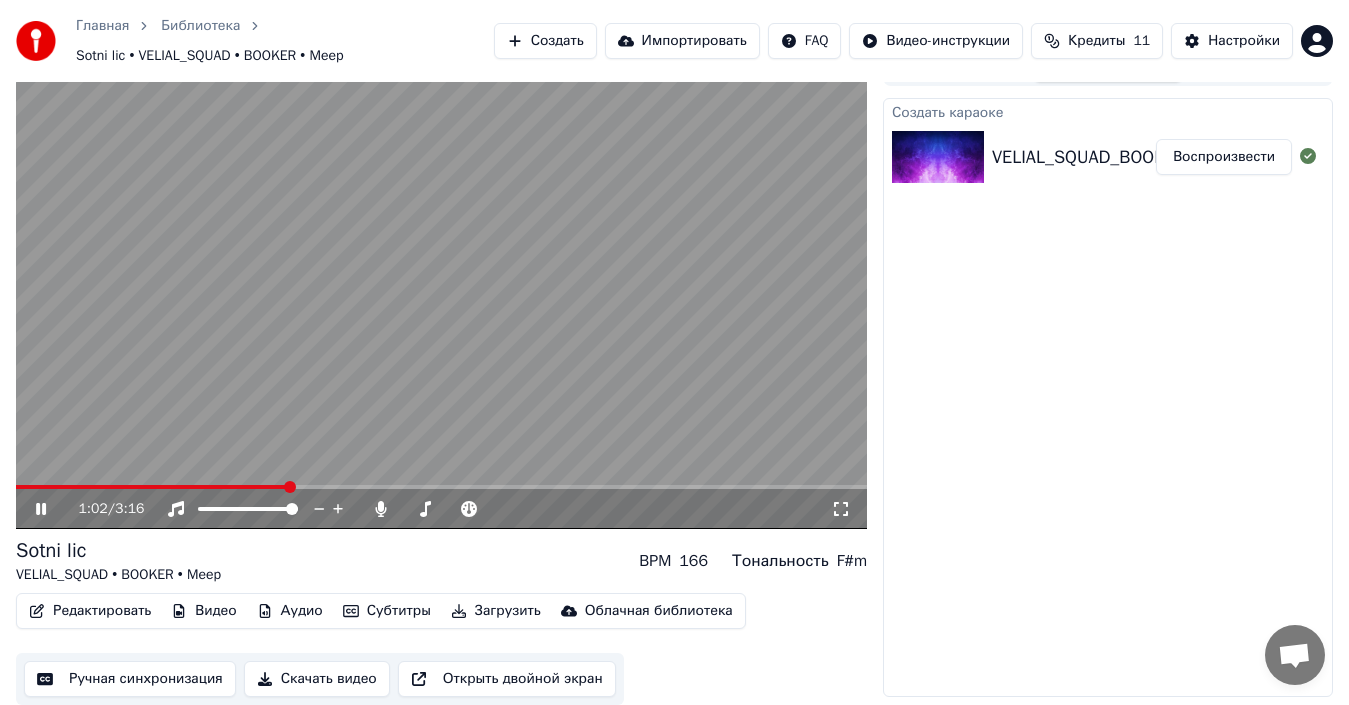 click 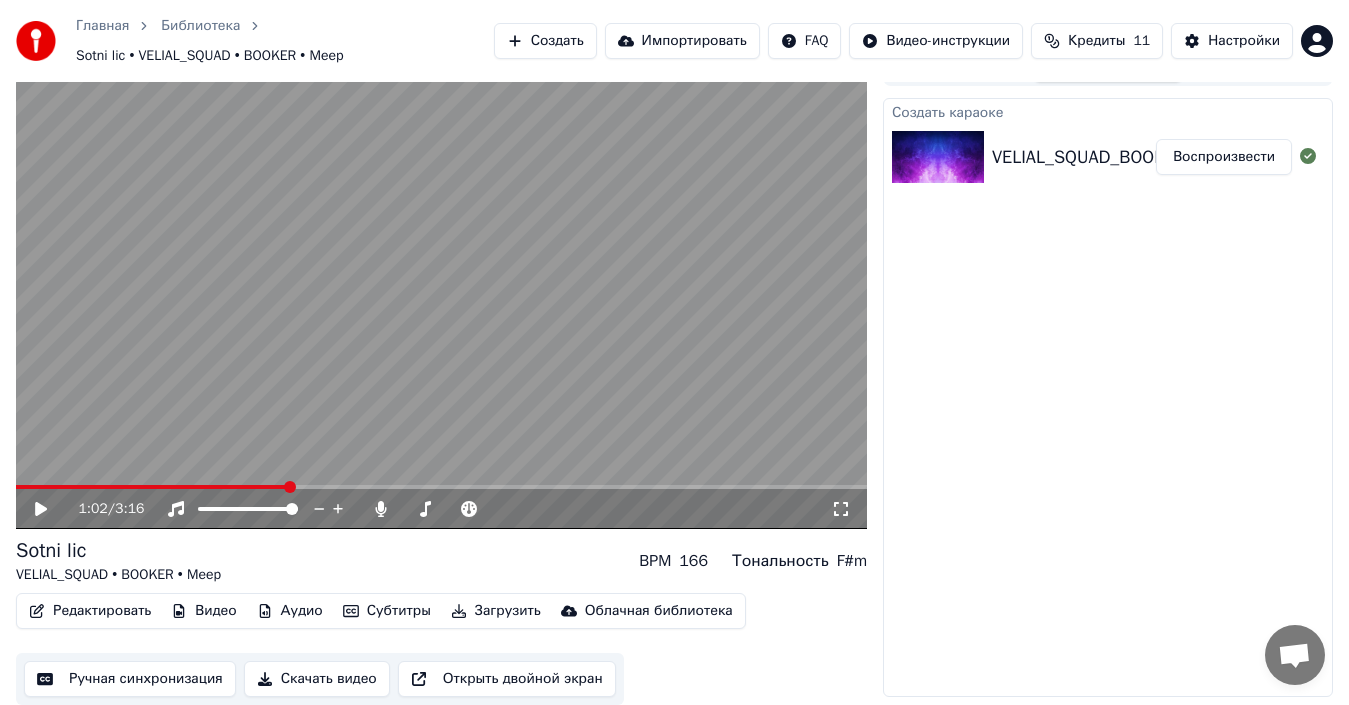 click on "Аудио" at bounding box center [290, 611] 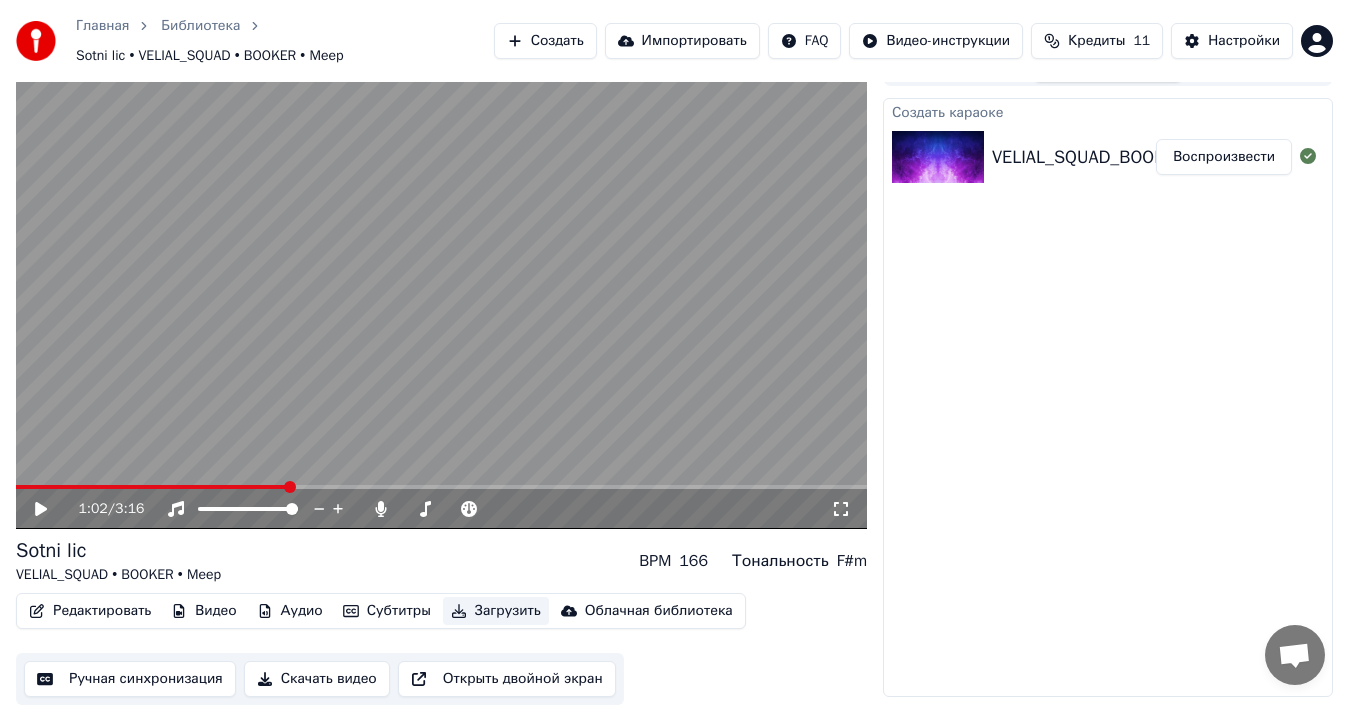click on "Загрузить" at bounding box center (496, 611) 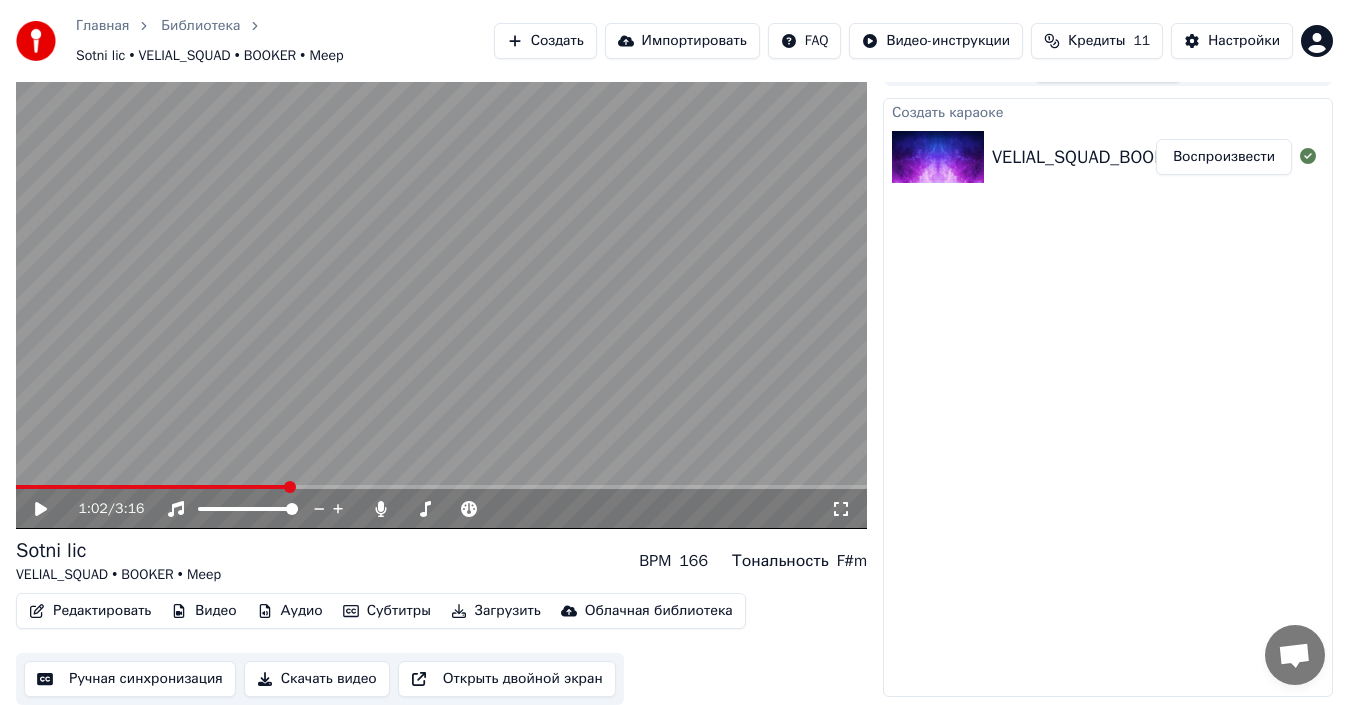 click on "Sotni lic VELIAL_SQUAD • BOOKER • Meep BPM 166 Тональность F#m" at bounding box center [441, 561] 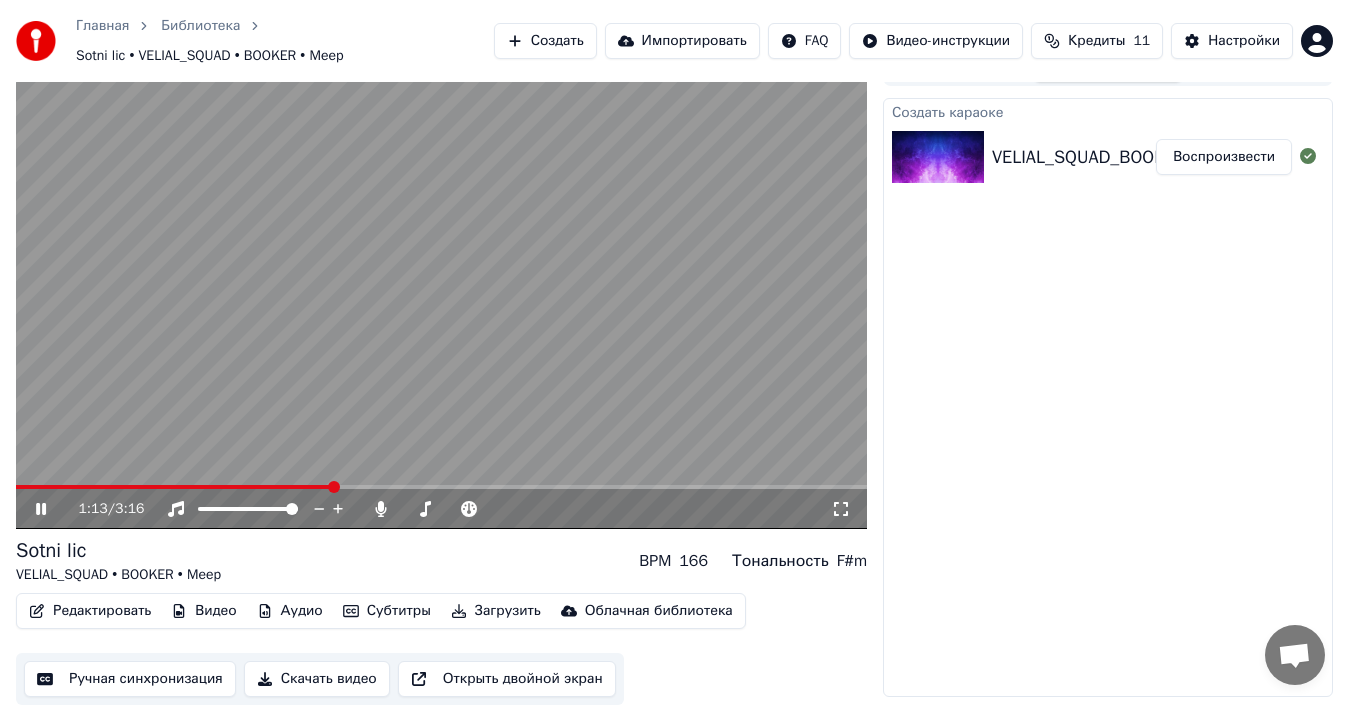 click at bounding box center (174, 487) 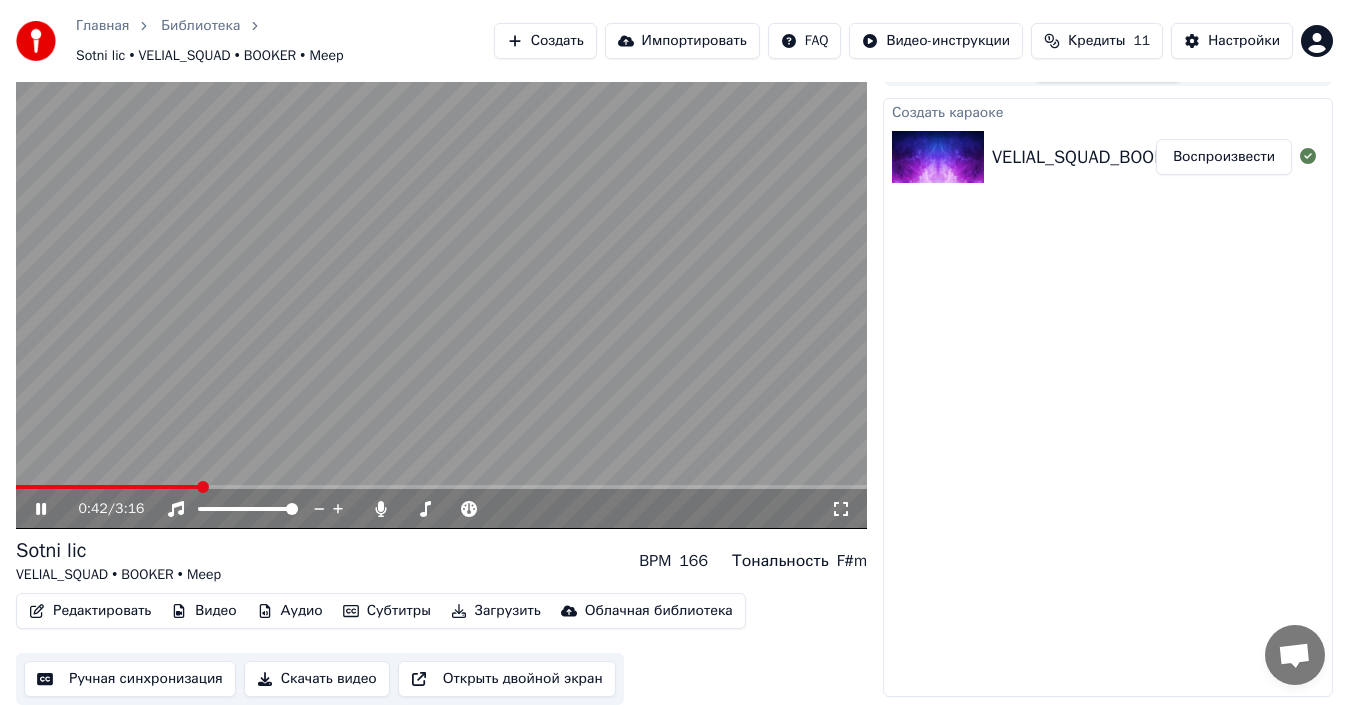 click 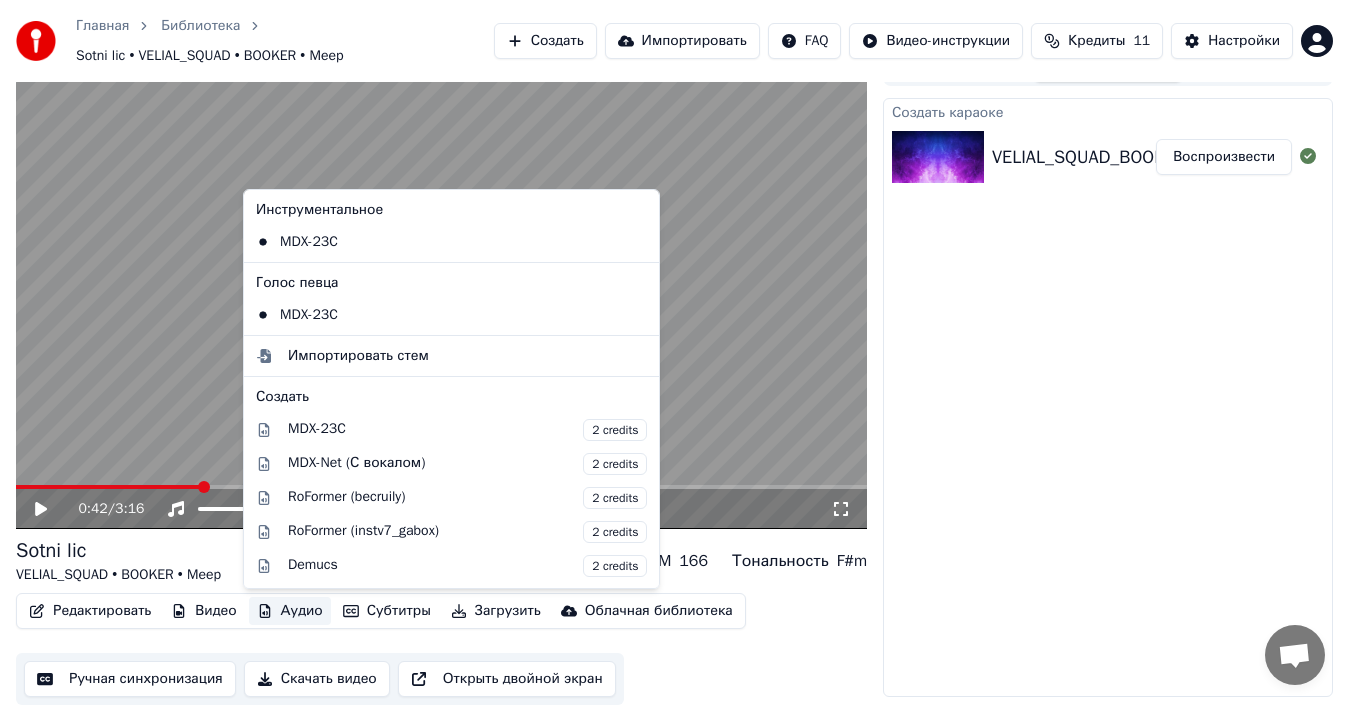 click on "Аудио" at bounding box center [290, 611] 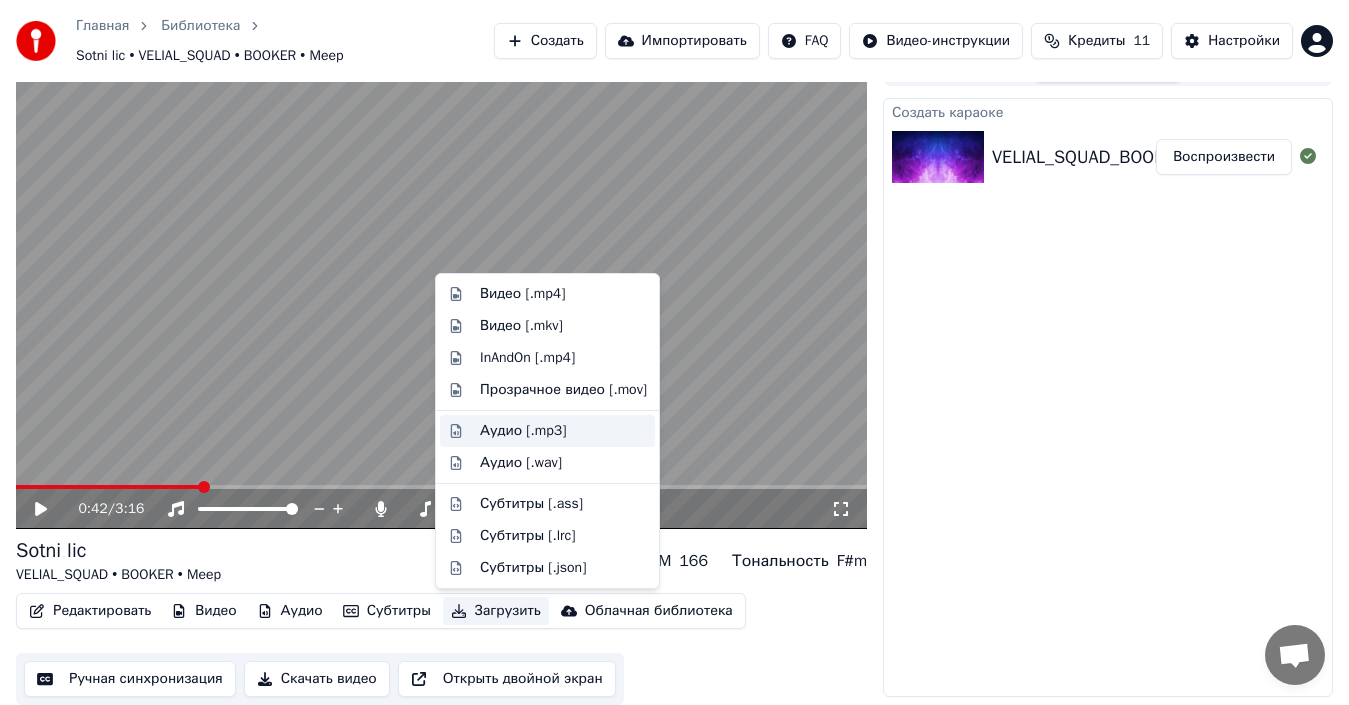 click on "Аудио [.mp3]" at bounding box center [523, 431] 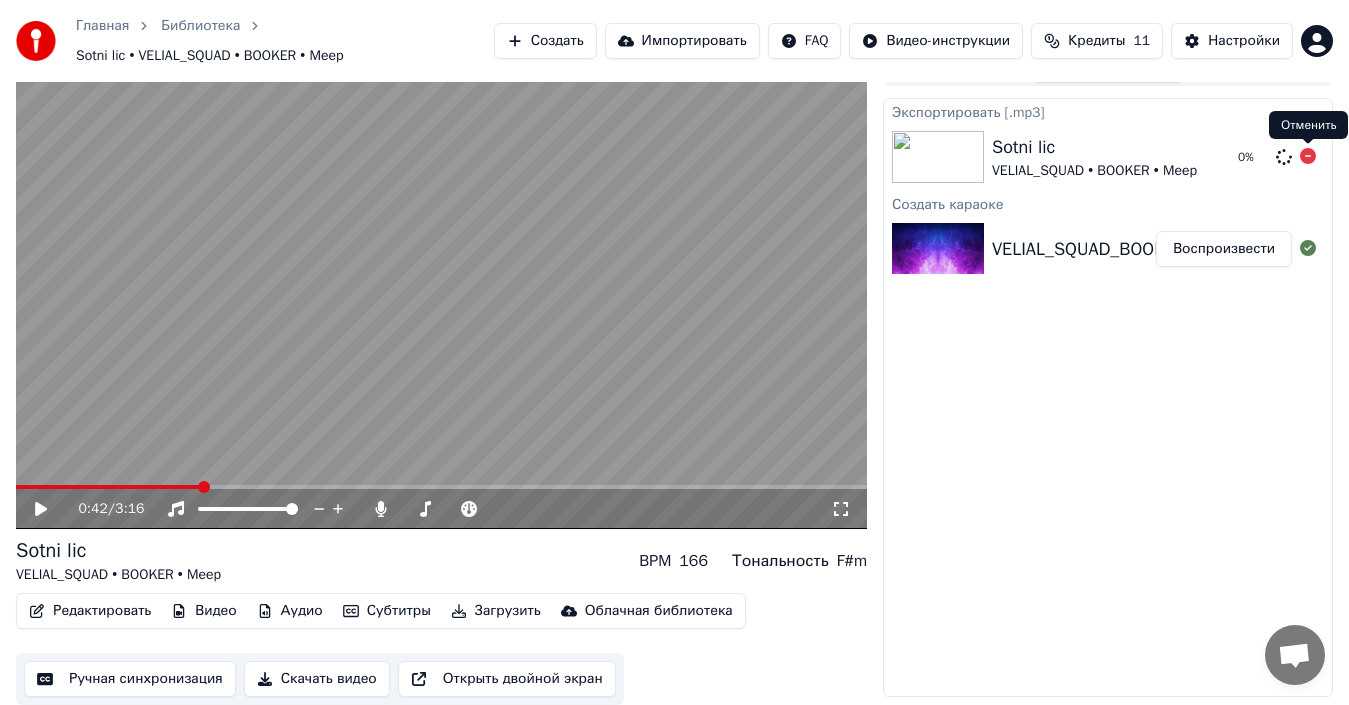 click 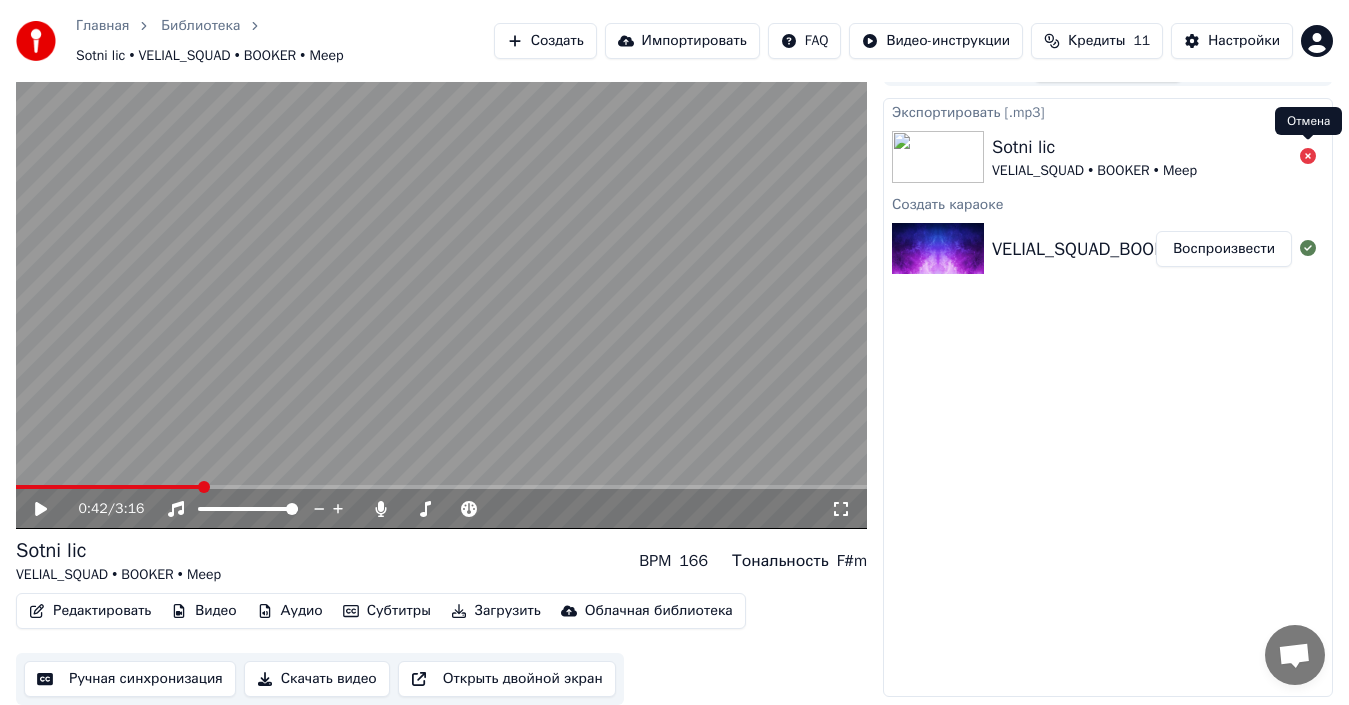 click 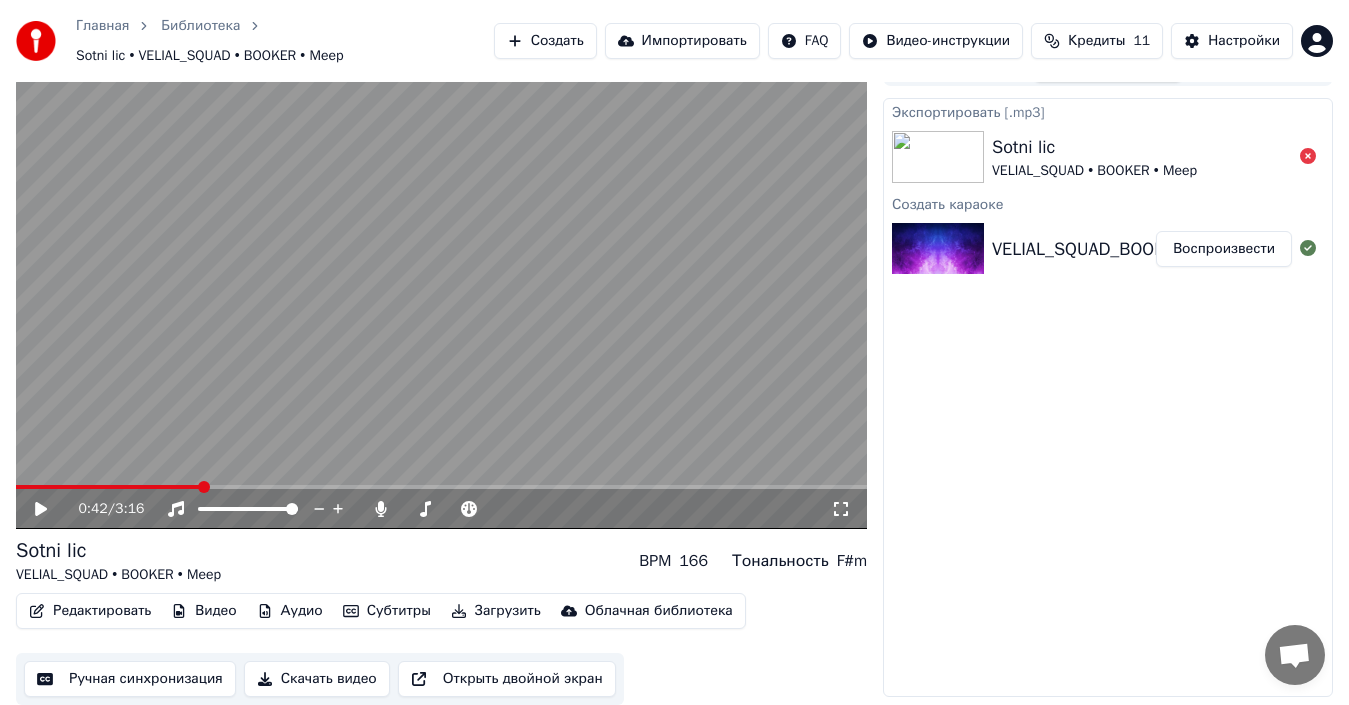 click on "Субтитры" at bounding box center (387, 611) 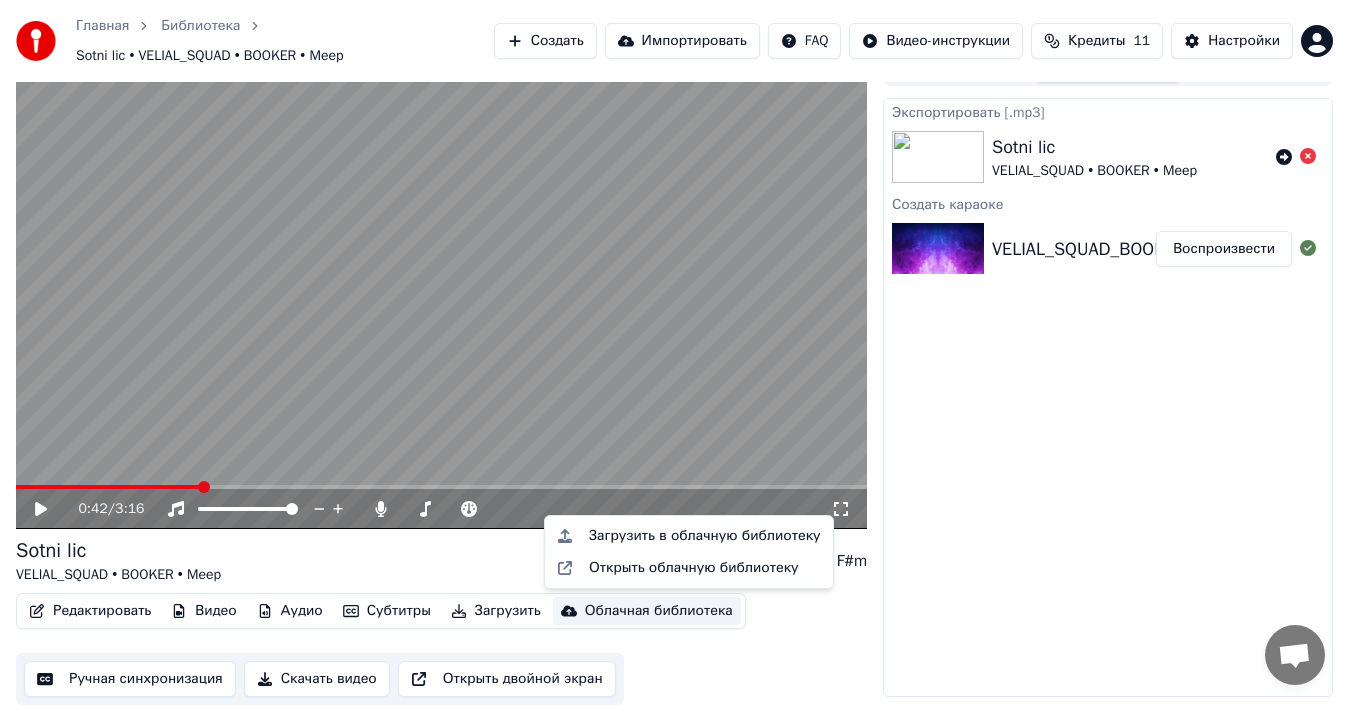 click on "Редактировать Видео Аудио Субтитры Загрузить Облачная библиотека Ручная синхронизация Скачать видео Открыть двойной экран" at bounding box center [441, 649] 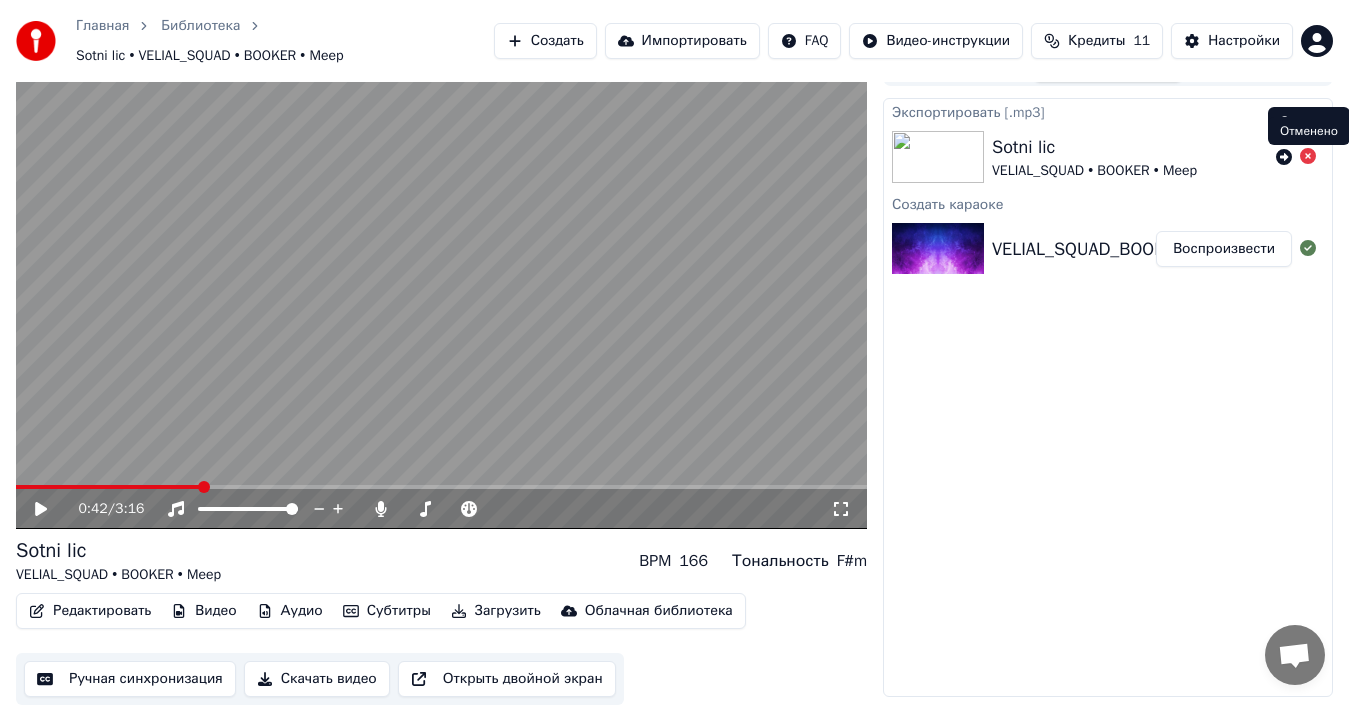 click 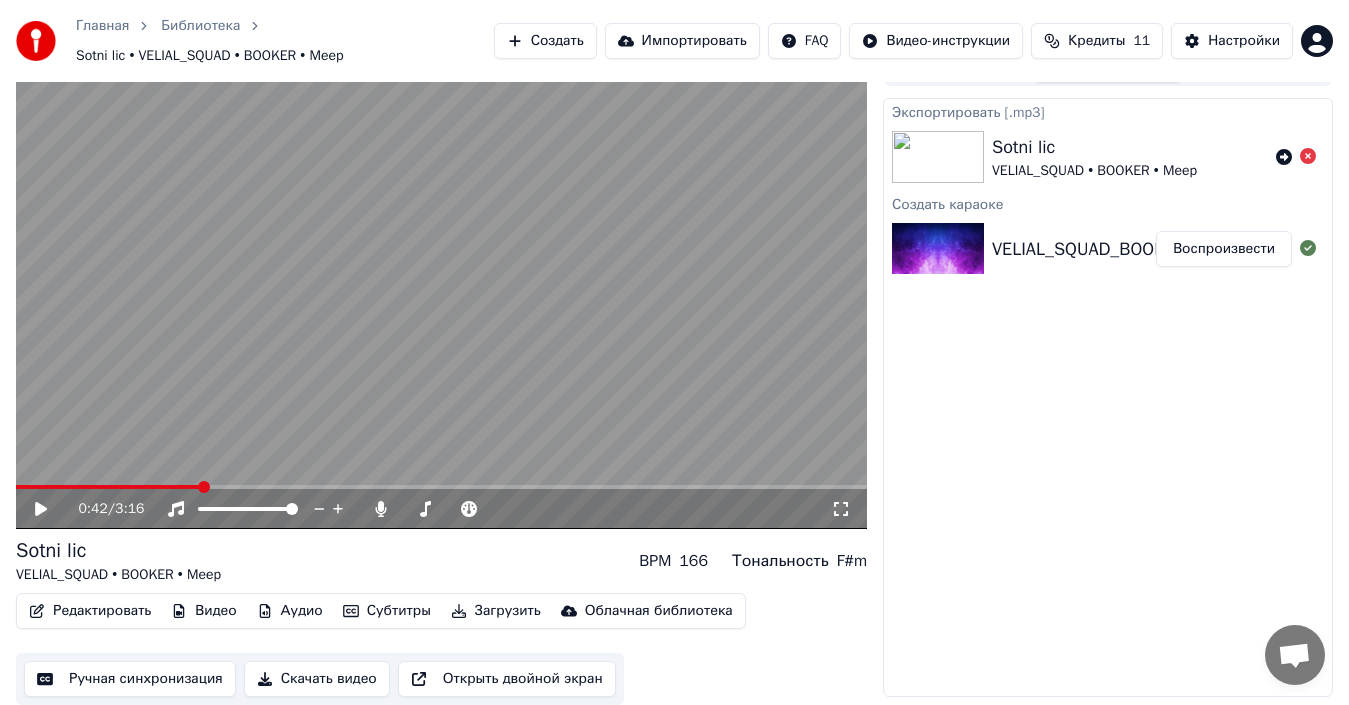 click on "Аудио" at bounding box center [290, 611] 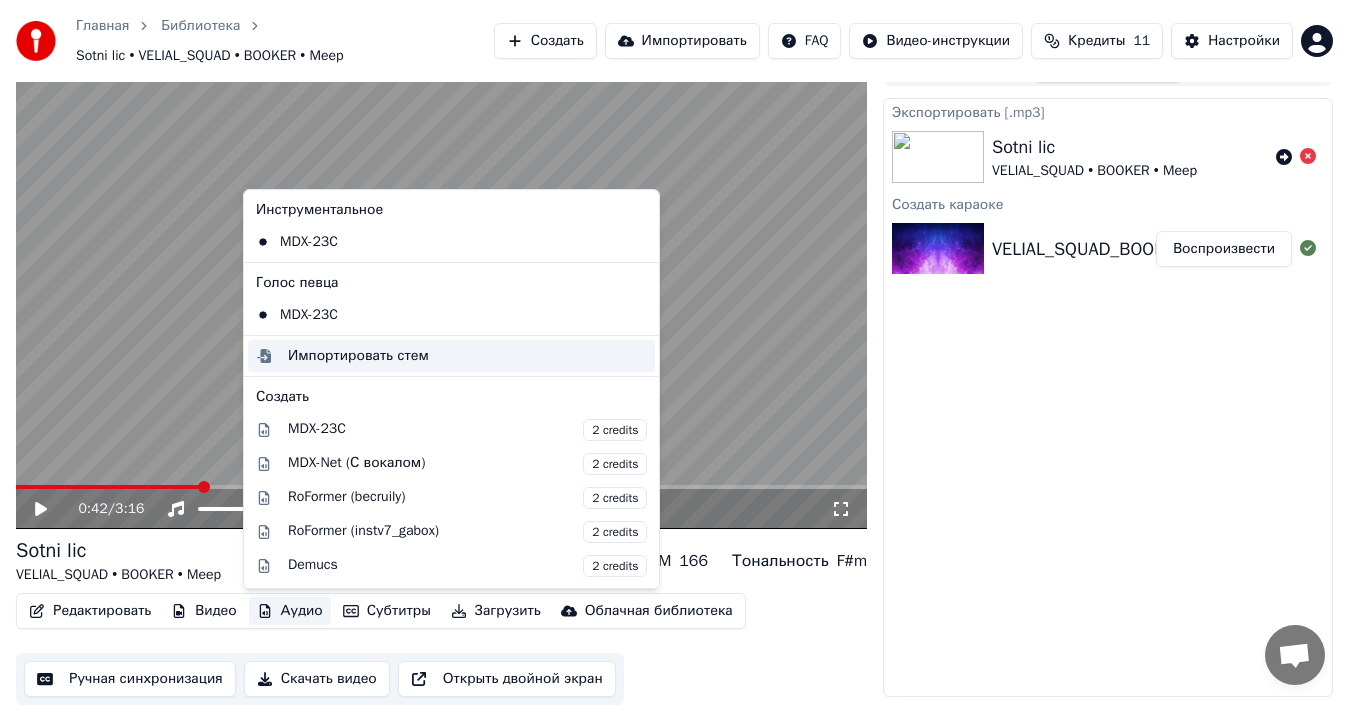 click on "Импортировать стем" at bounding box center [358, 356] 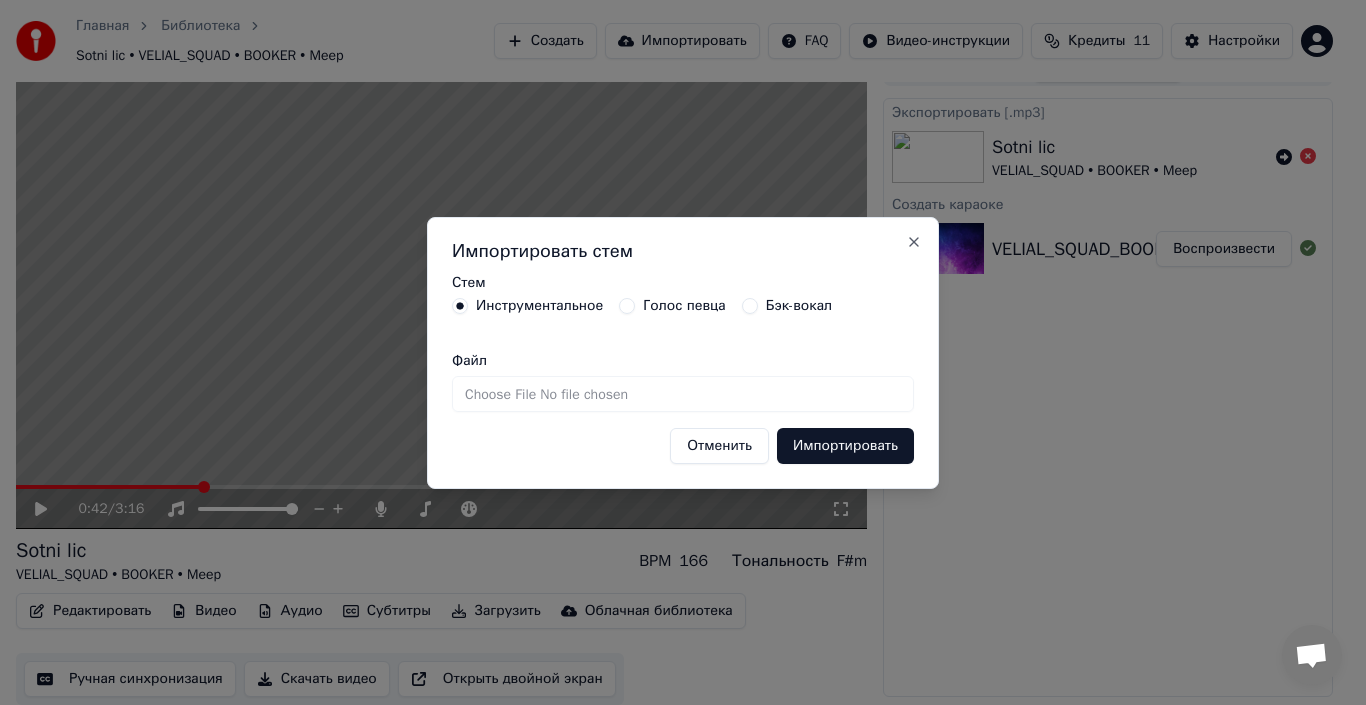 click on "Файл" at bounding box center (683, 394) 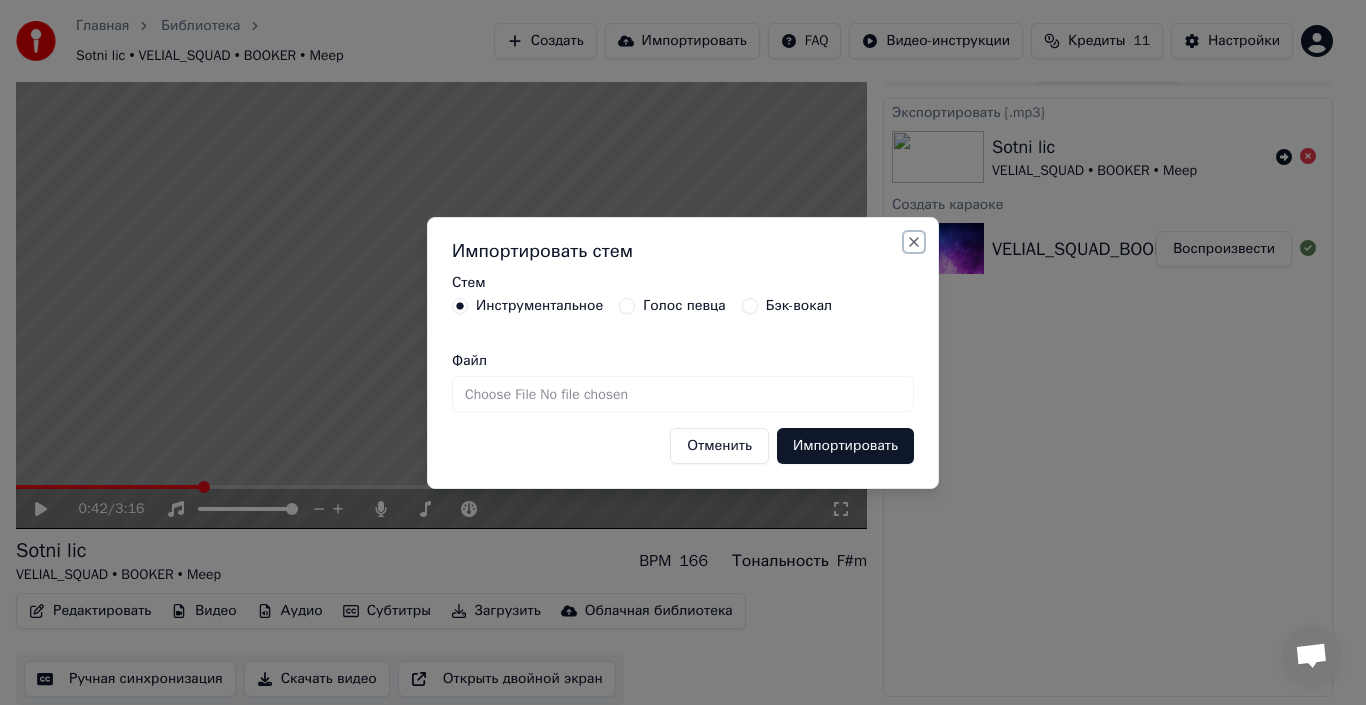 click on "Close" at bounding box center (914, 242) 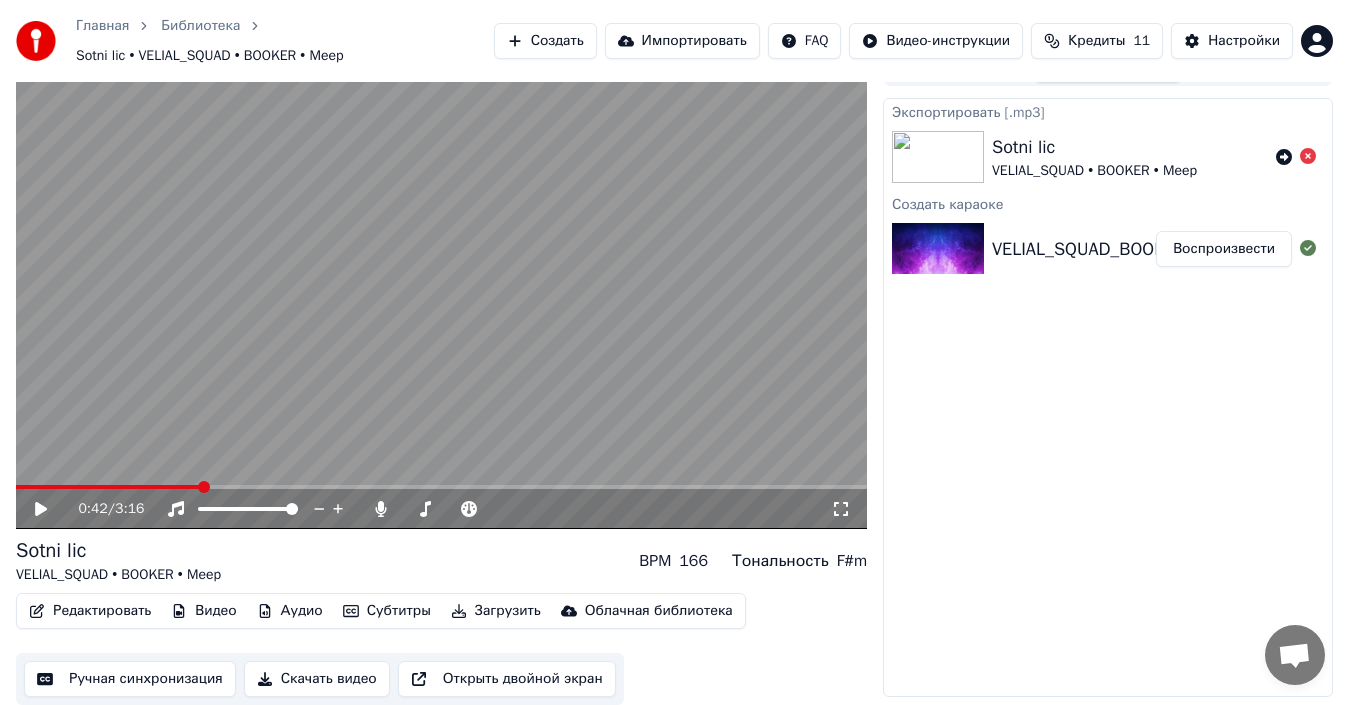 click 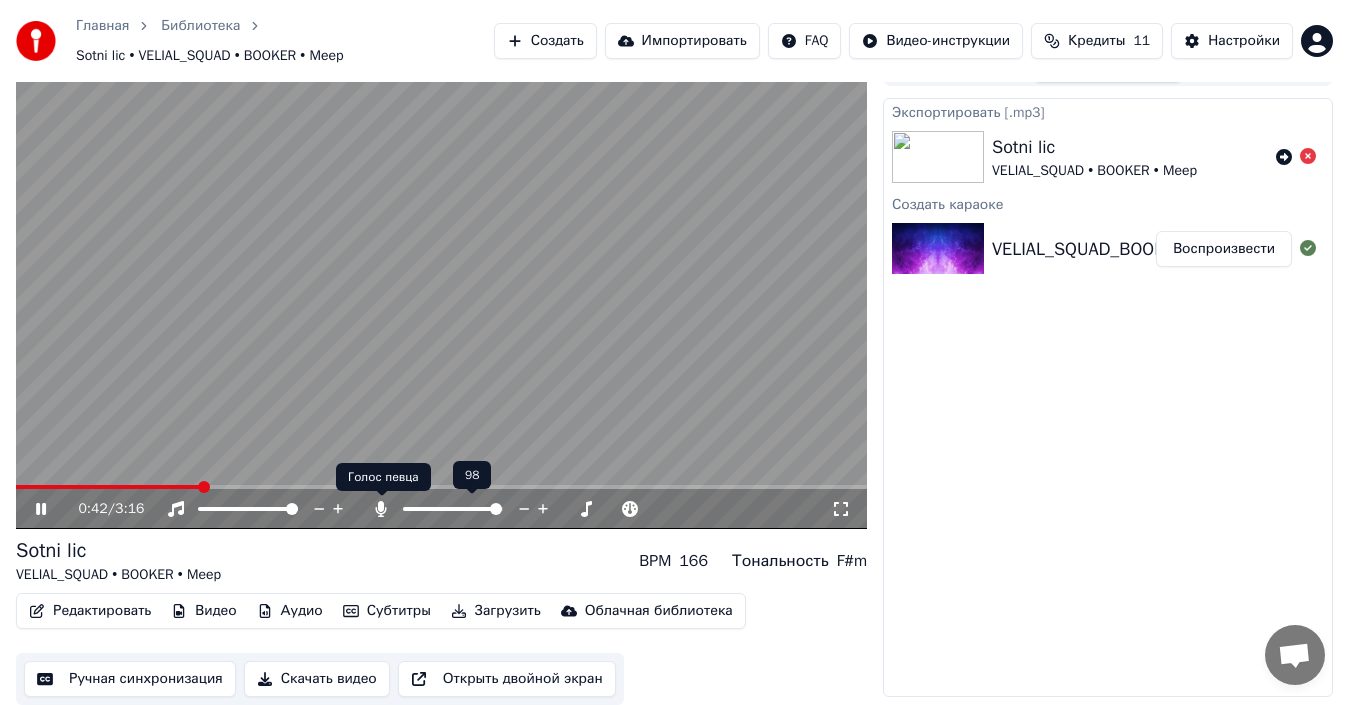 click at bounding box center [452, 509] 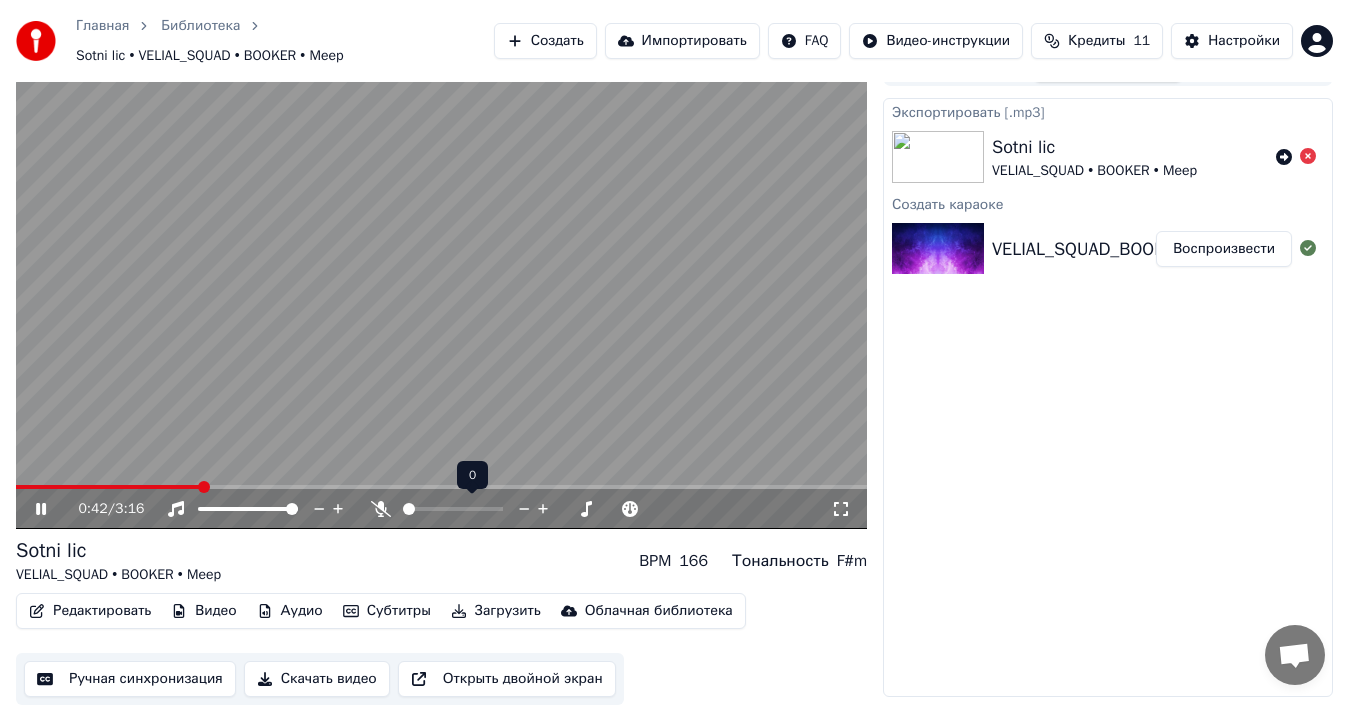 click at bounding box center [409, 509] 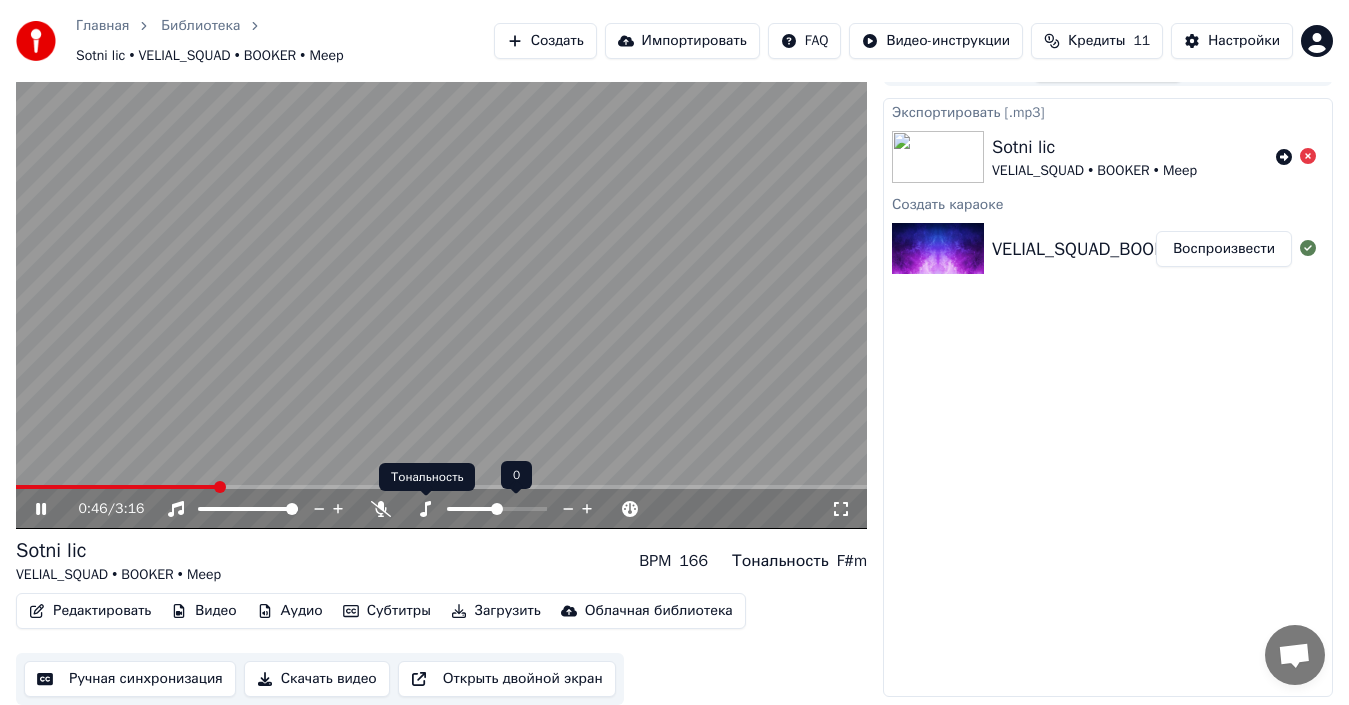 click at bounding box center [472, 509] 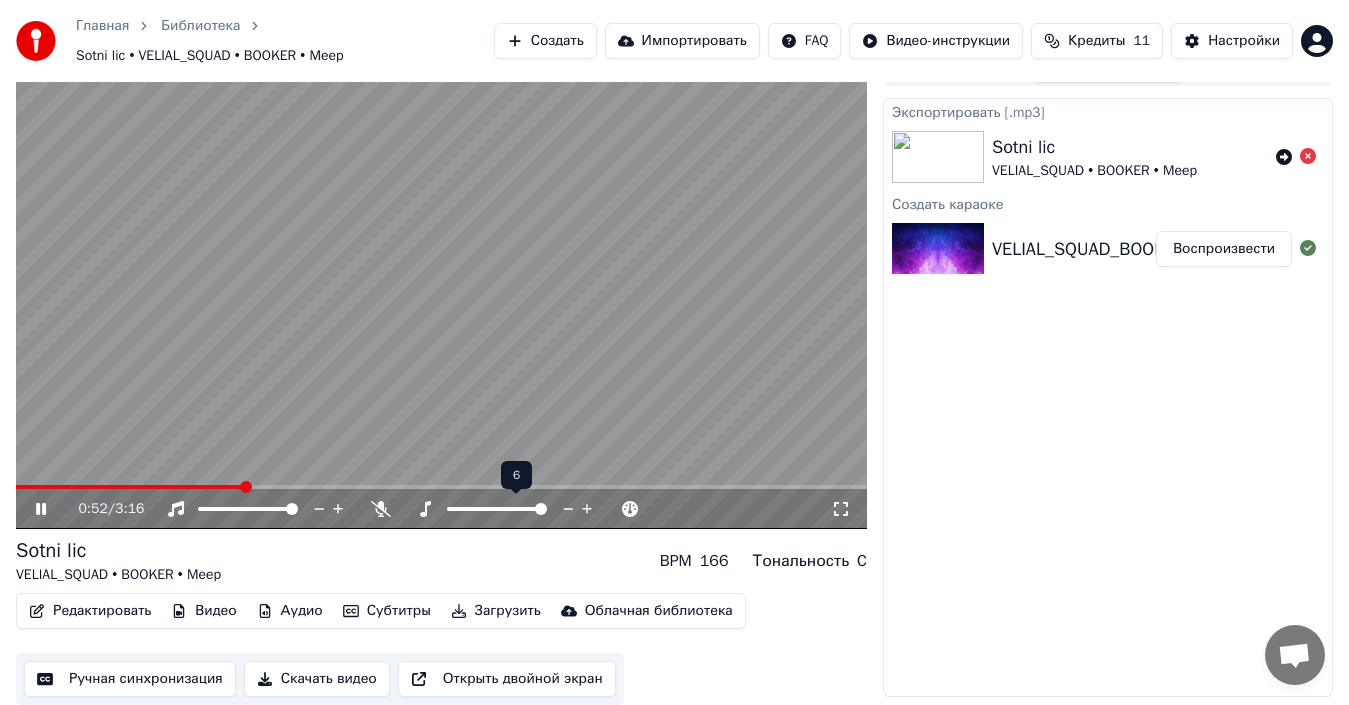 click at bounding box center [541, 509] 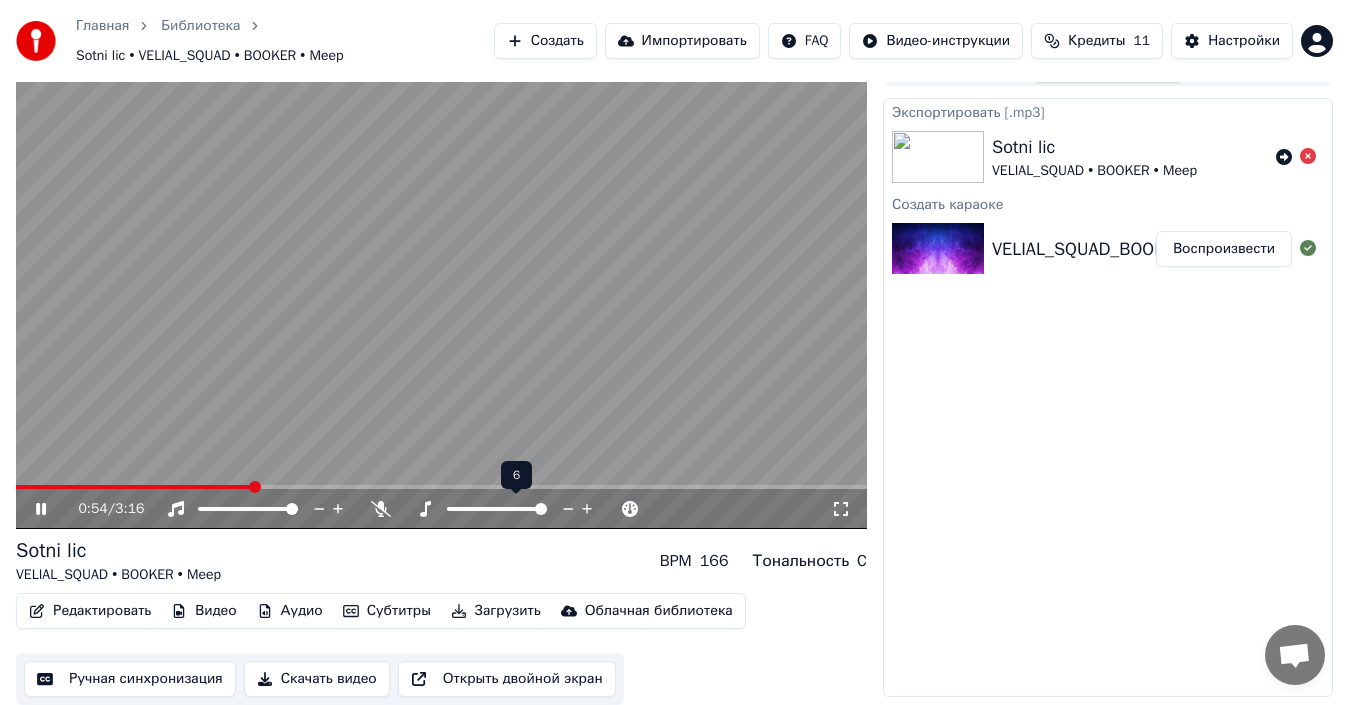 click at bounding box center (497, 509) 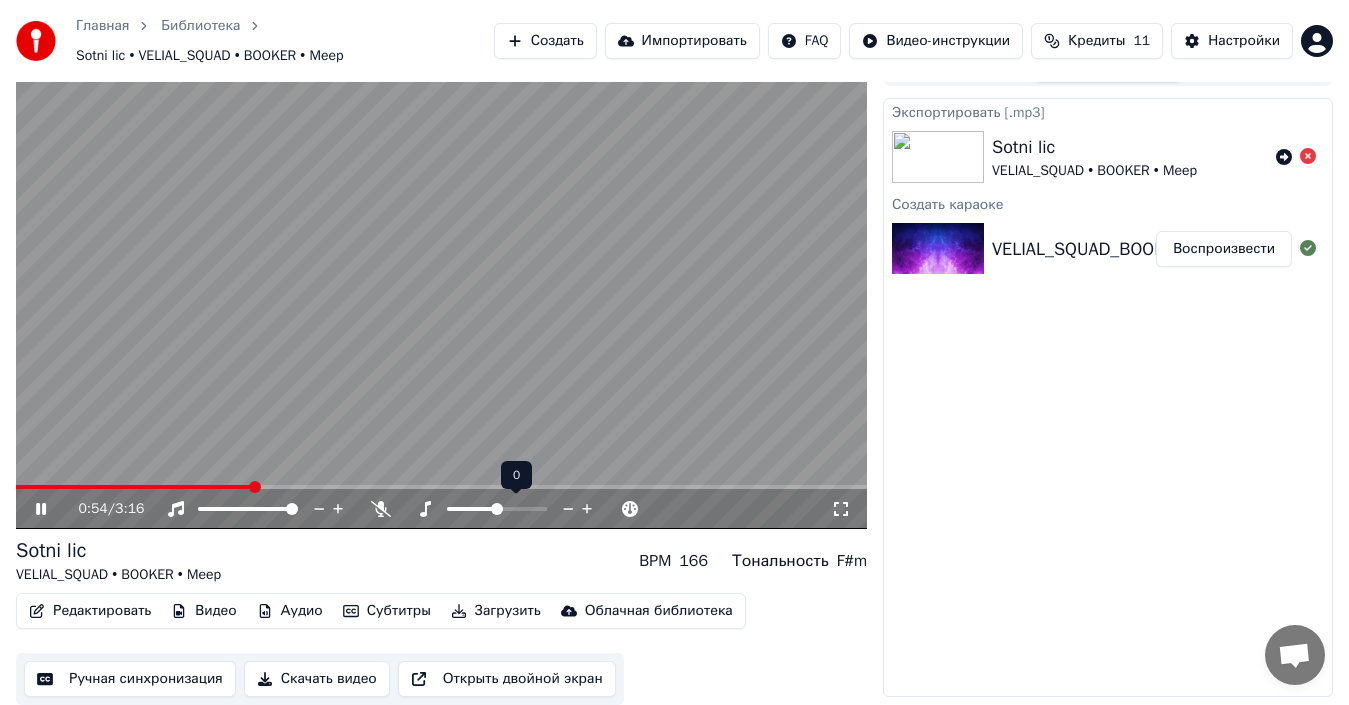 click 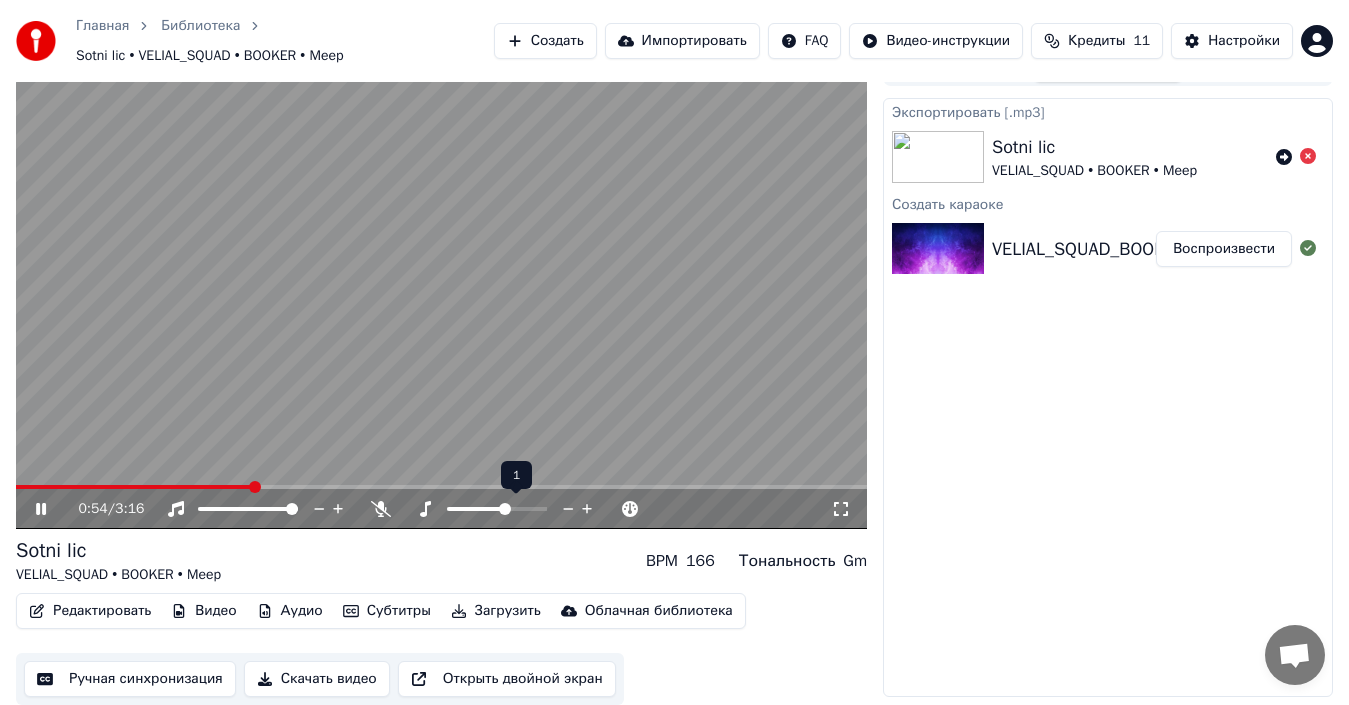 click 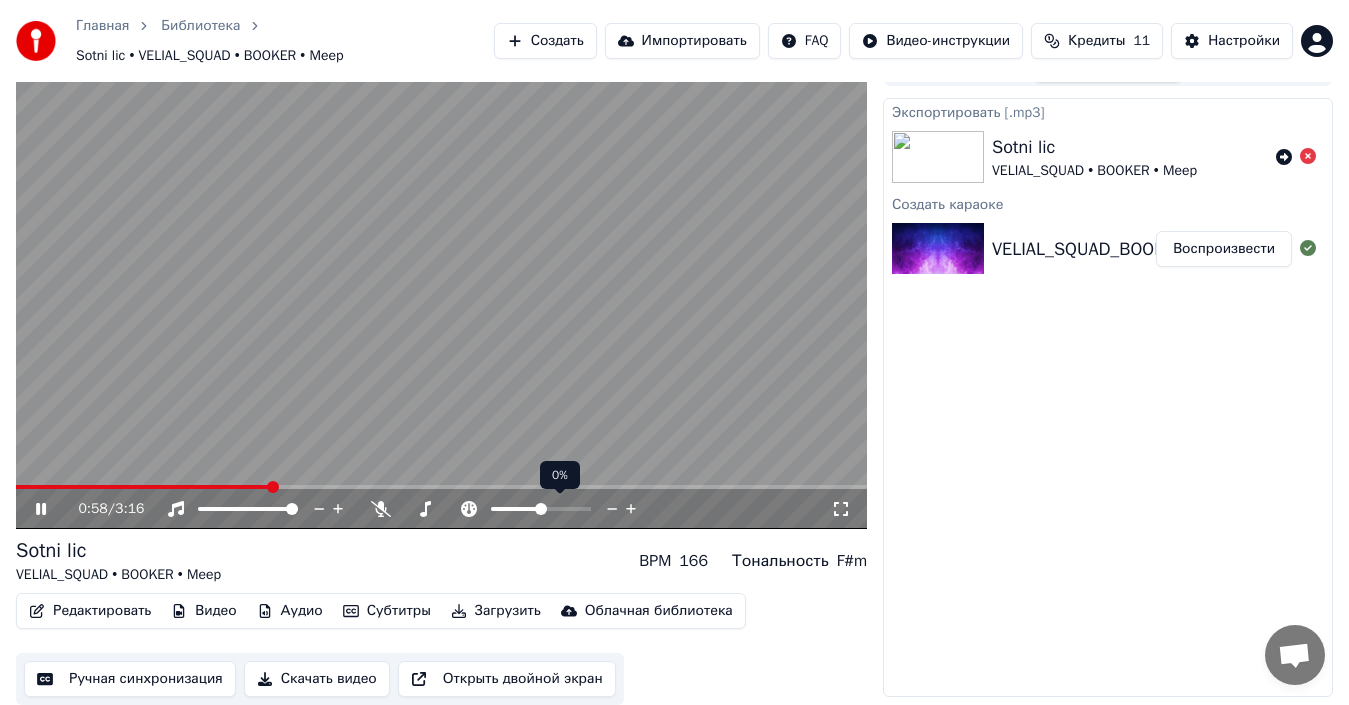 click at bounding box center (516, 509) 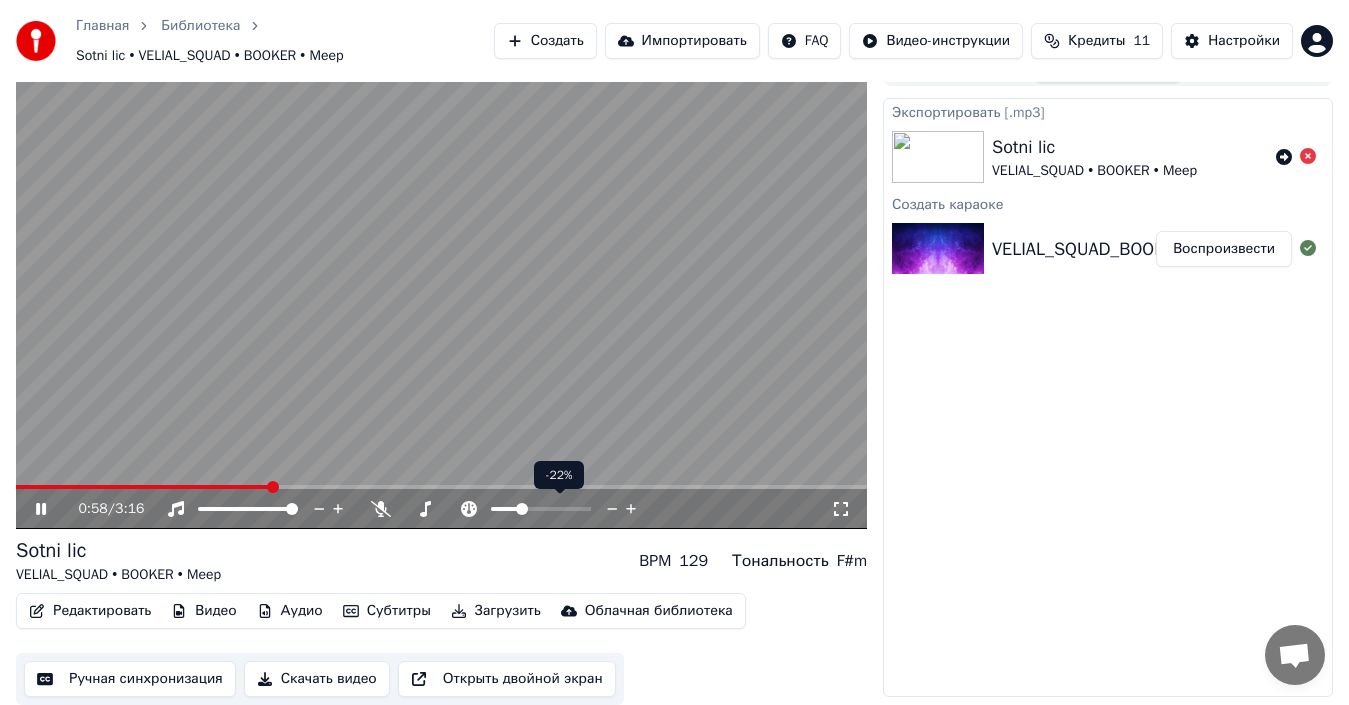 click at bounding box center [541, 509] 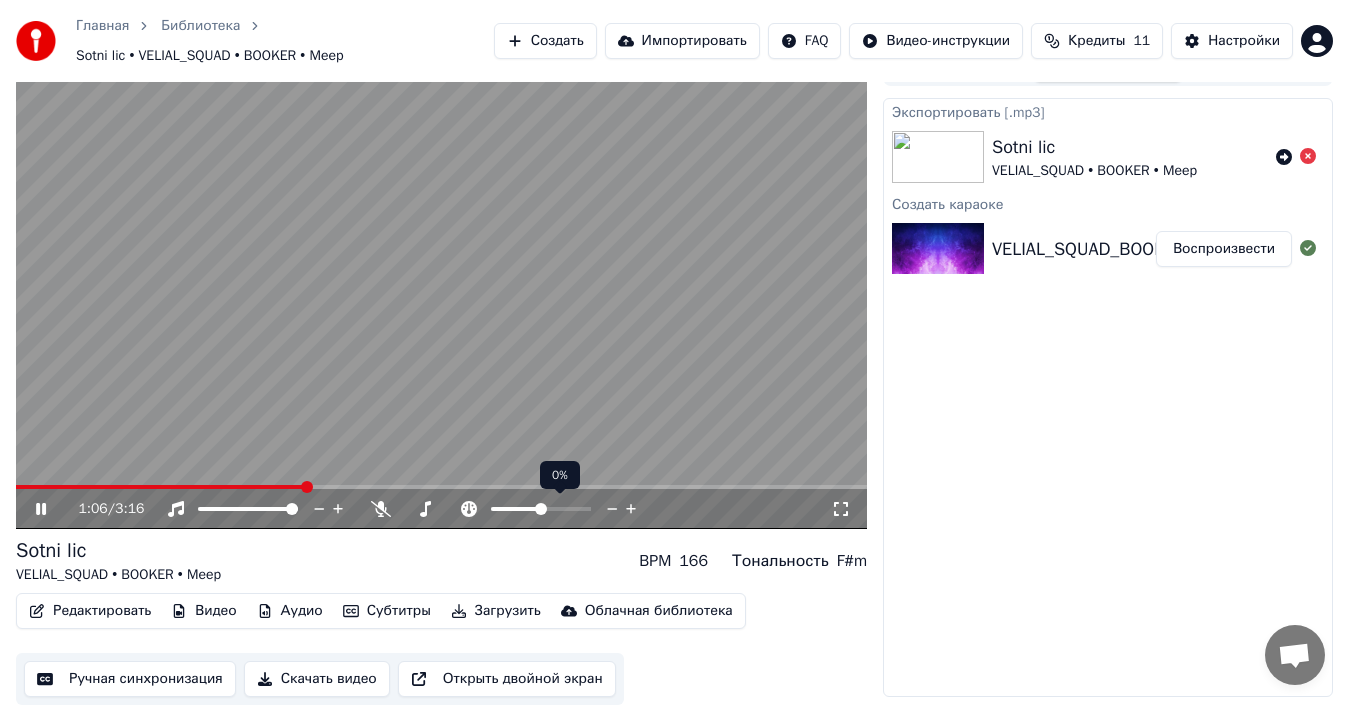 click at bounding box center [541, 509] 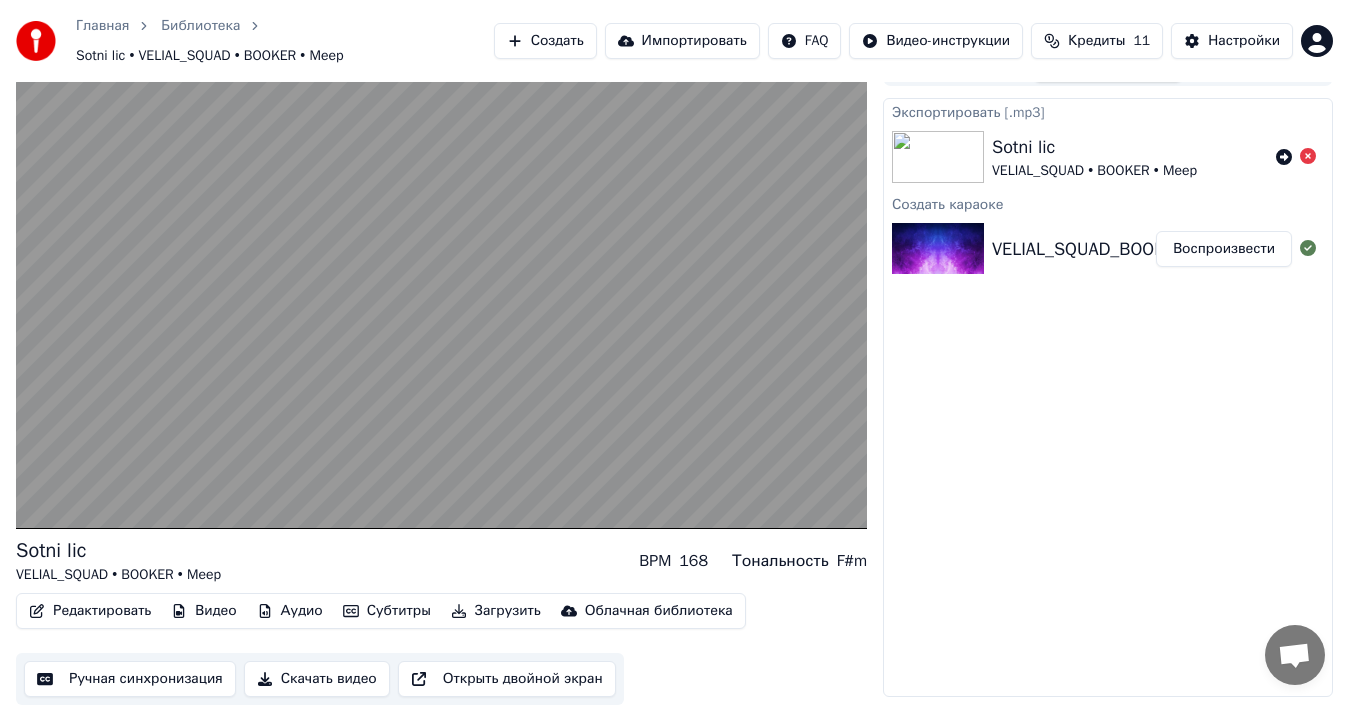 click on "Редактировать" at bounding box center [90, 611] 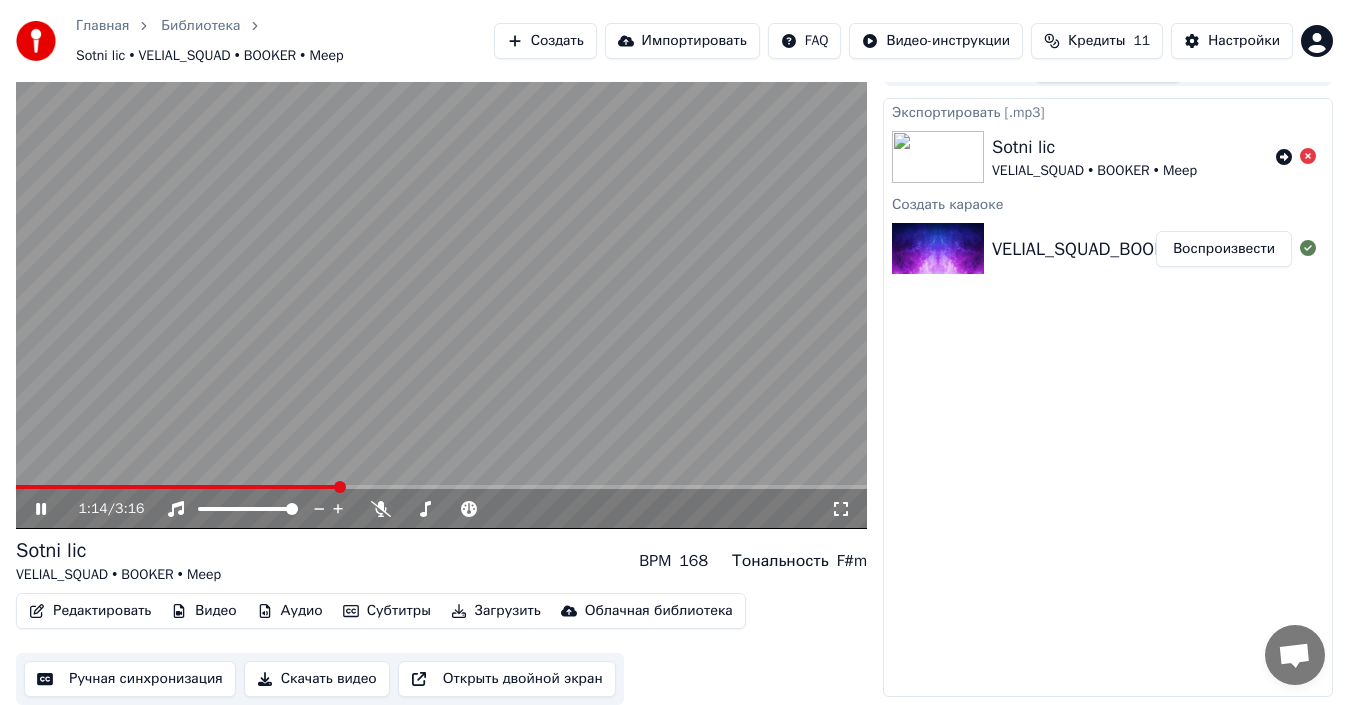 click at bounding box center (441, 289) 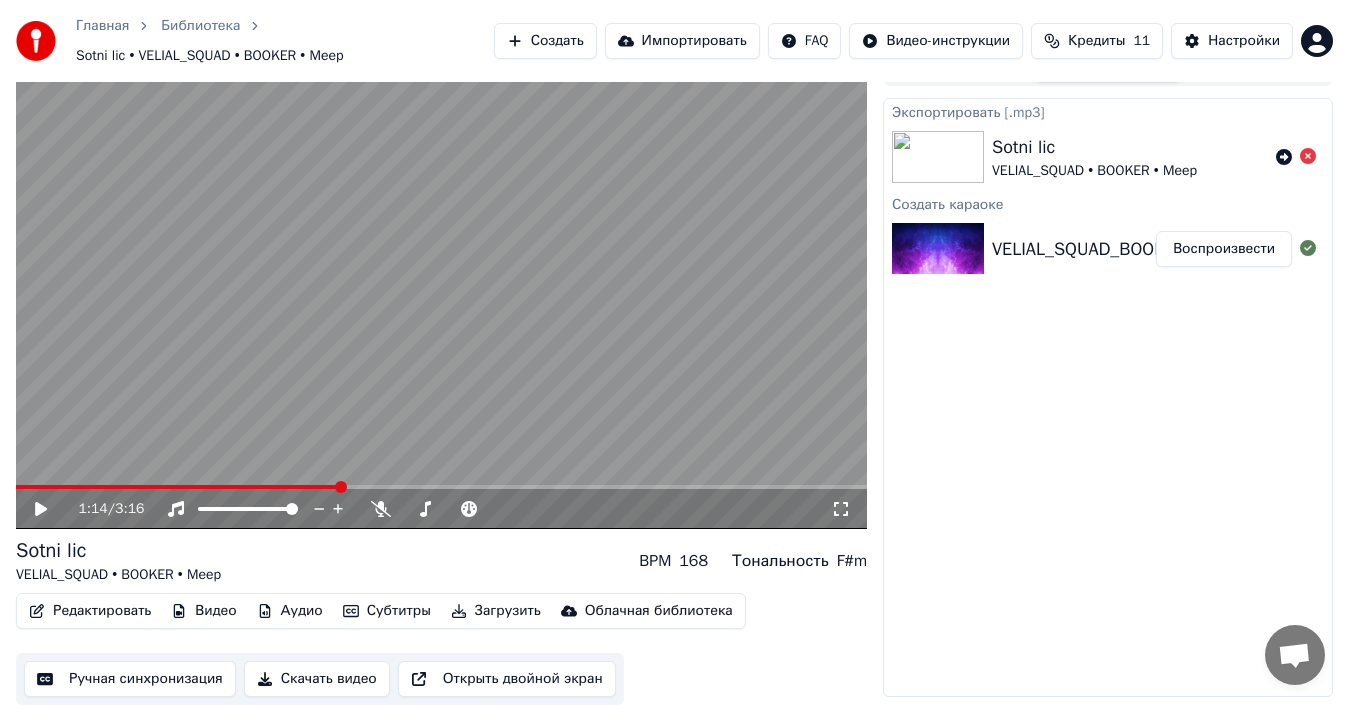 click at bounding box center [441, 289] 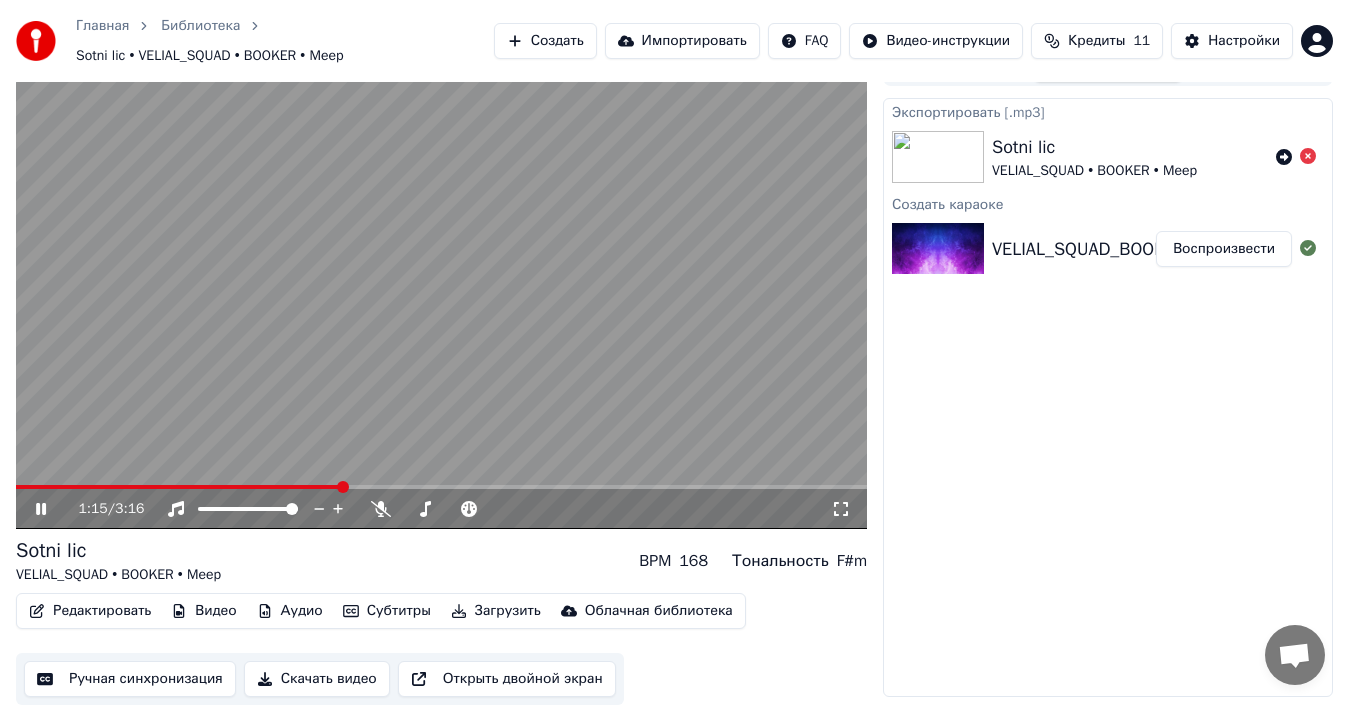 click at bounding box center (441, 289) 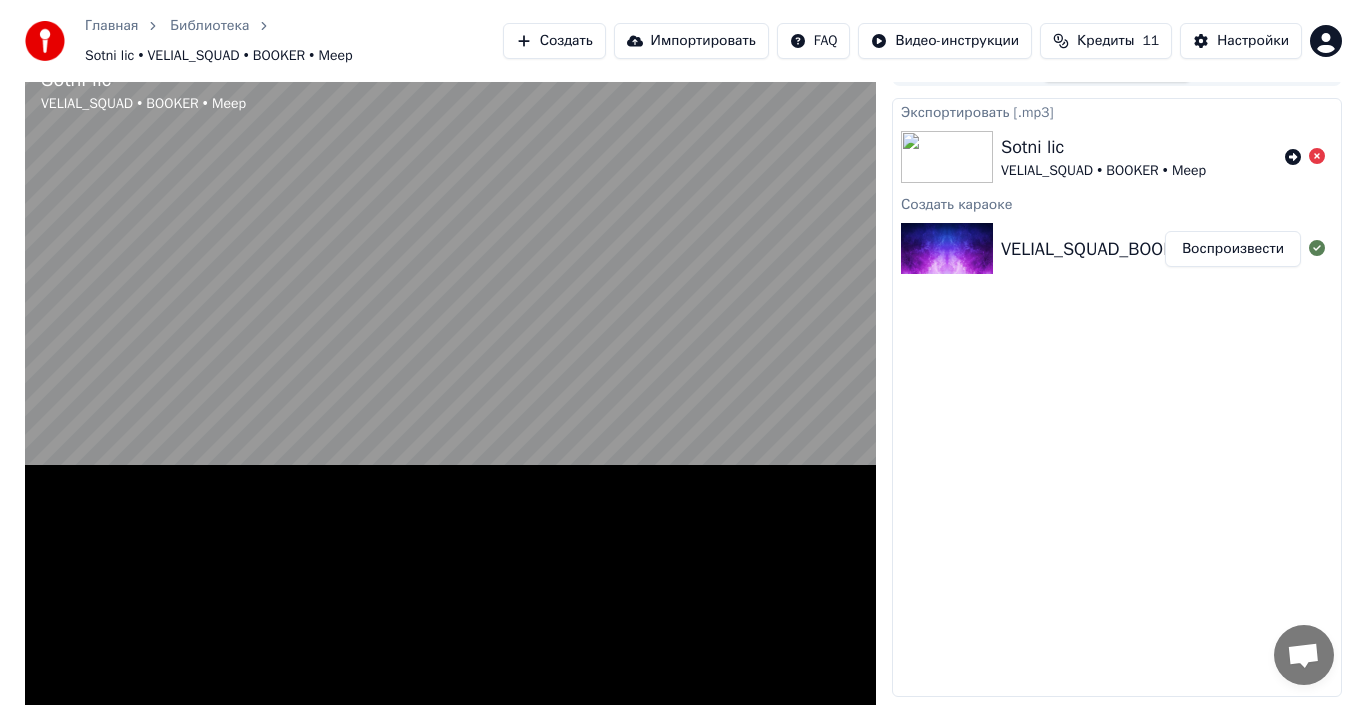 scroll, scrollTop: 15, scrollLeft: 0, axis: vertical 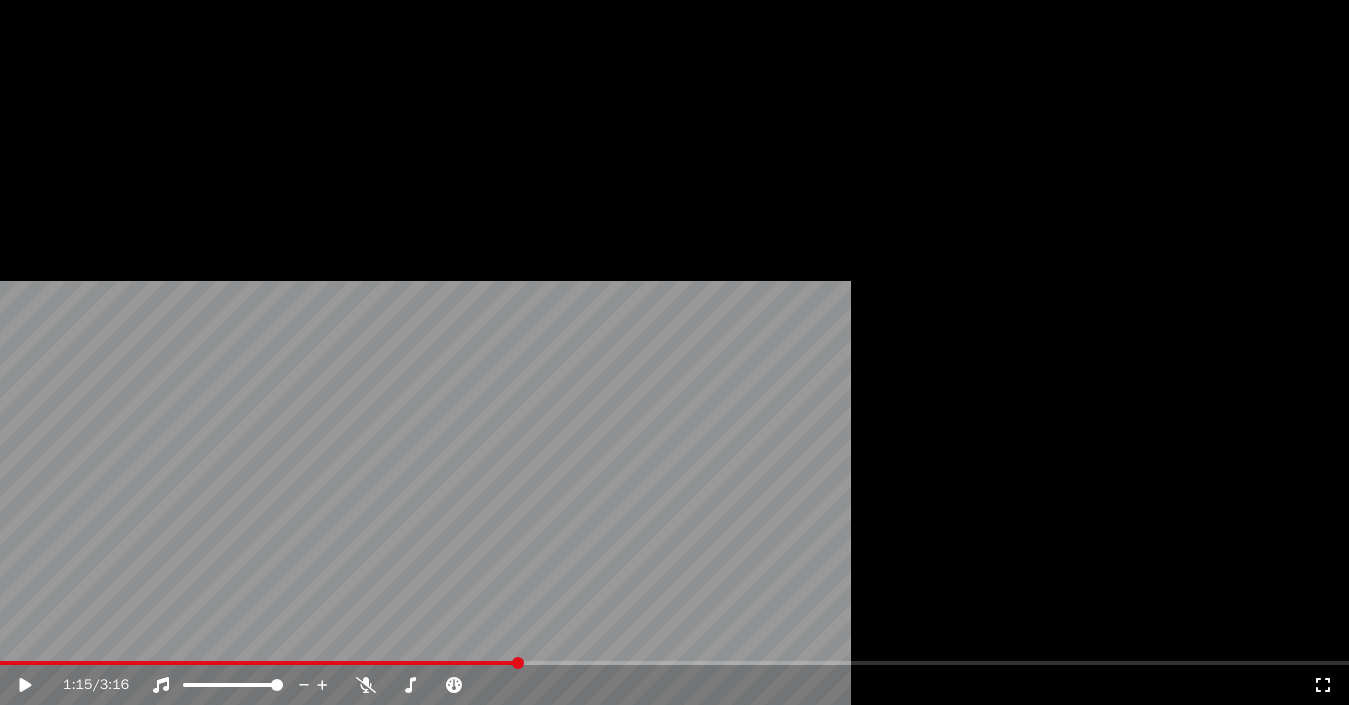 click on "Редактировать" at bounding box center [90, 149] 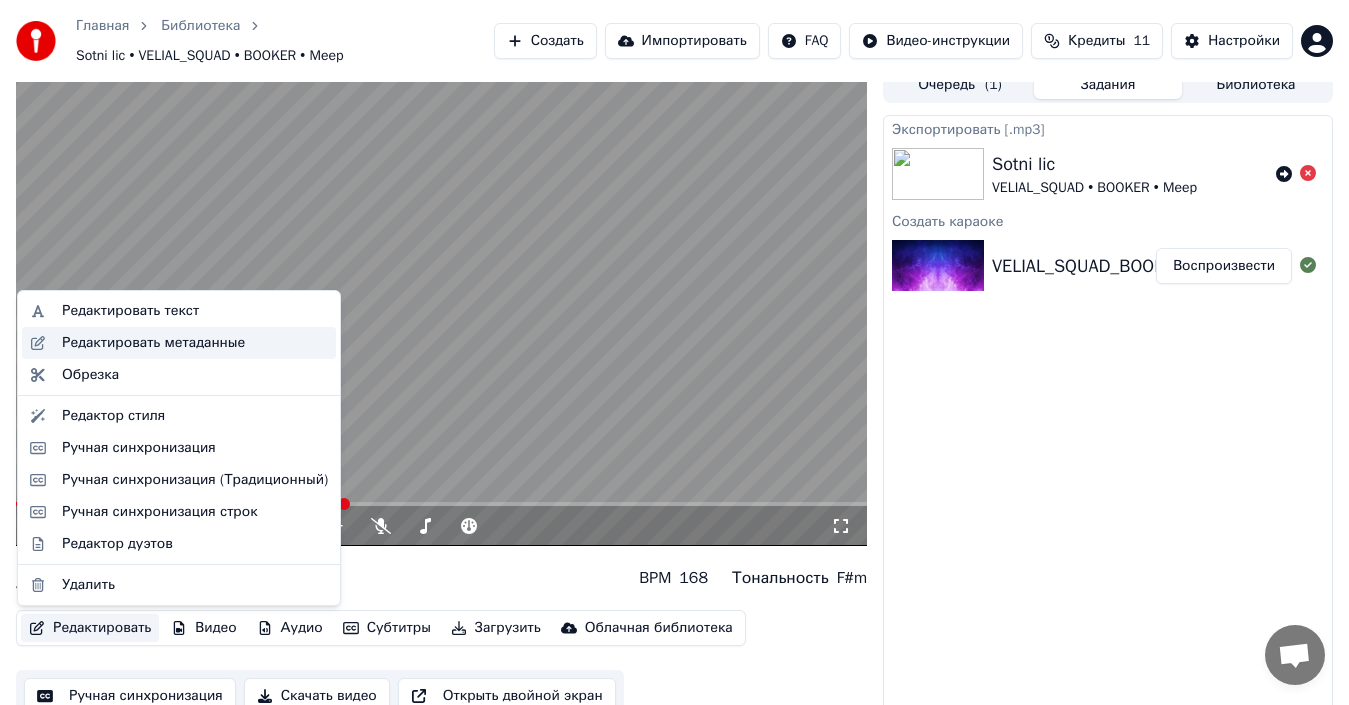 click on "Редактировать метаданные" at bounding box center (179, 343) 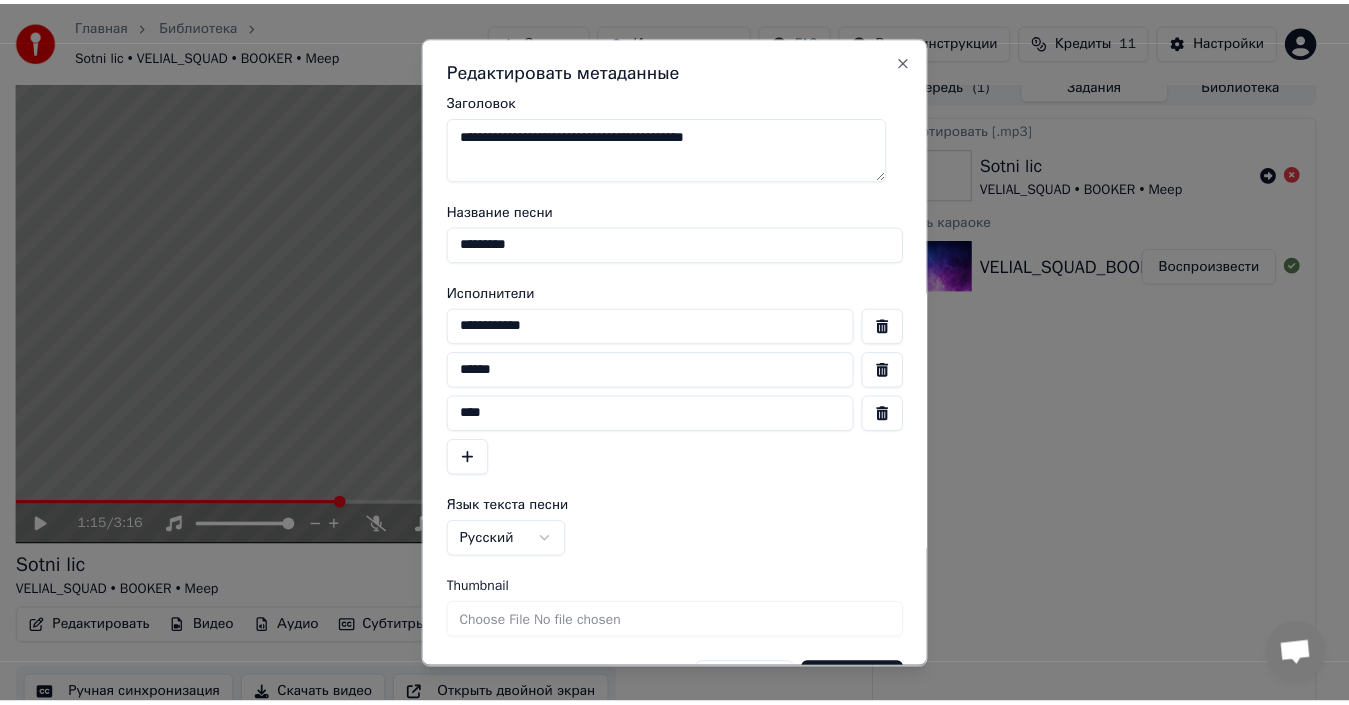 scroll, scrollTop: 55, scrollLeft: 0, axis: vertical 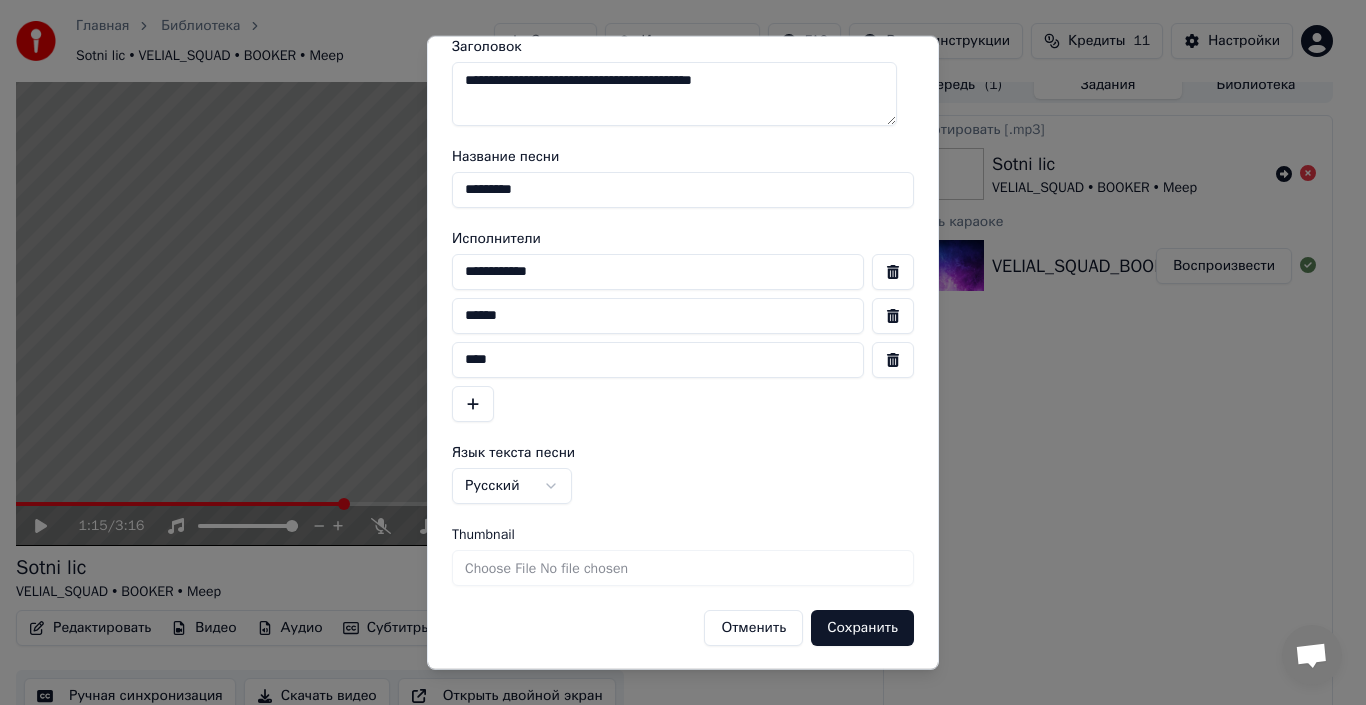 click on "Thumbnail" at bounding box center (483, 534) 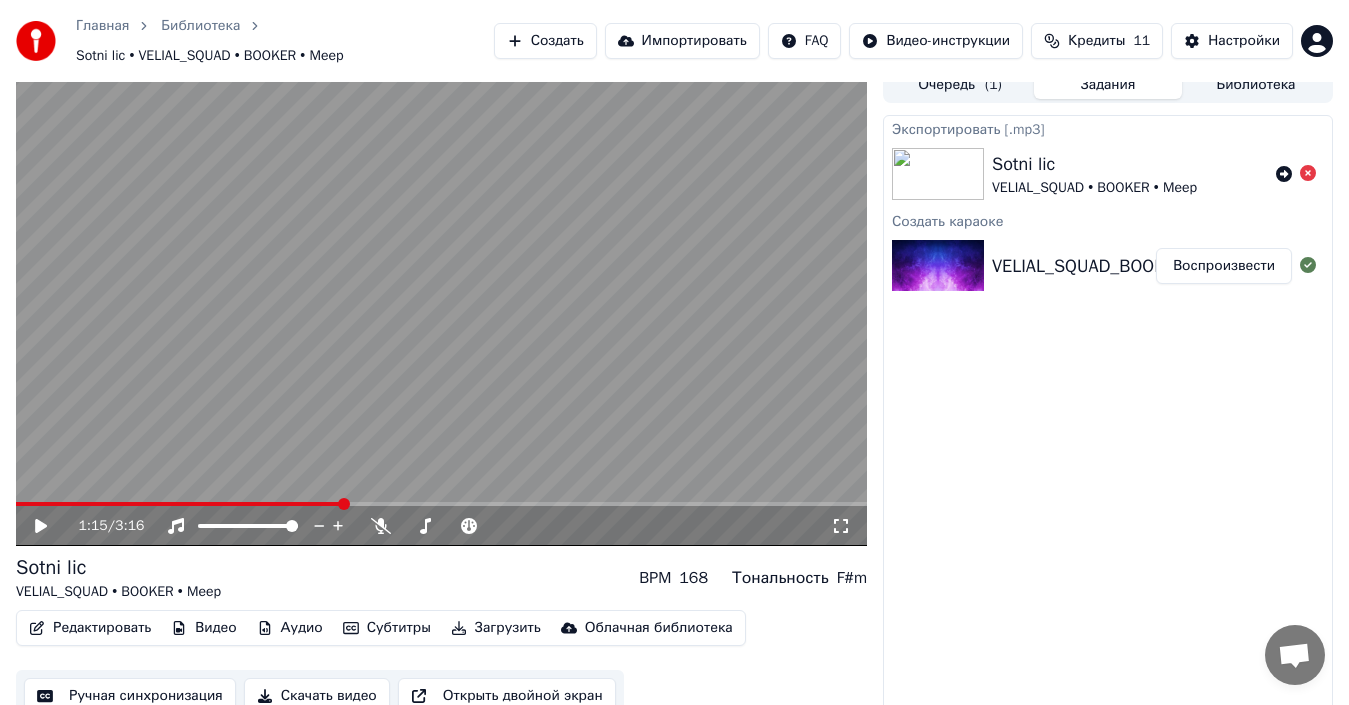 click on "Редактировать" at bounding box center [90, 628] 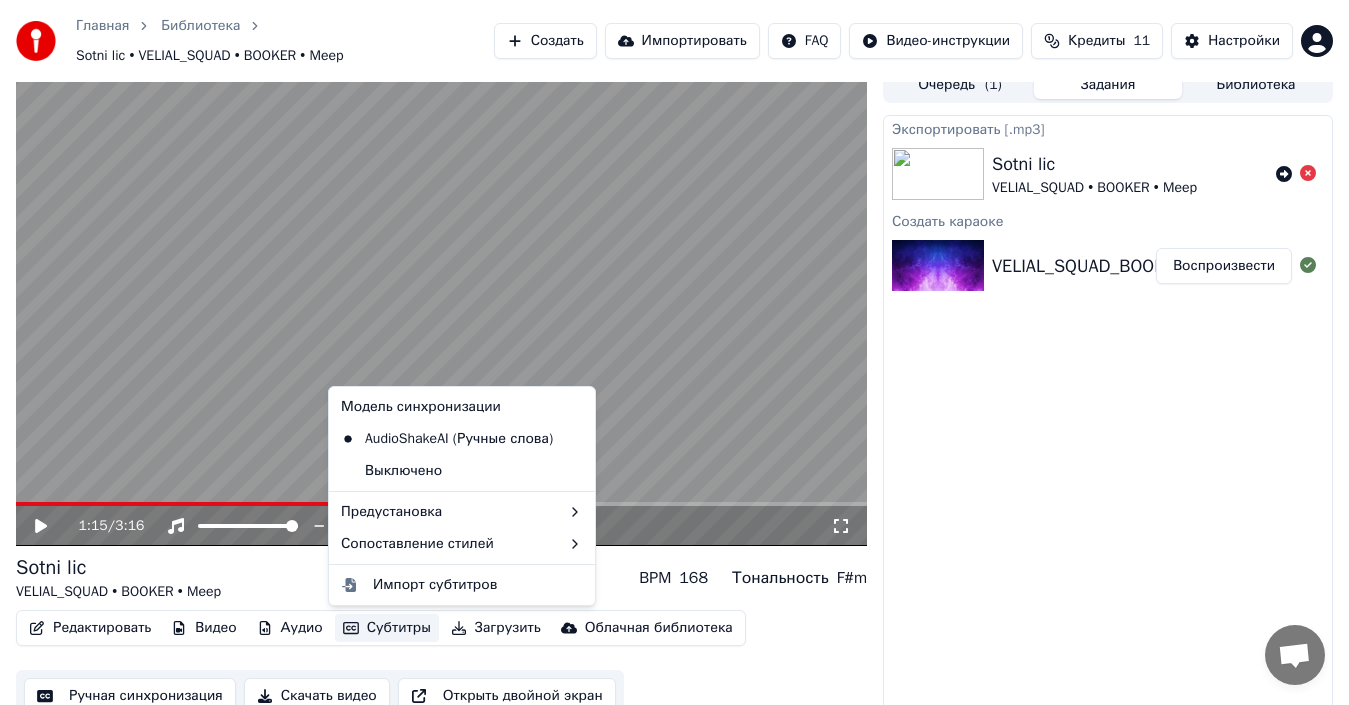 click on "Экспортировать [.mp3] Sotni lic VELIAL_SQUAD • BOOKER • Meep Создать караоке VELIAL_SQUAD_BOOKER_Meep_-_Sotni_lic_79098617 Воспроизвести" at bounding box center (1108, 414) 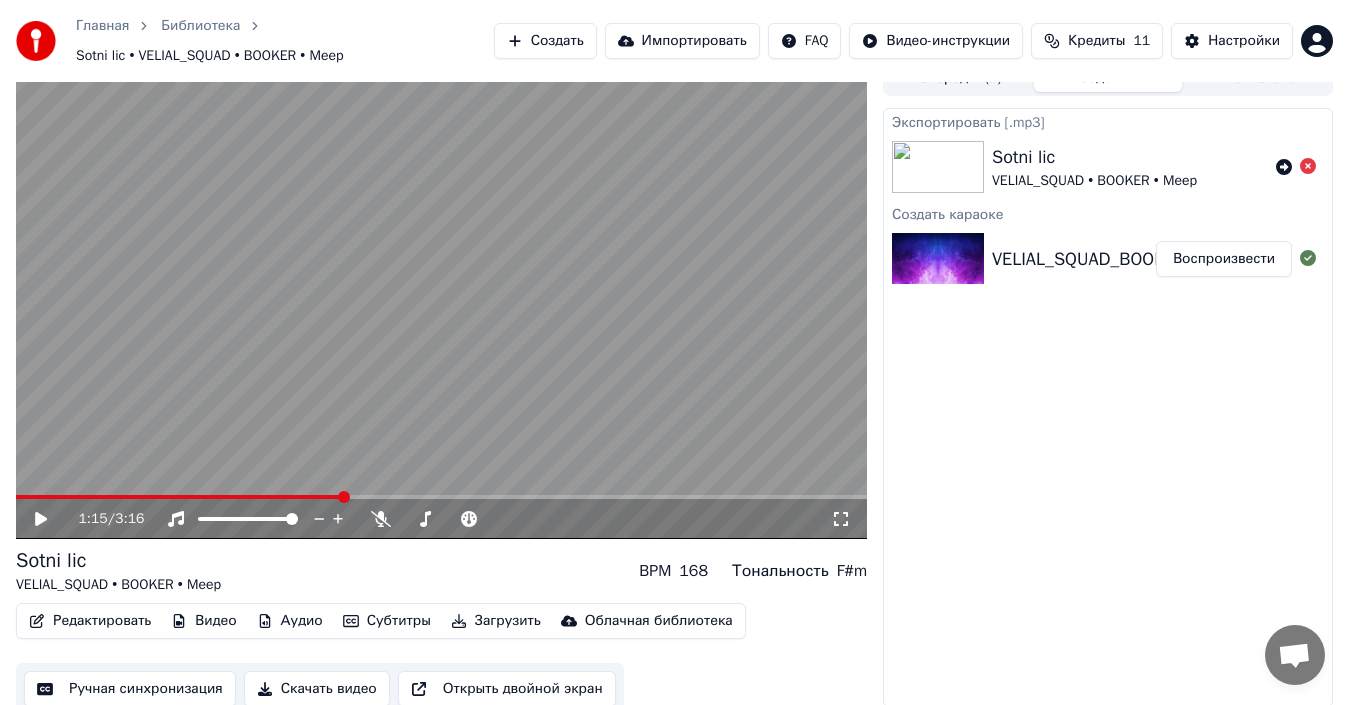 scroll, scrollTop: 32, scrollLeft: 0, axis: vertical 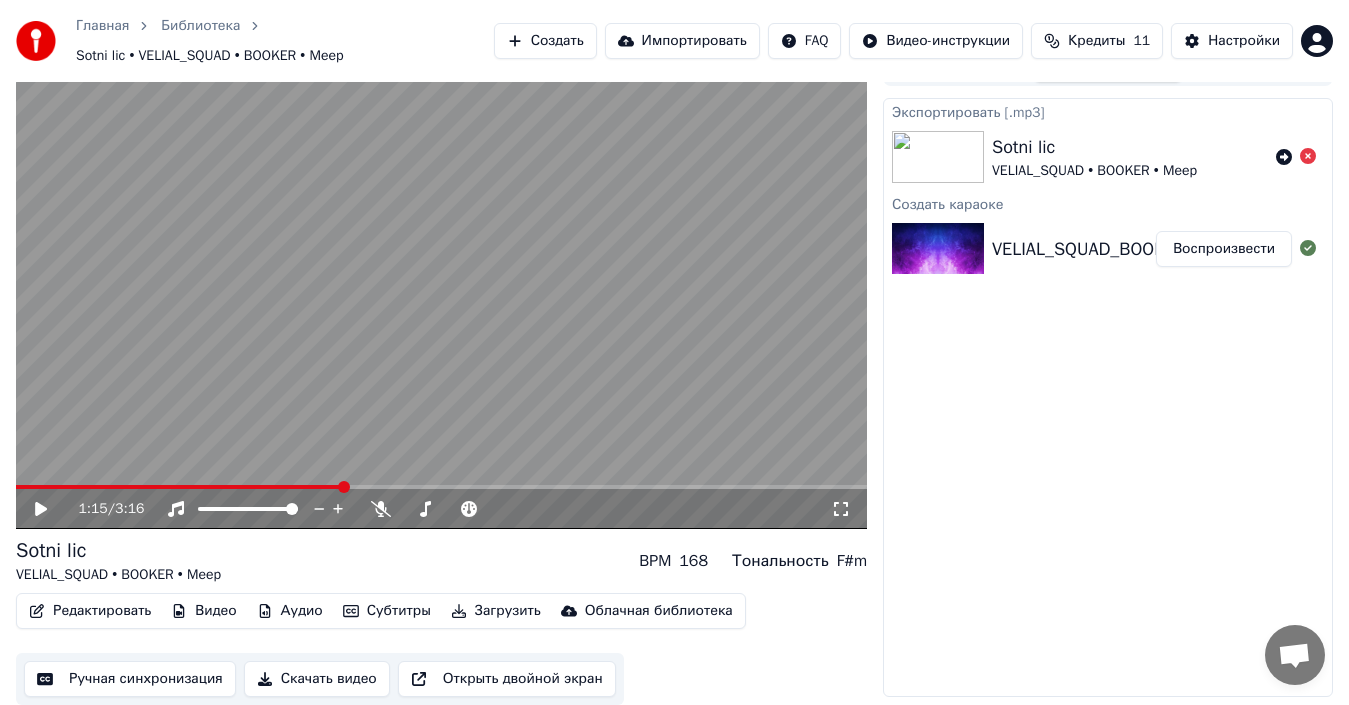 click on "Редактировать" at bounding box center (90, 611) 